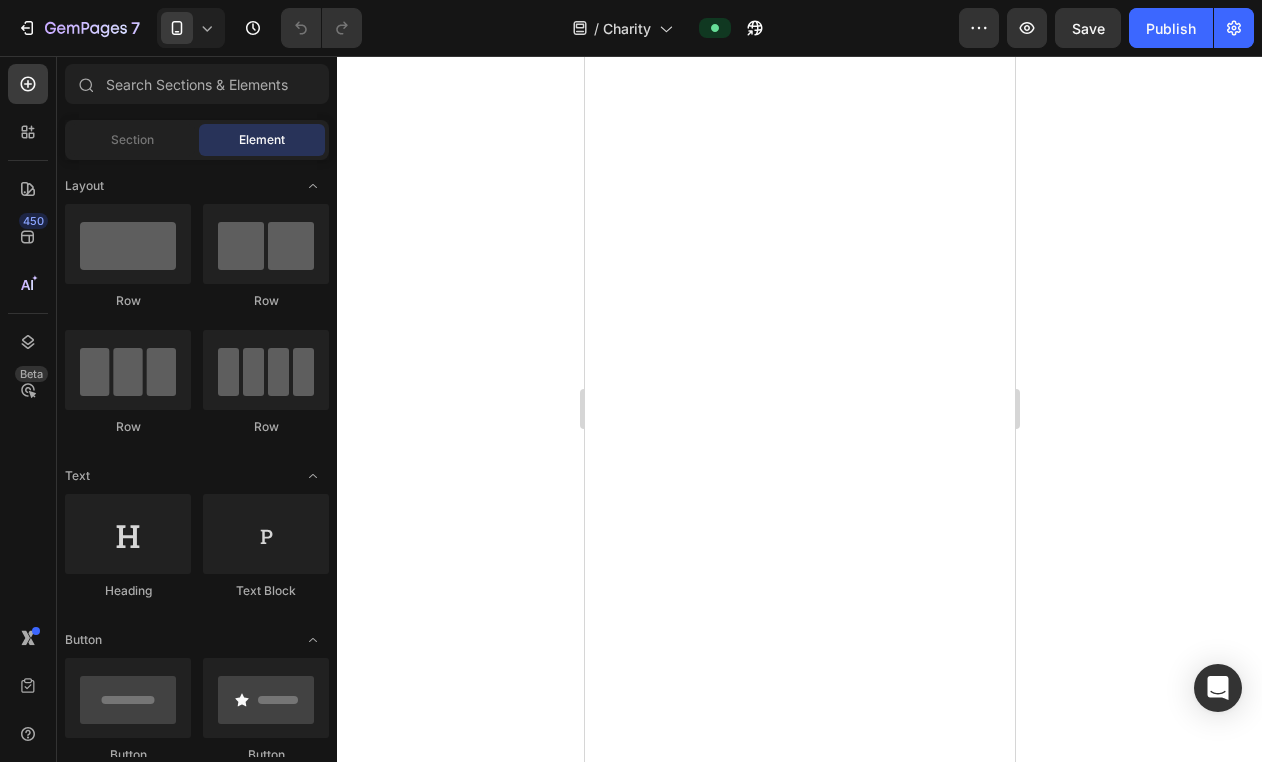 scroll, scrollTop: 0, scrollLeft: 0, axis: both 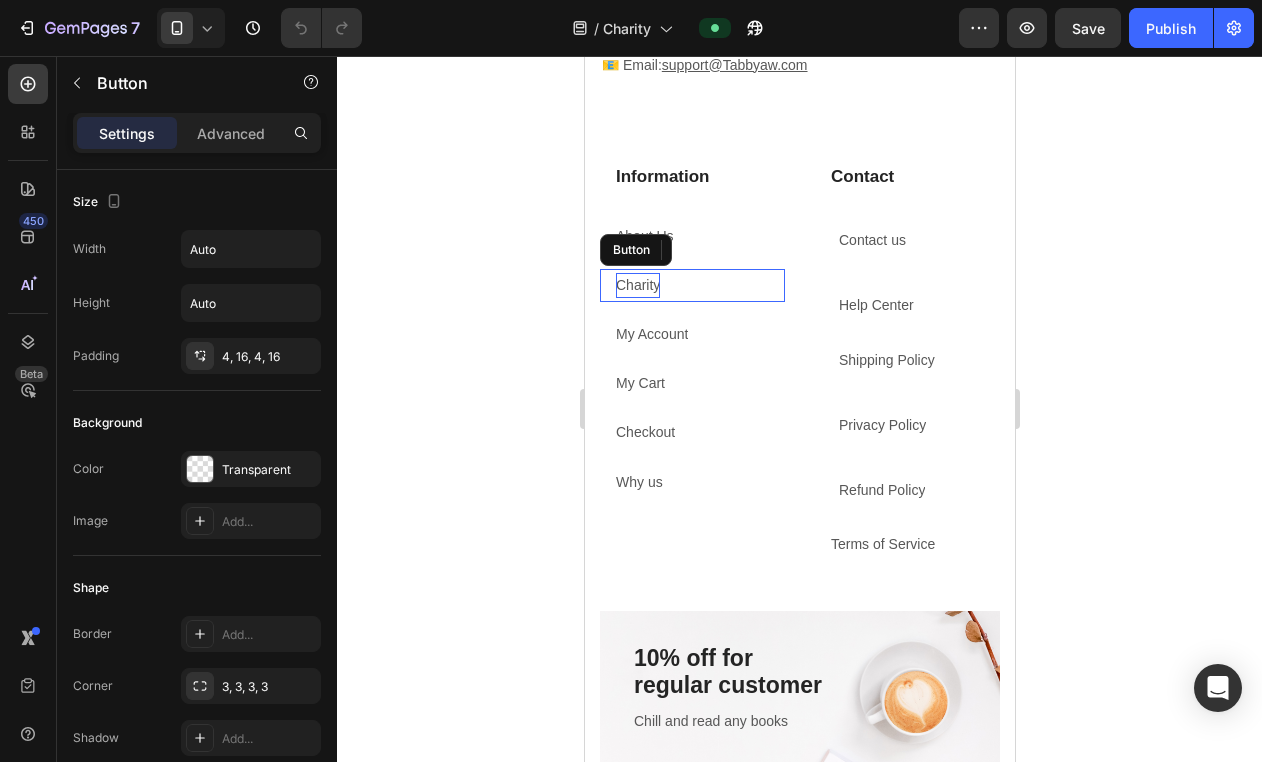 click on "Charity" at bounding box center [637, 285] 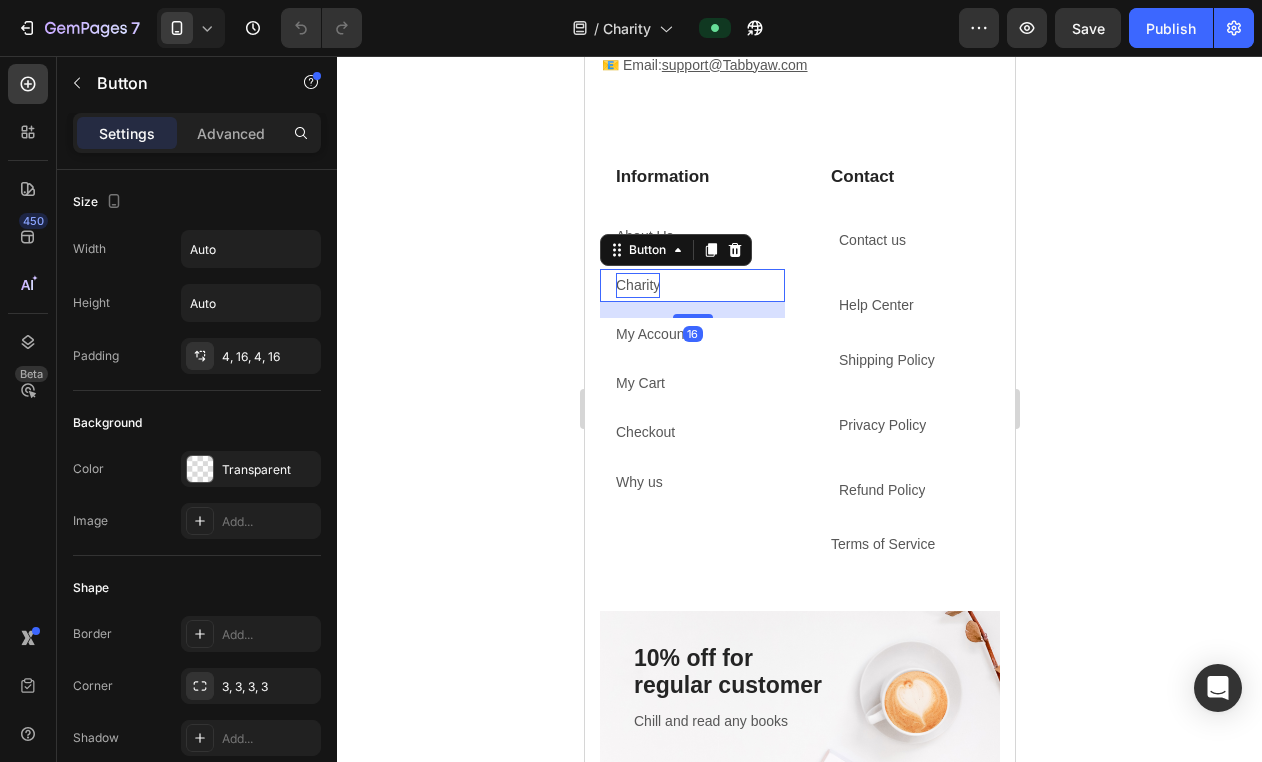 click on "Charity" at bounding box center (637, 285) 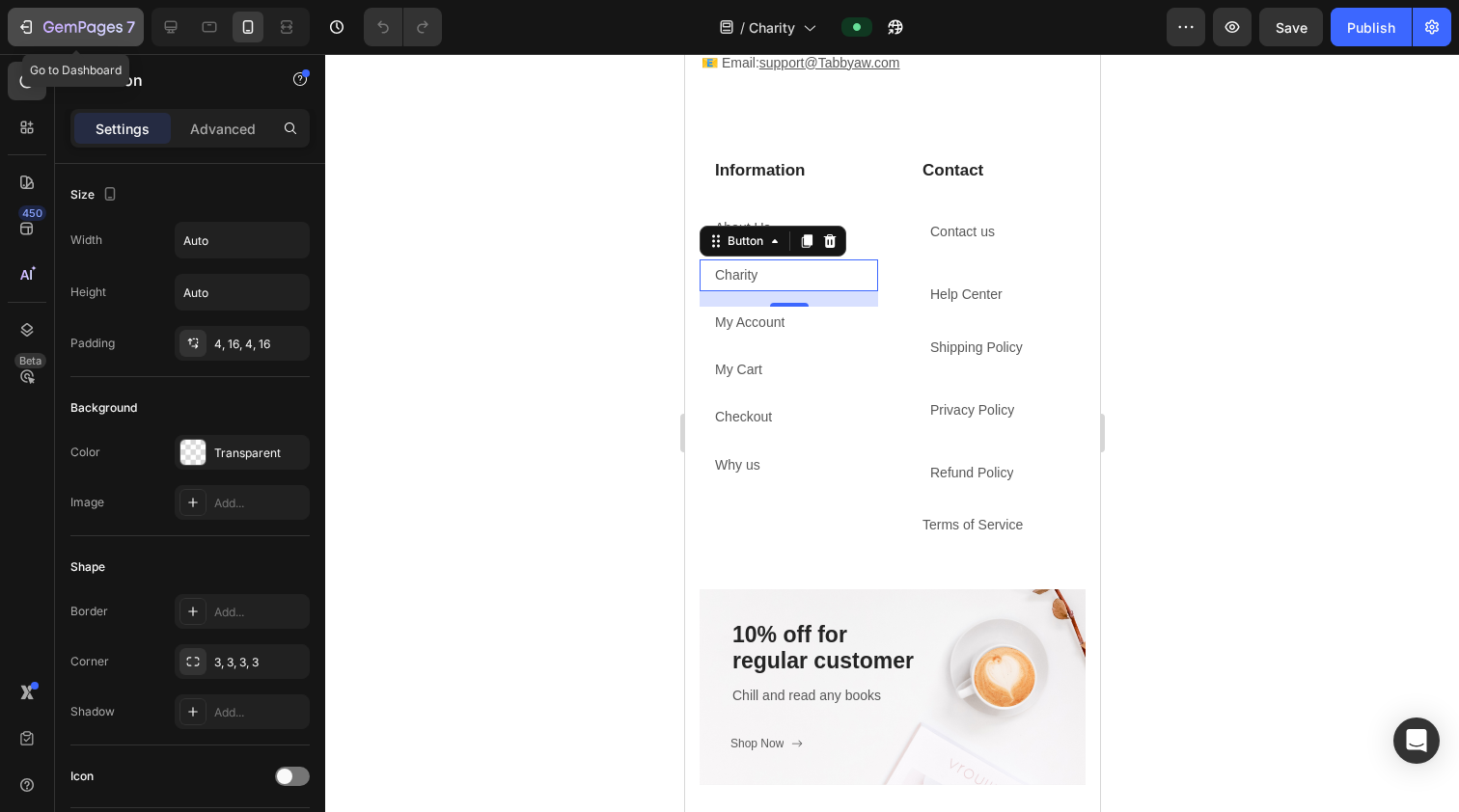 click 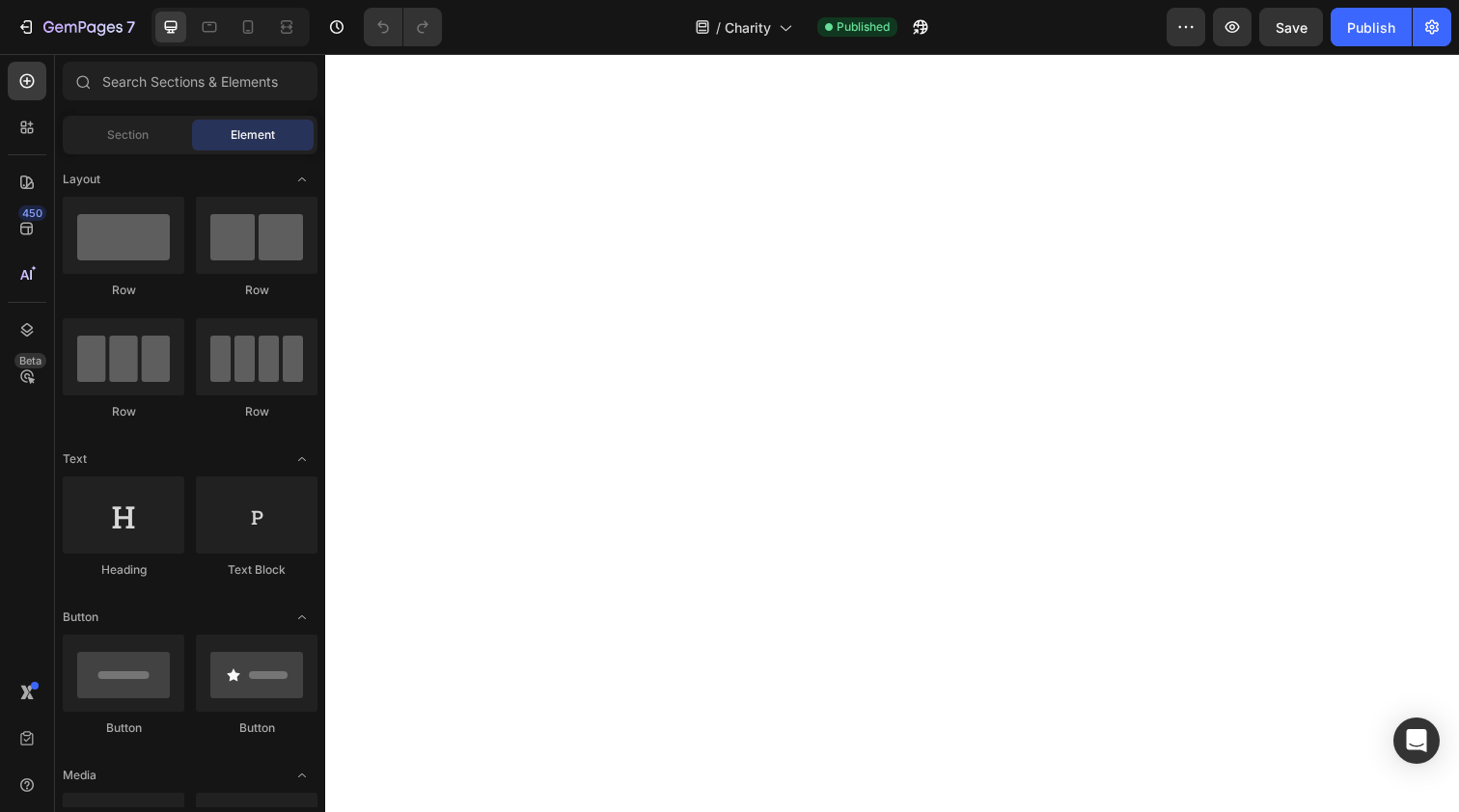 scroll, scrollTop: 0, scrollLeft: 0, axis: both 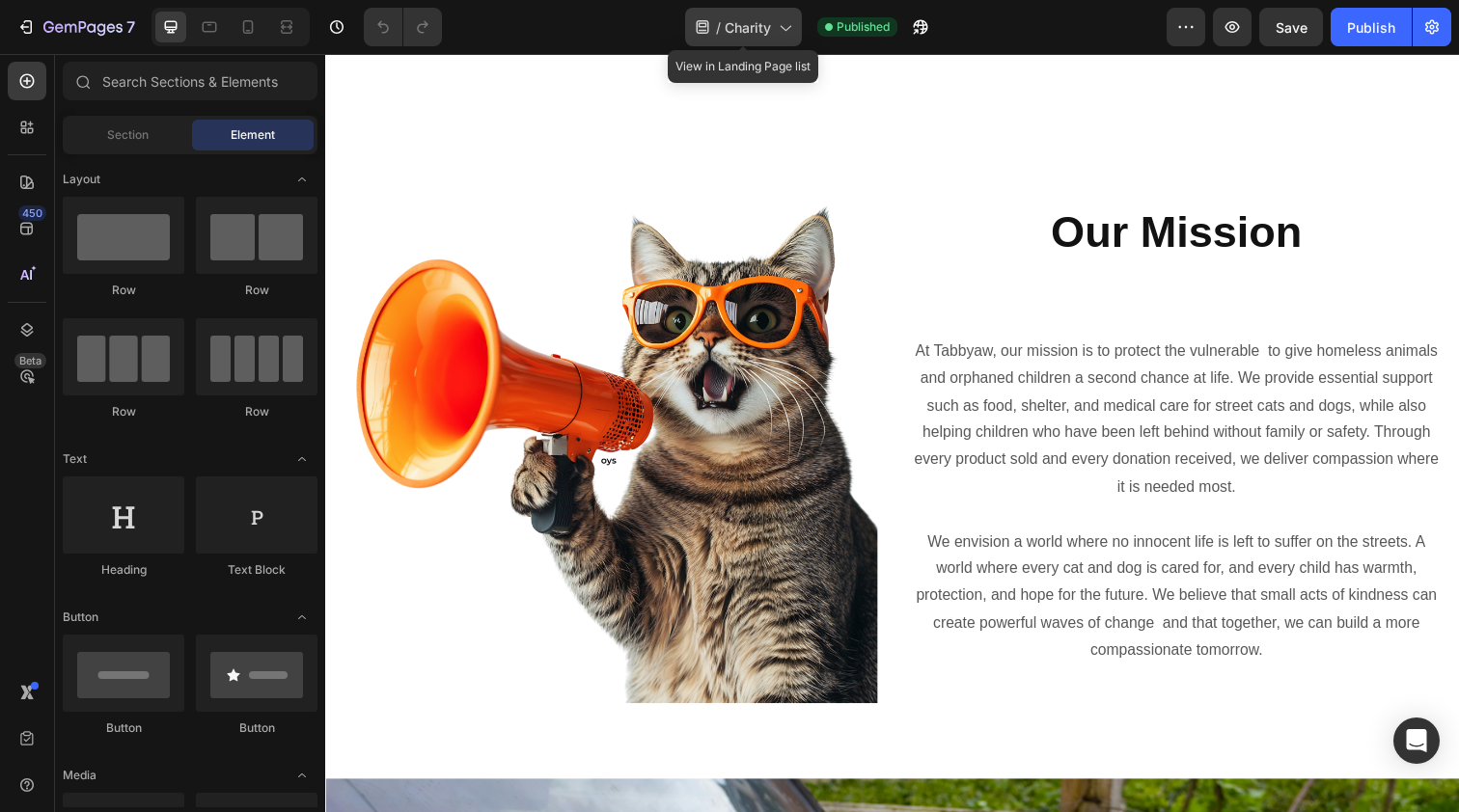 click on "Charity" at bounding box center [748, 27] 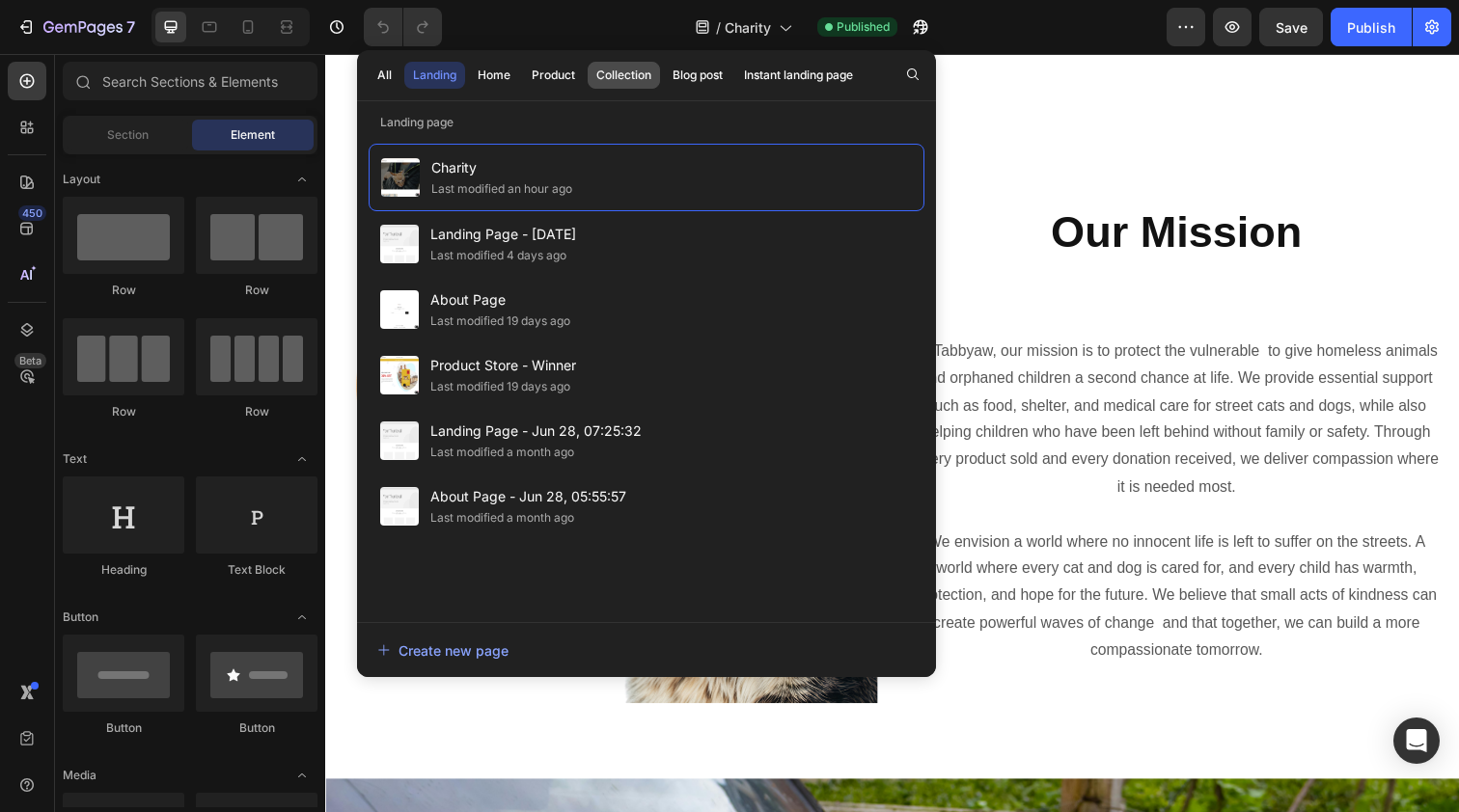 click on "Collection" at bounding box center [623, 75] 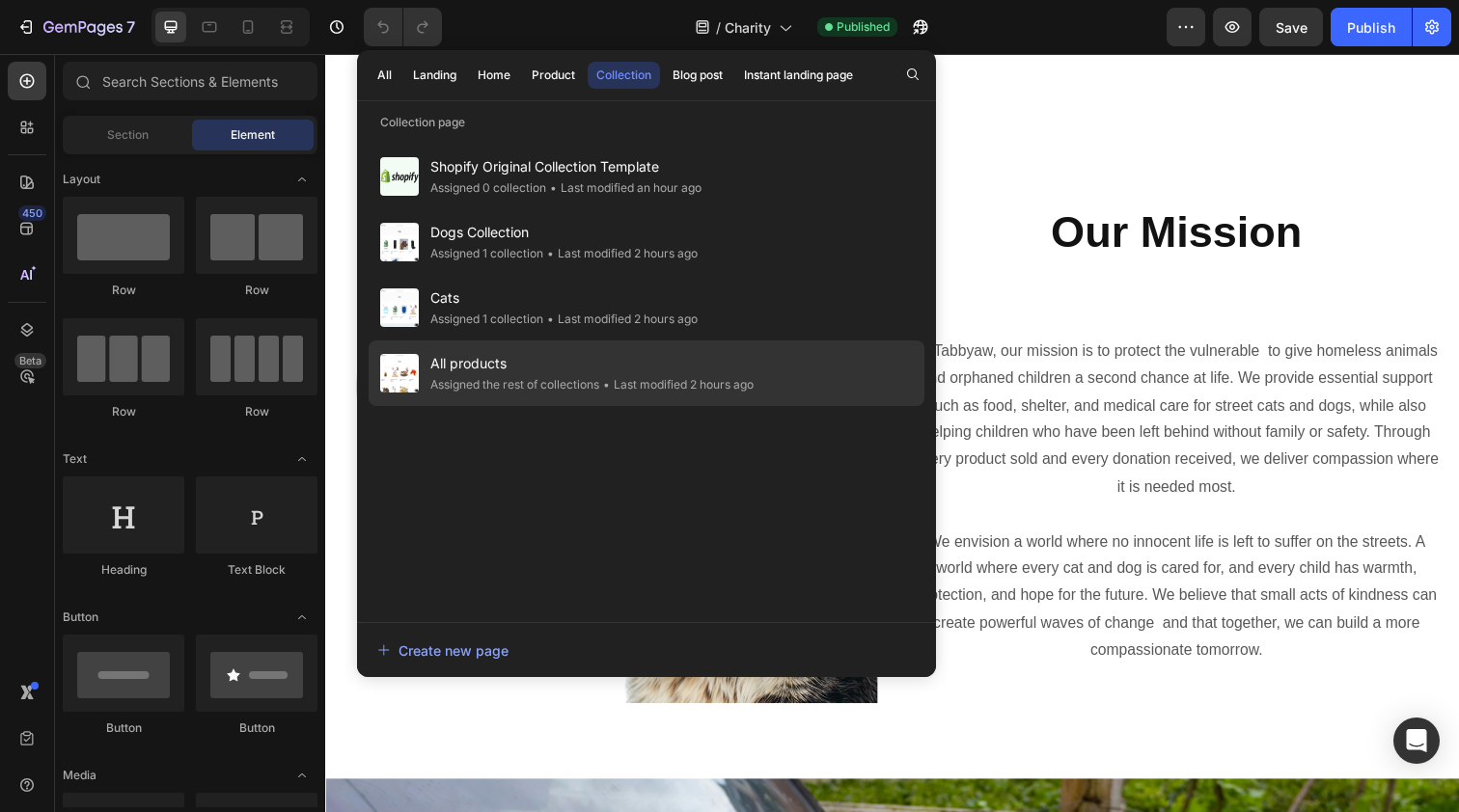 click on "All products" at bounding box center [592, 364] 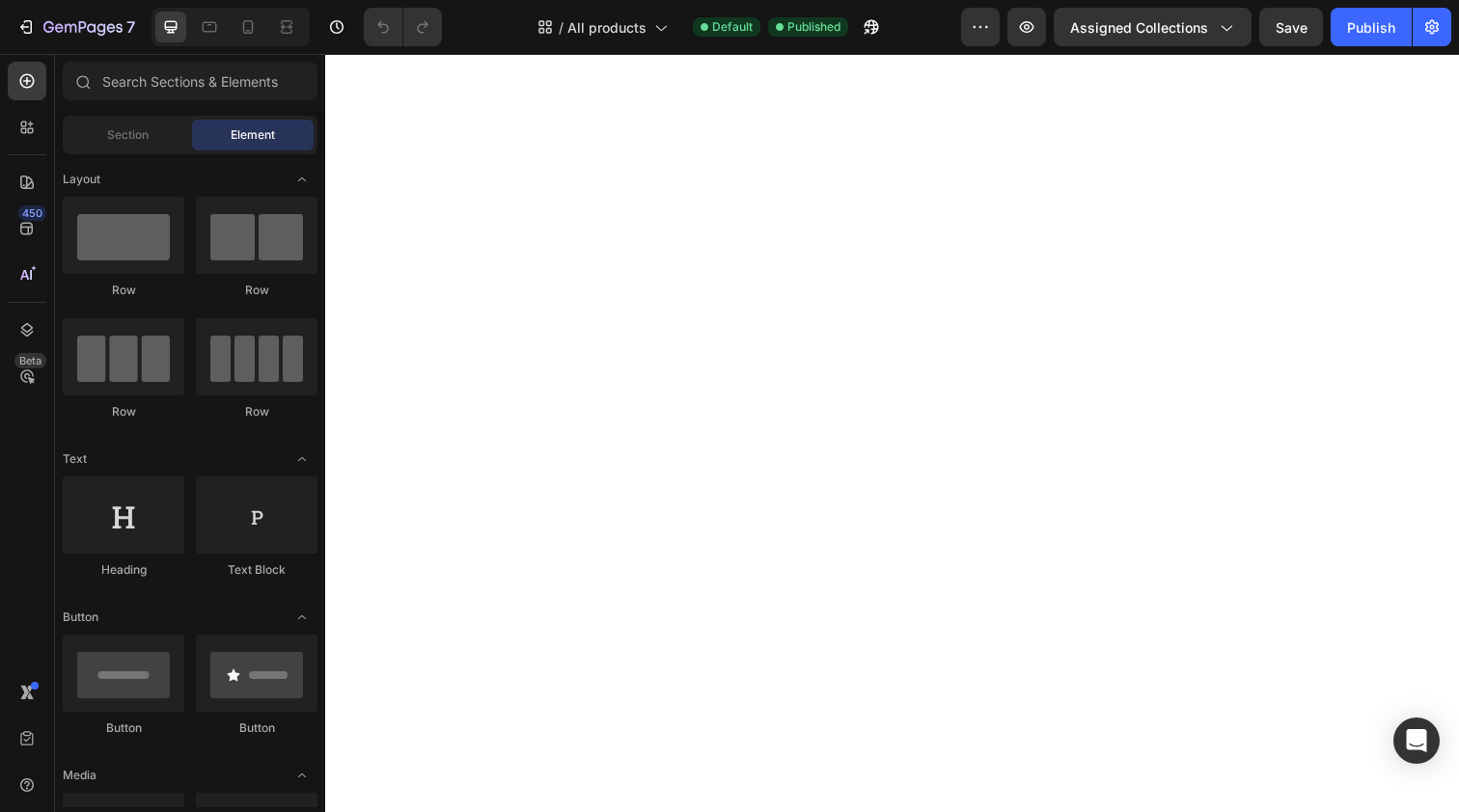 scroll, scrollTop: 0, scrollLeft: 0, axis: both 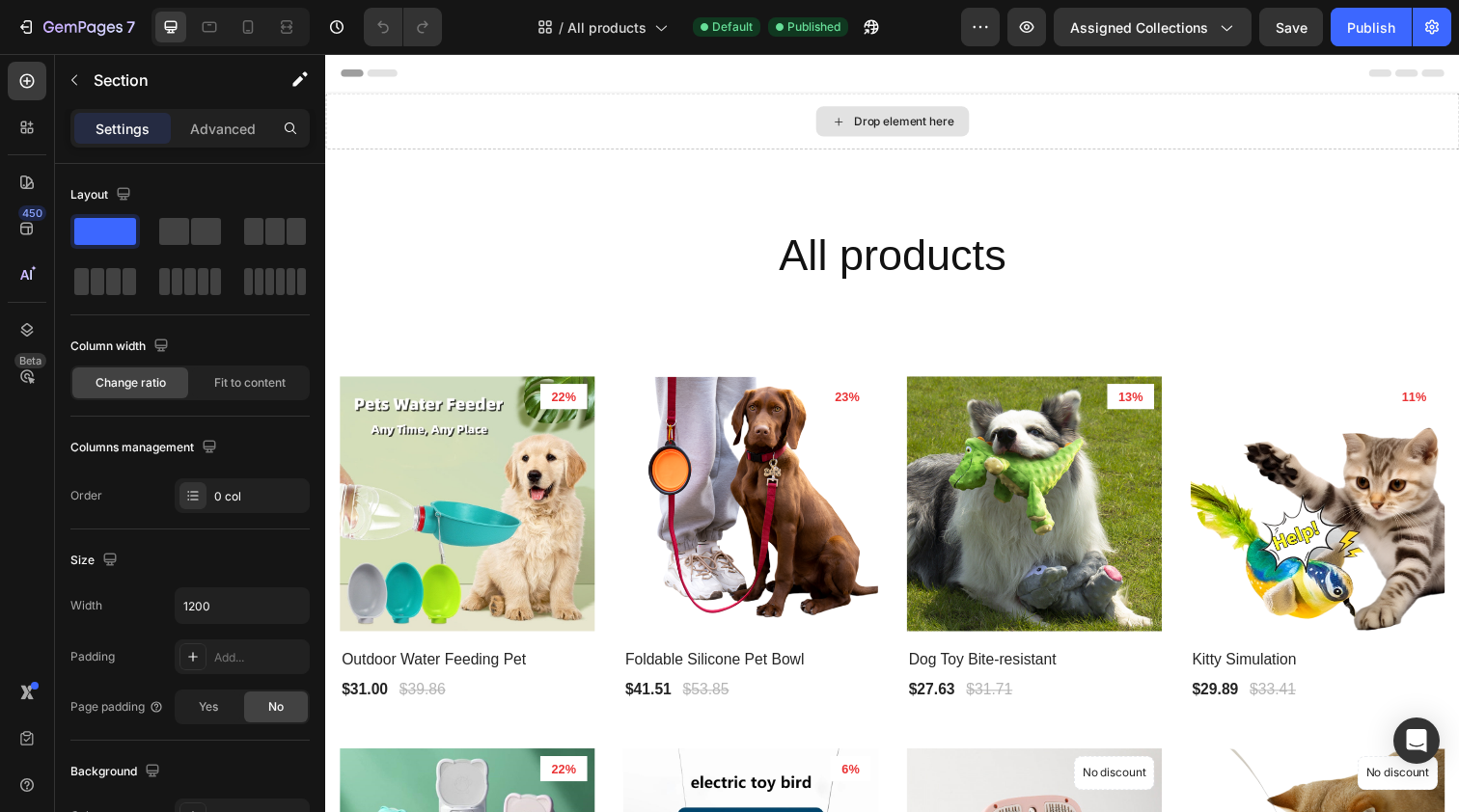 click on "Drop element here" at bounding box center [904, 122] 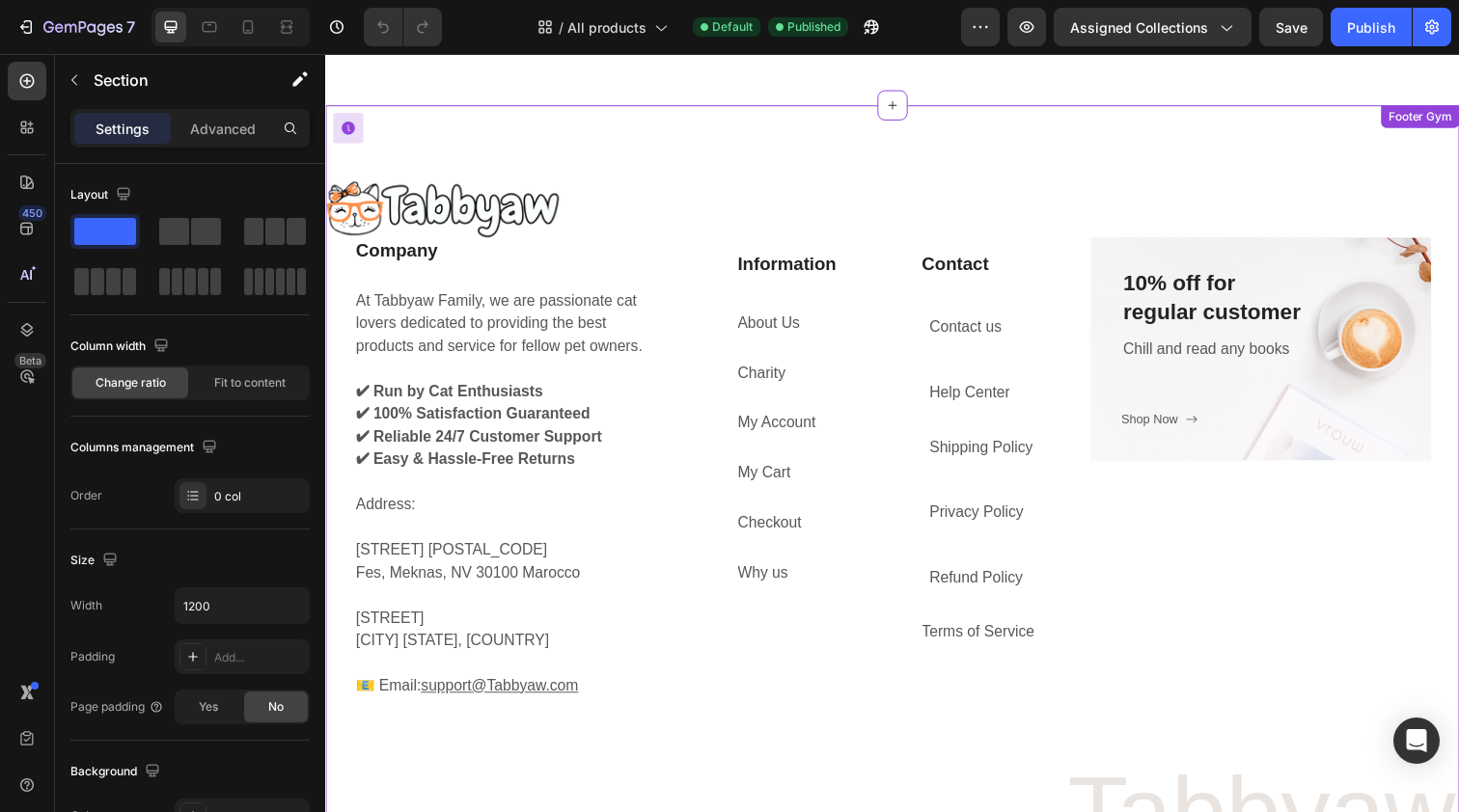 scroll, scrollTop: 2302, scrollLeft: 0, axis: vertical 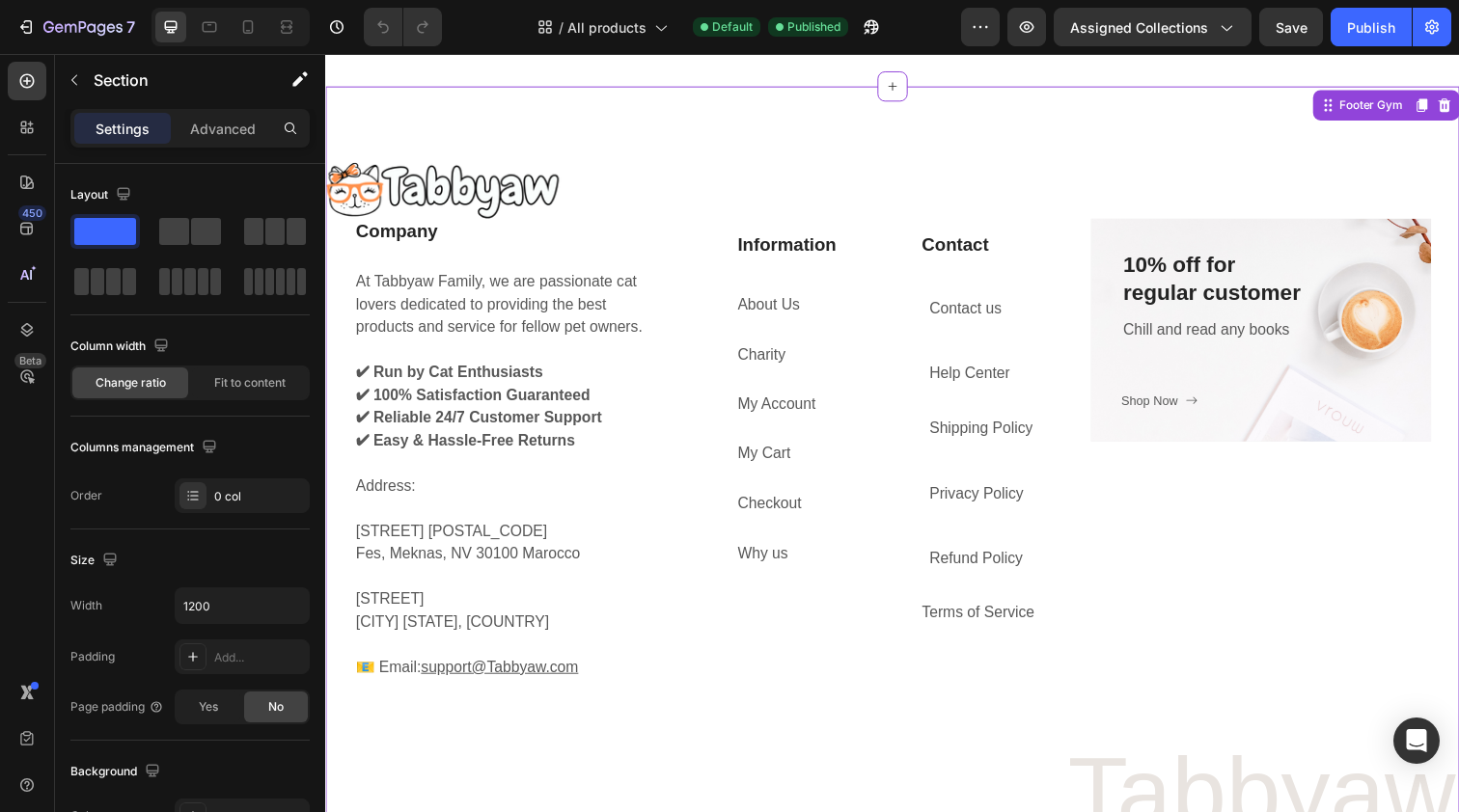 click on "Company Heading At Tabbyaw Family, we are passionate cat lovers dedicated to providing the best products and service for fellow pet owners.   ✔ Run by Cat Enthusiasts ✔ 100% Satisfaction Guaranteed ✔ Reliable 24/7 Customer Support ✔ Easy & Hassle-Free Returns   Address: Al Nahda Jbel Kabir Rue 225 Fes, Meknas, NV 30100 Marocco   Alfons Auer Straße Regensburg Bayern, germany 📧 Email:  support@Tabbyaw.com Text block Row" at bounding box center (528, 480) 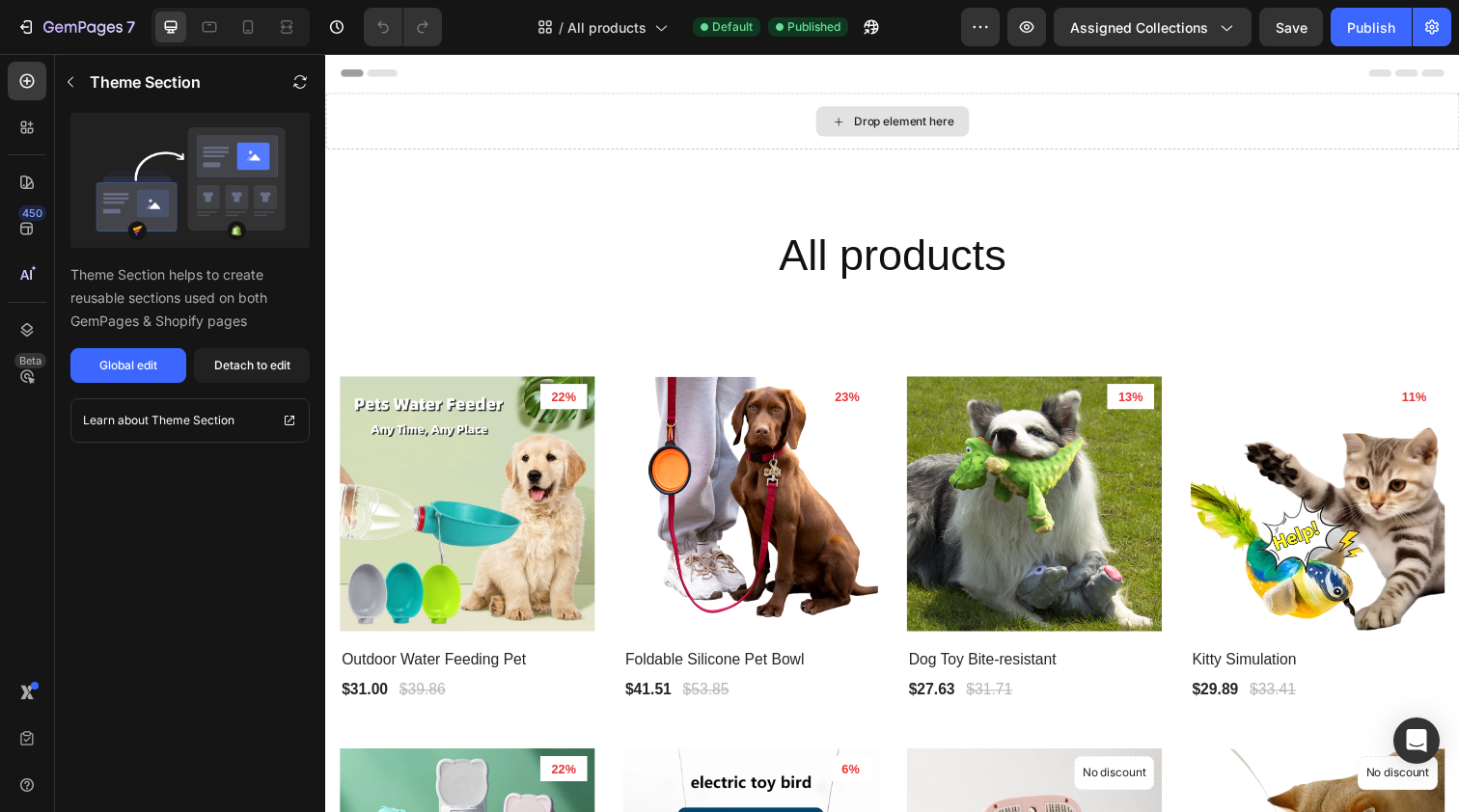 scroll, scrollTop: 0, scrollLeft: 0, axis: both 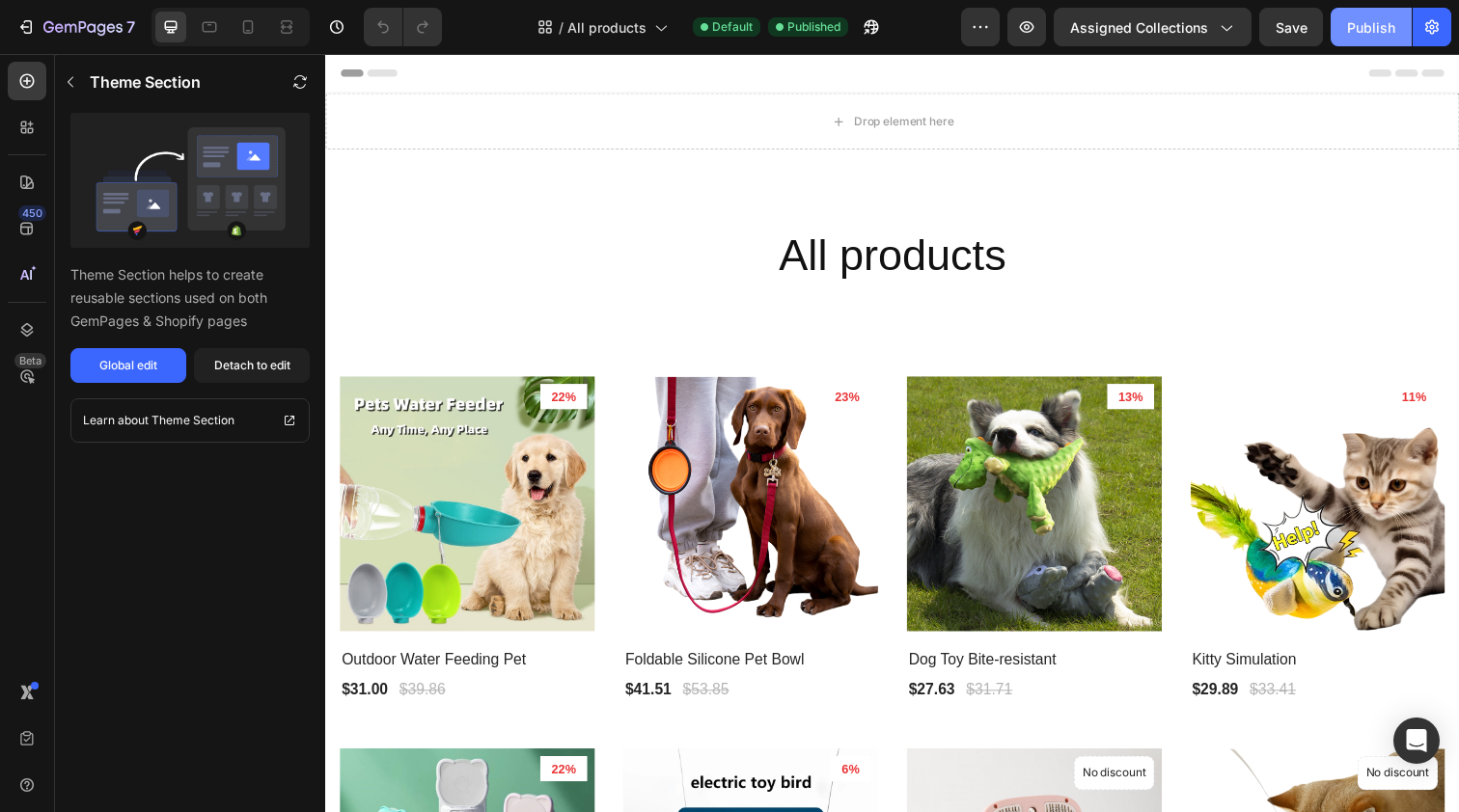 click on "Publish" 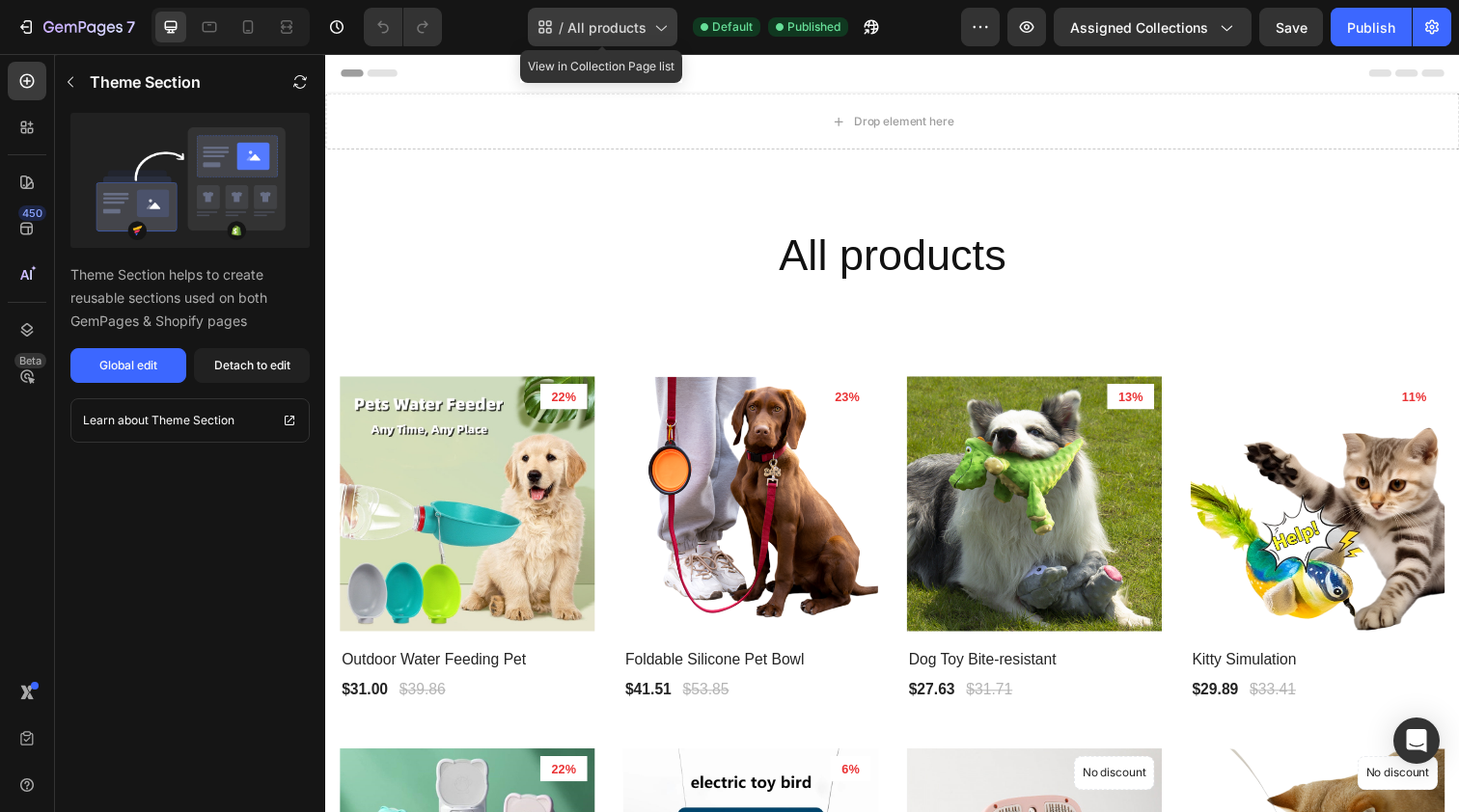 click on "All products" at bounding box center [607, 27] 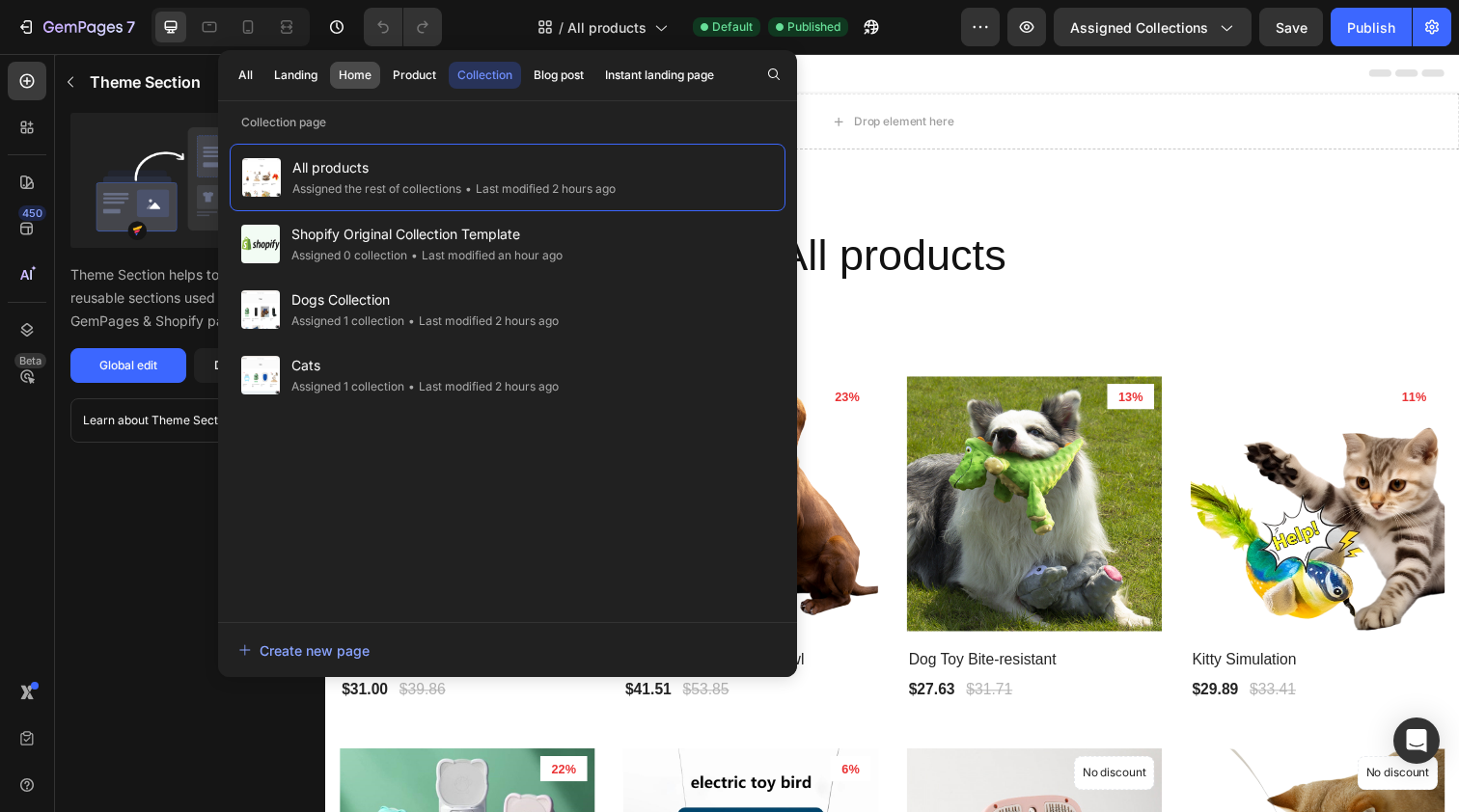 click on "Home" at bounding box center (355, 75) 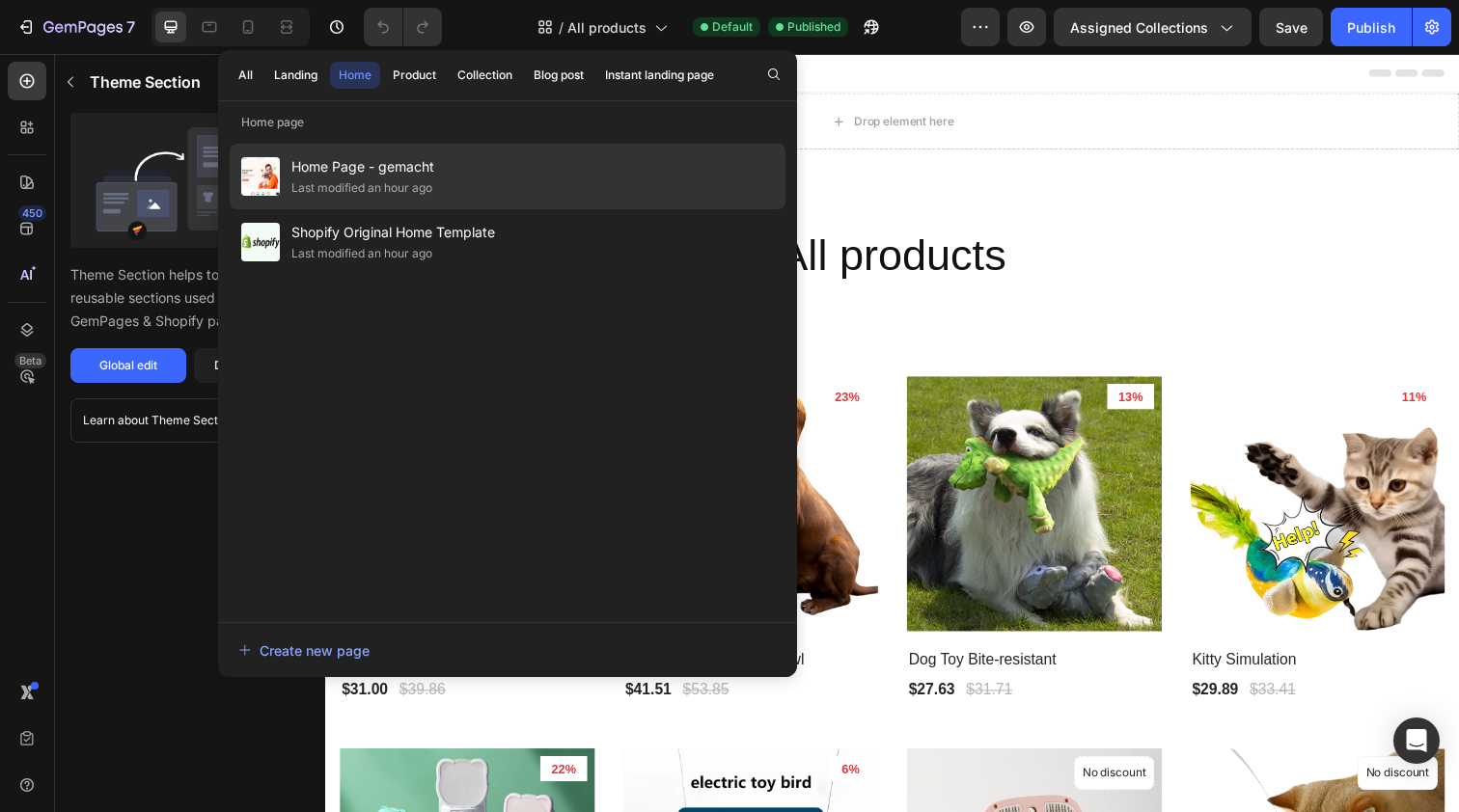 click on "Last modified an hour ago" 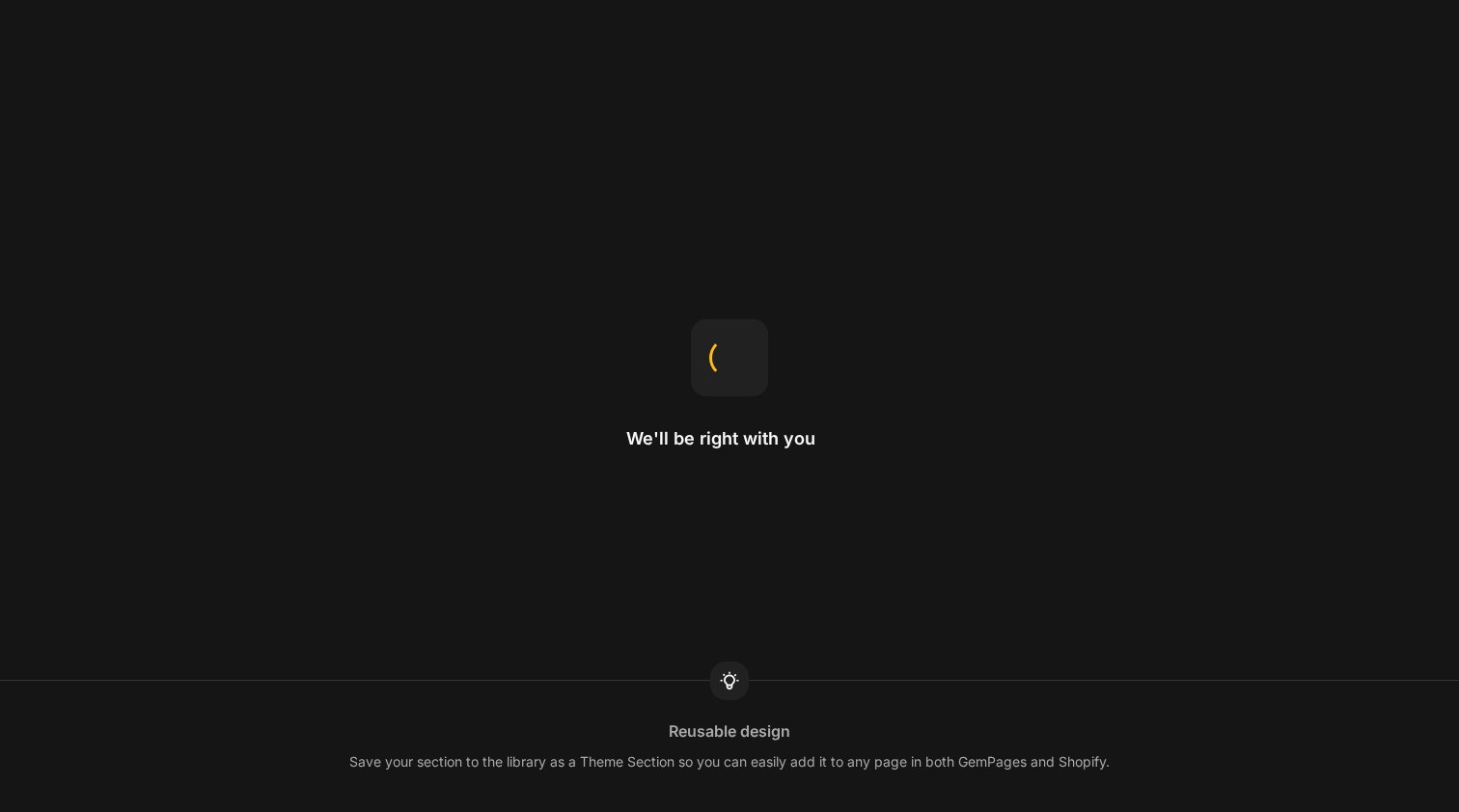 scroll, scrollTop: 0, scrollLeft: 0, axis: both 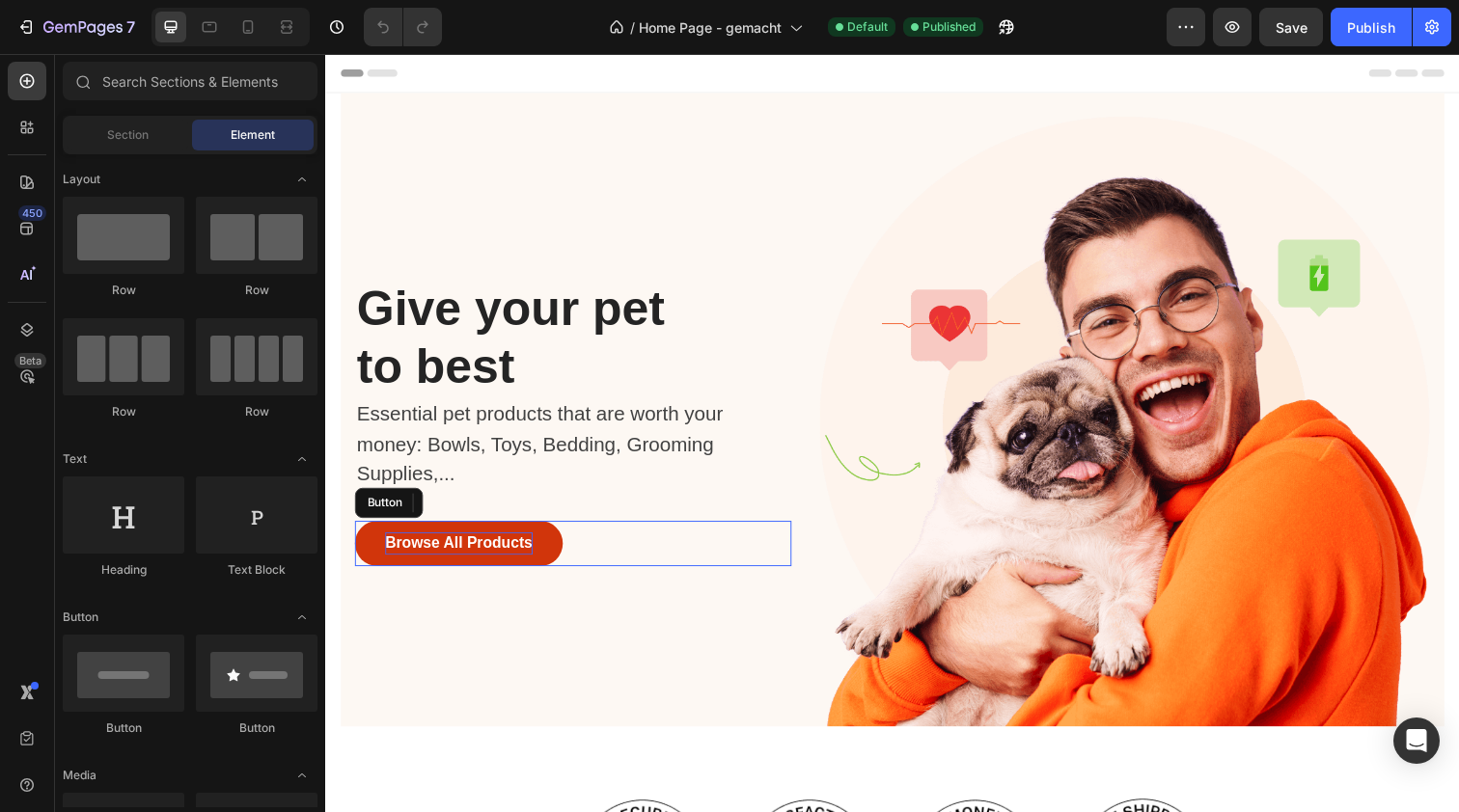click on "Browse All Products" at bounding box center [461, 554] 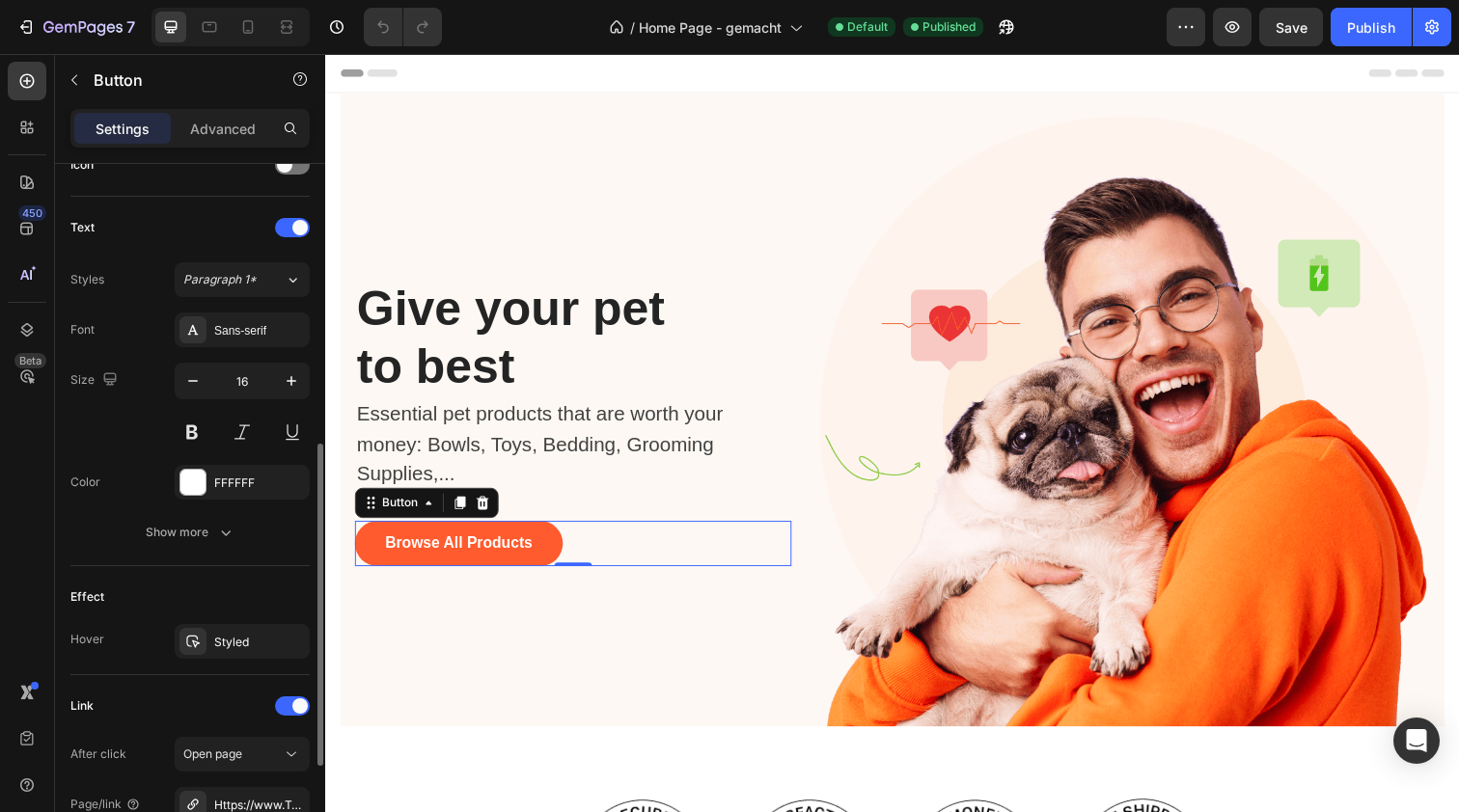 scroll, scrollTop: 830, scrollLeft: 0, axis: vertical 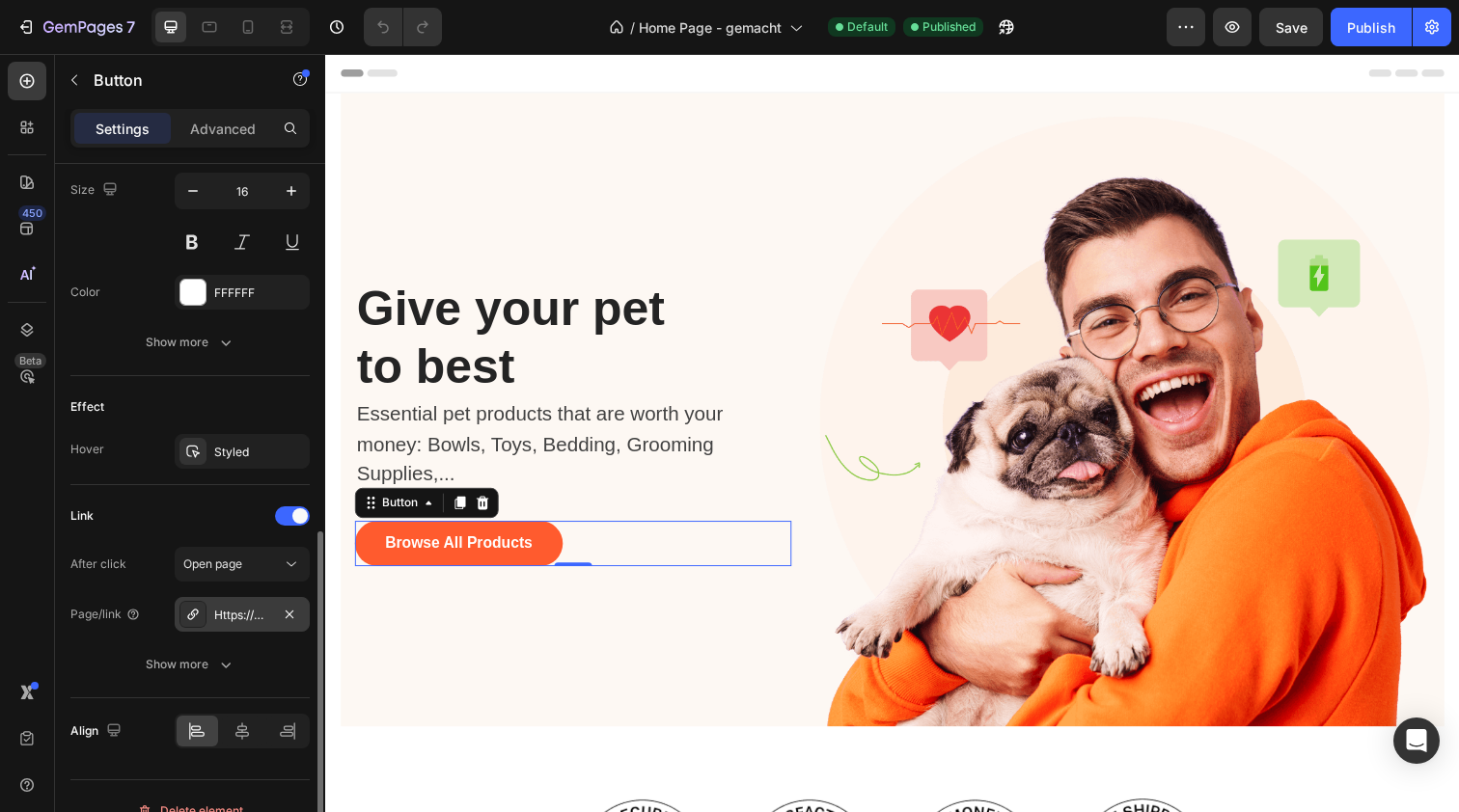 click on "Https://www.Tabbyaw.Com/all" at bounding box center (242, 615) 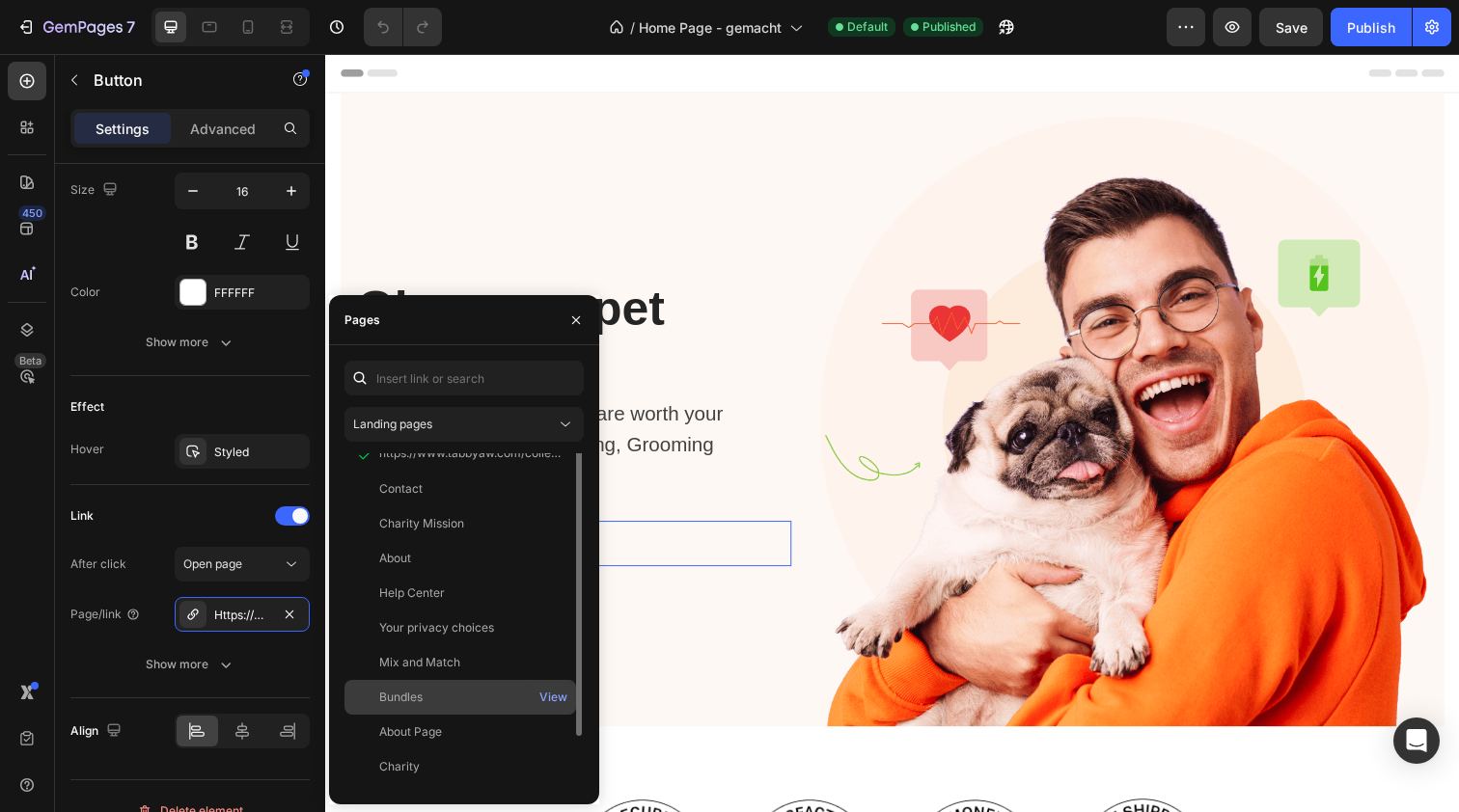 scroll, scrollTop: 0, scrollLeft: 0, axis: both 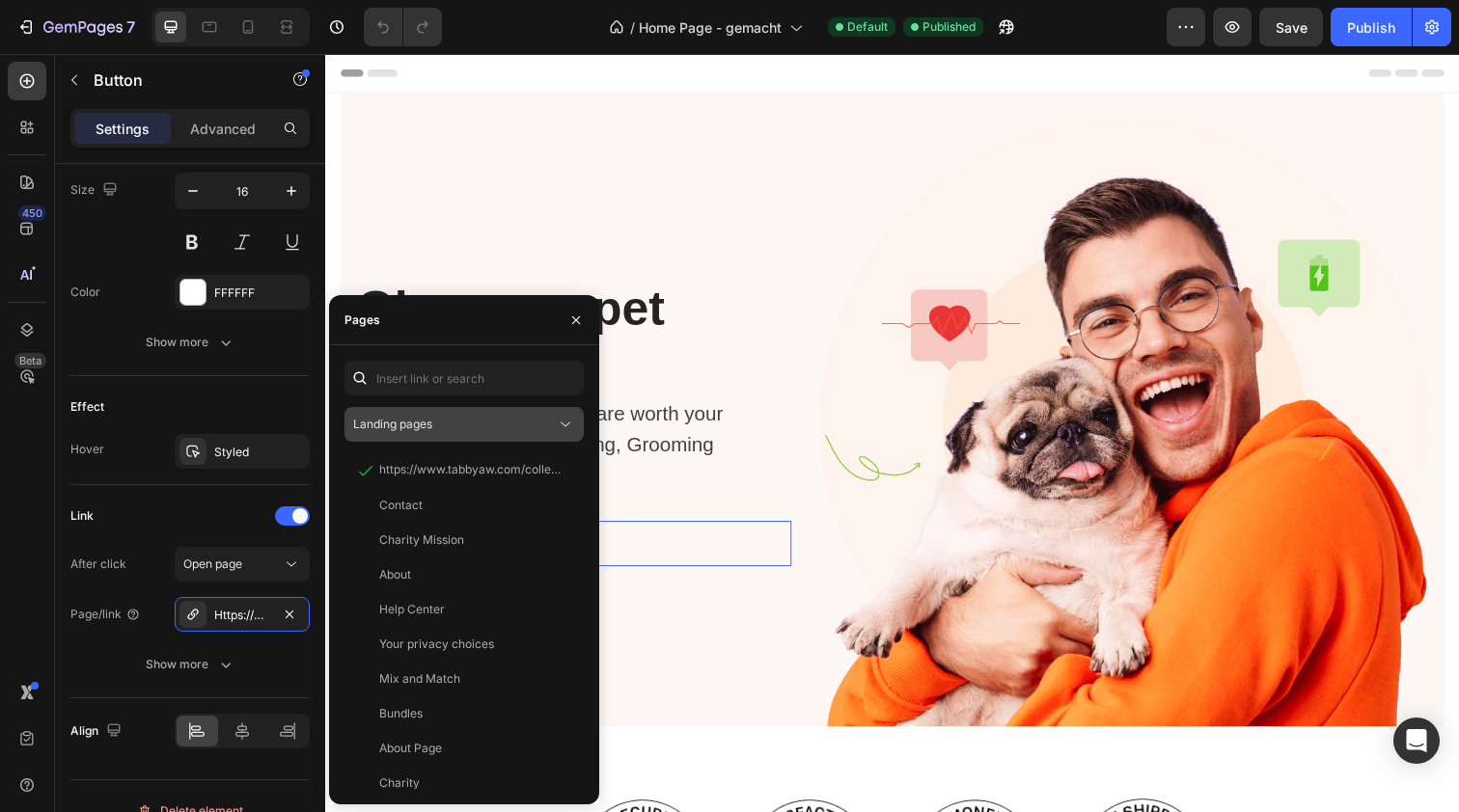 click 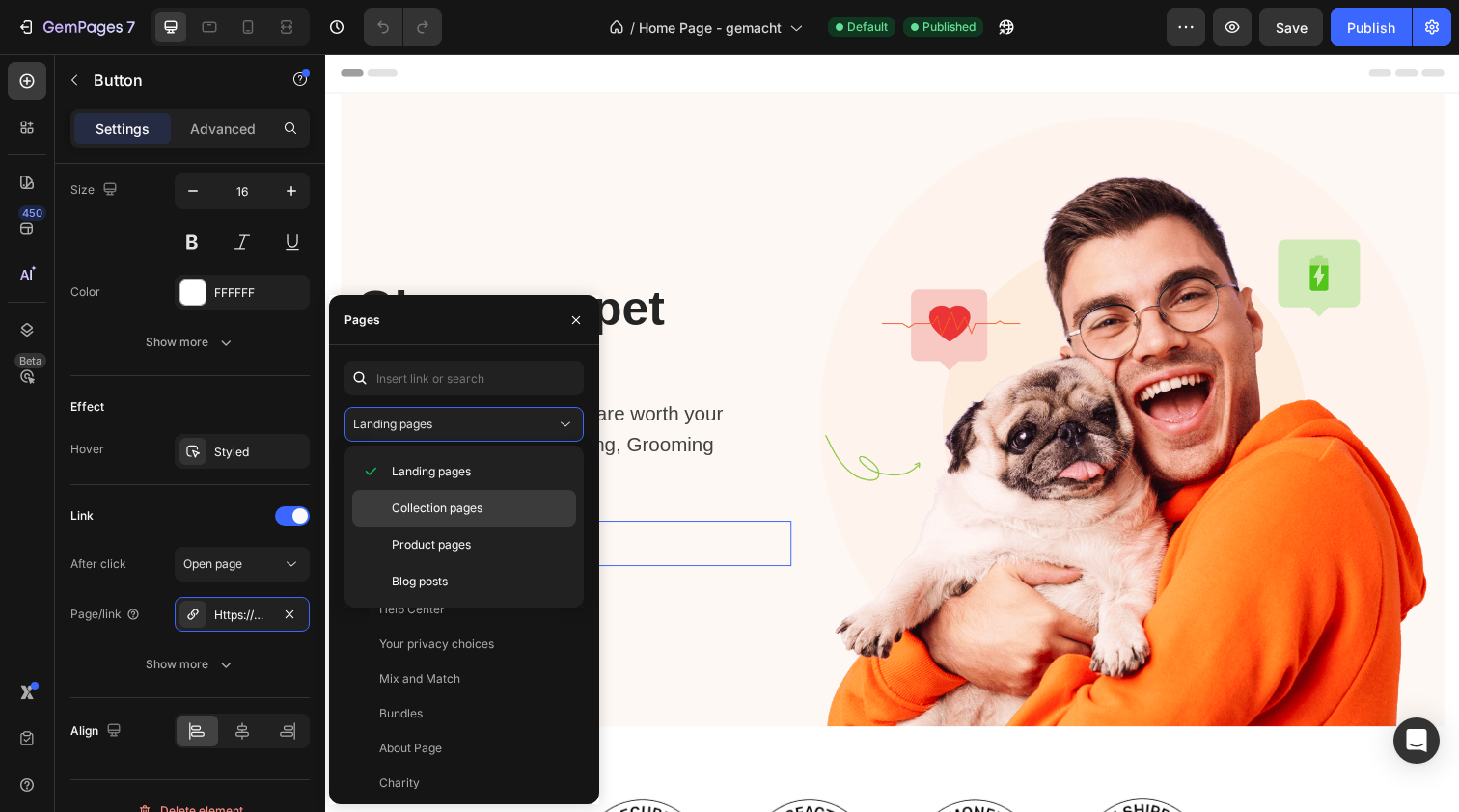 click on "Collection pages" at bounding box center [437, 508] 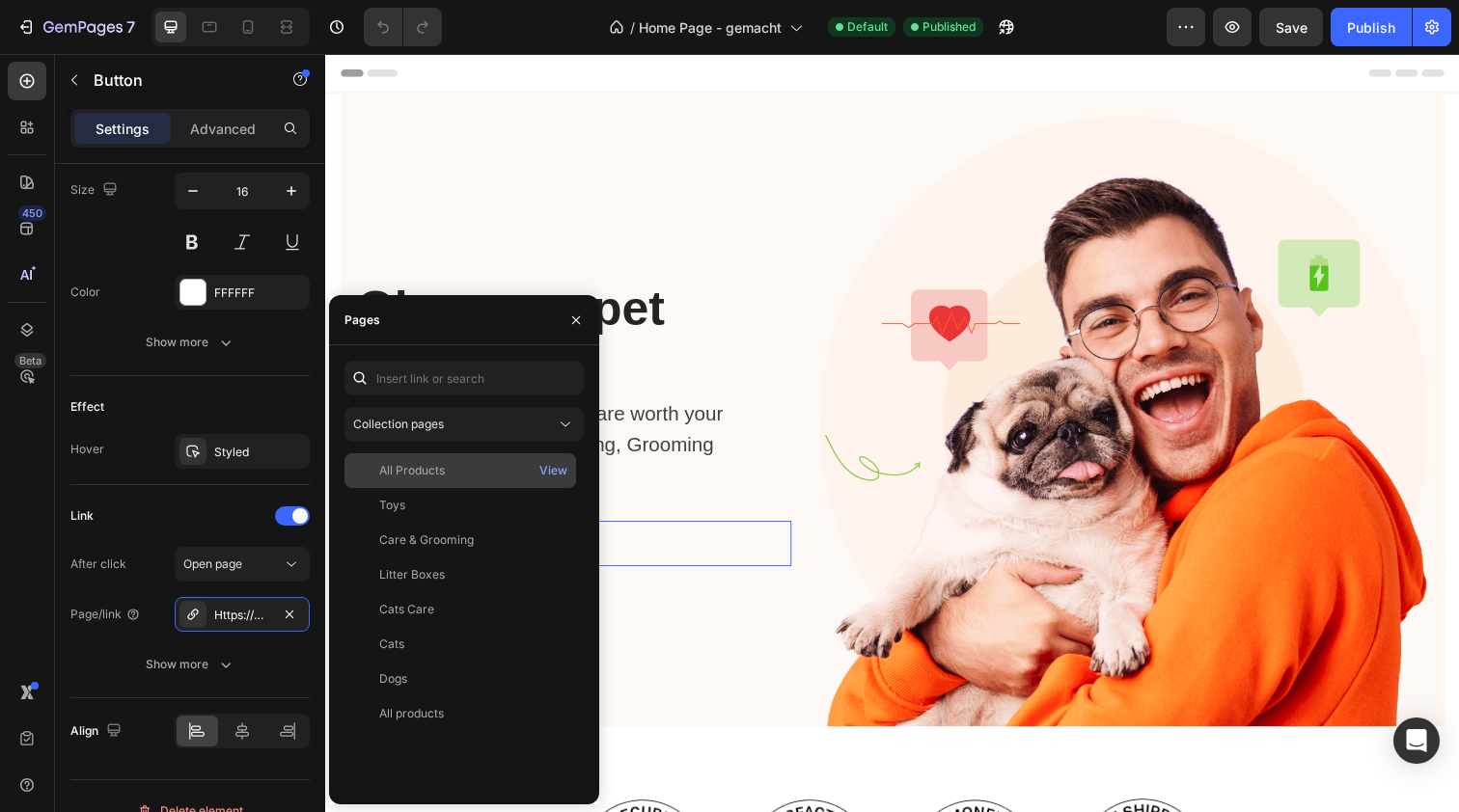 click on "All Products" at bounding box center [460, 471] 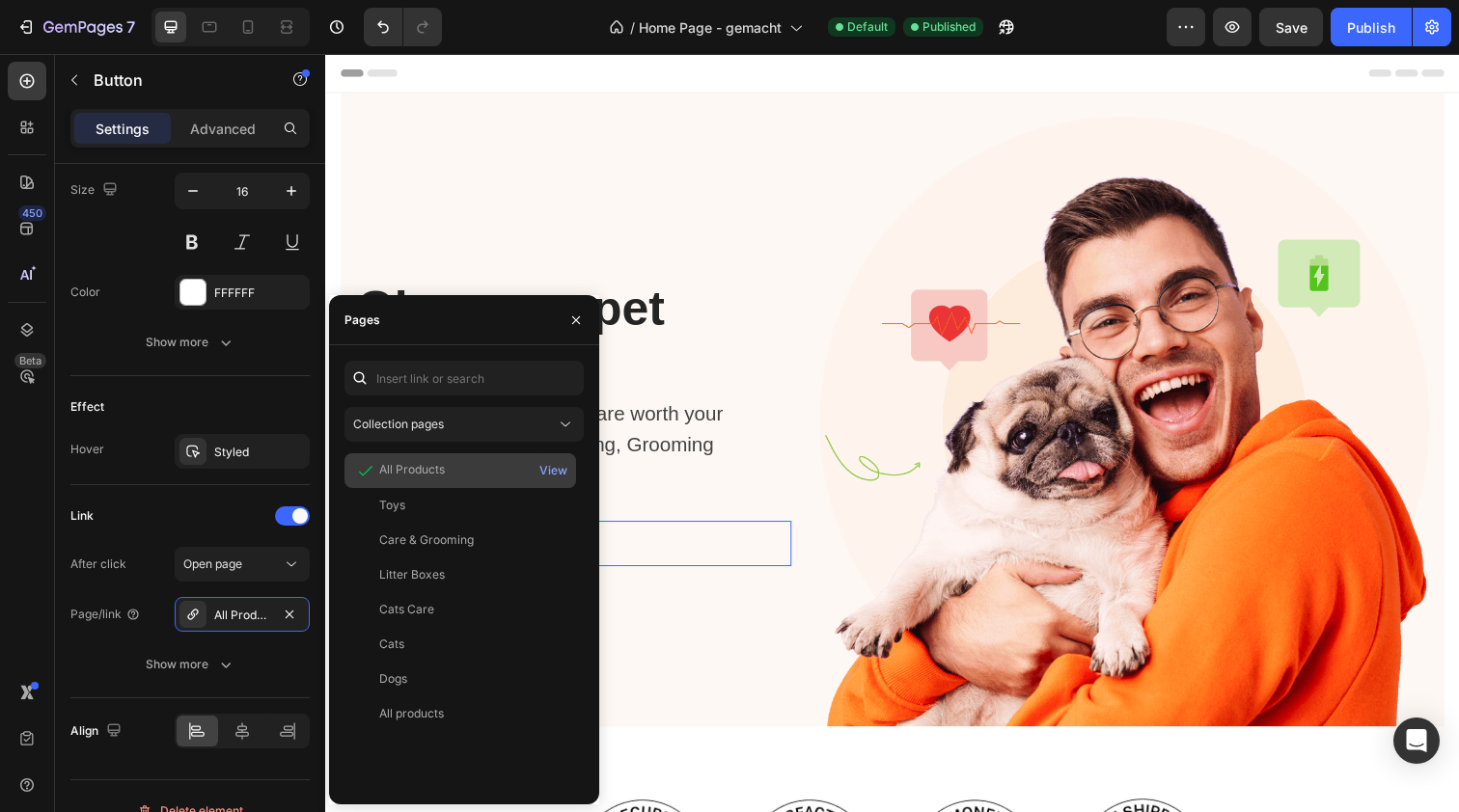 click on "All Products" at bounding box center (460, 471) 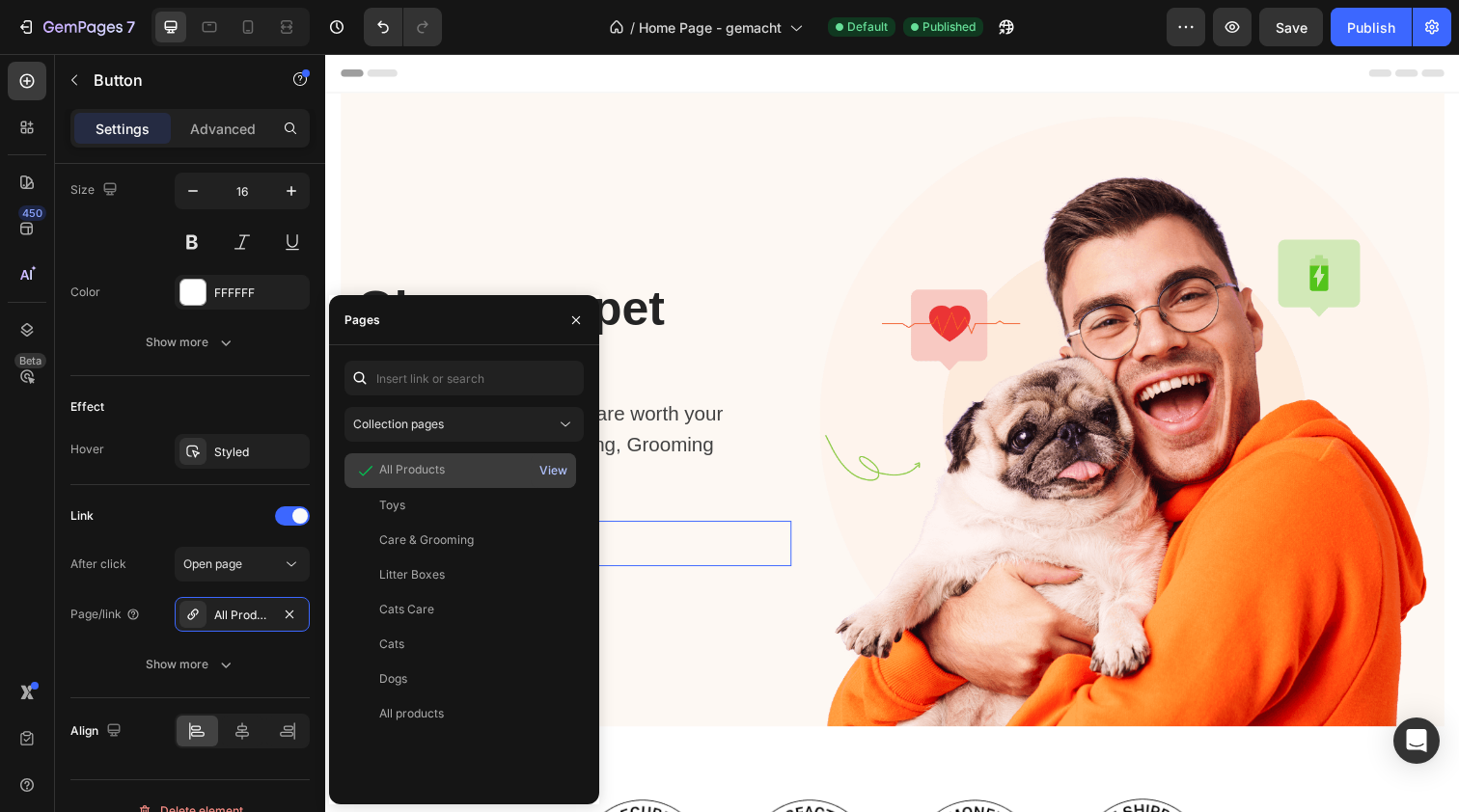 click on "View" at bounding box center [553, 471] 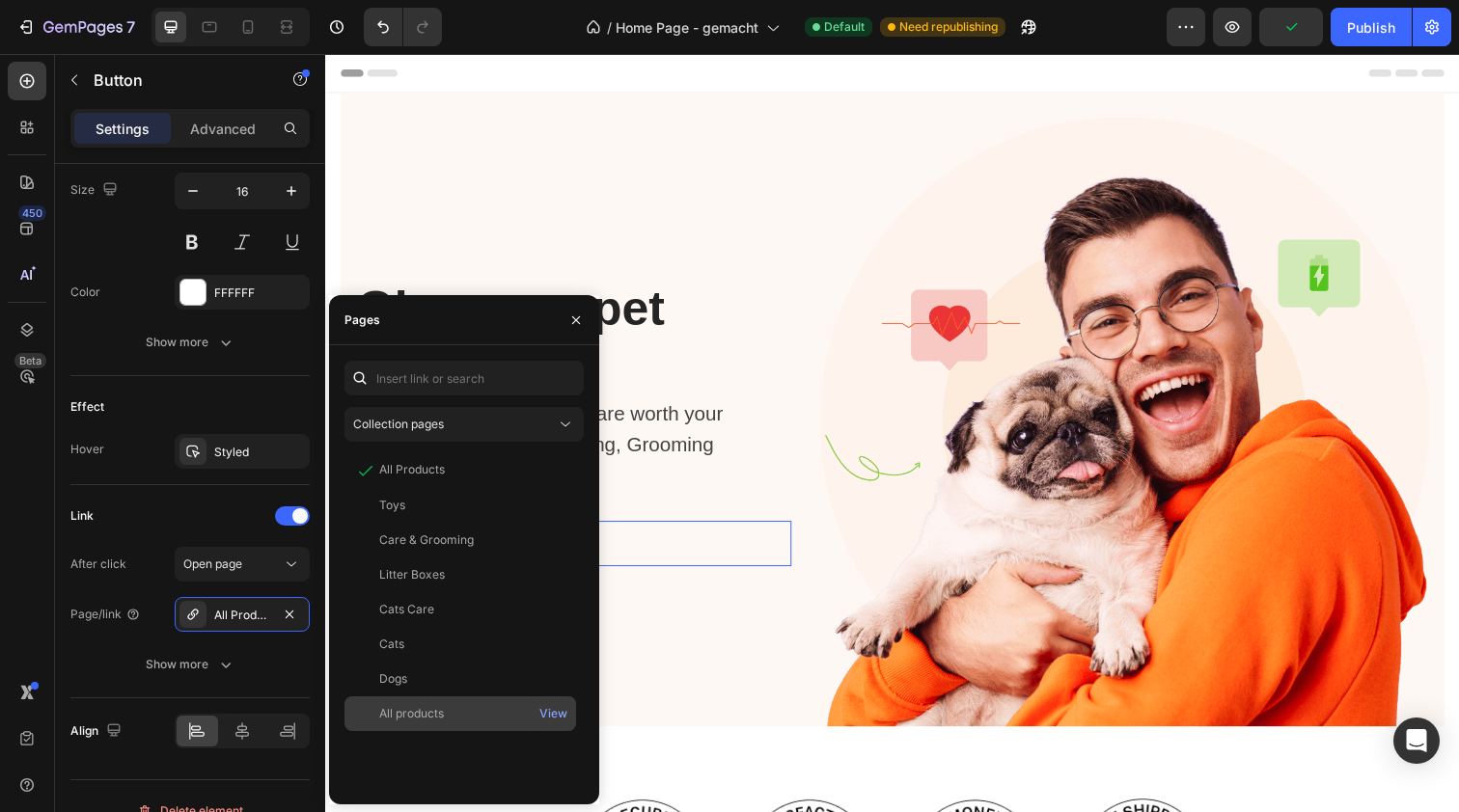 click on "All products" at bounding box center [460, 714] 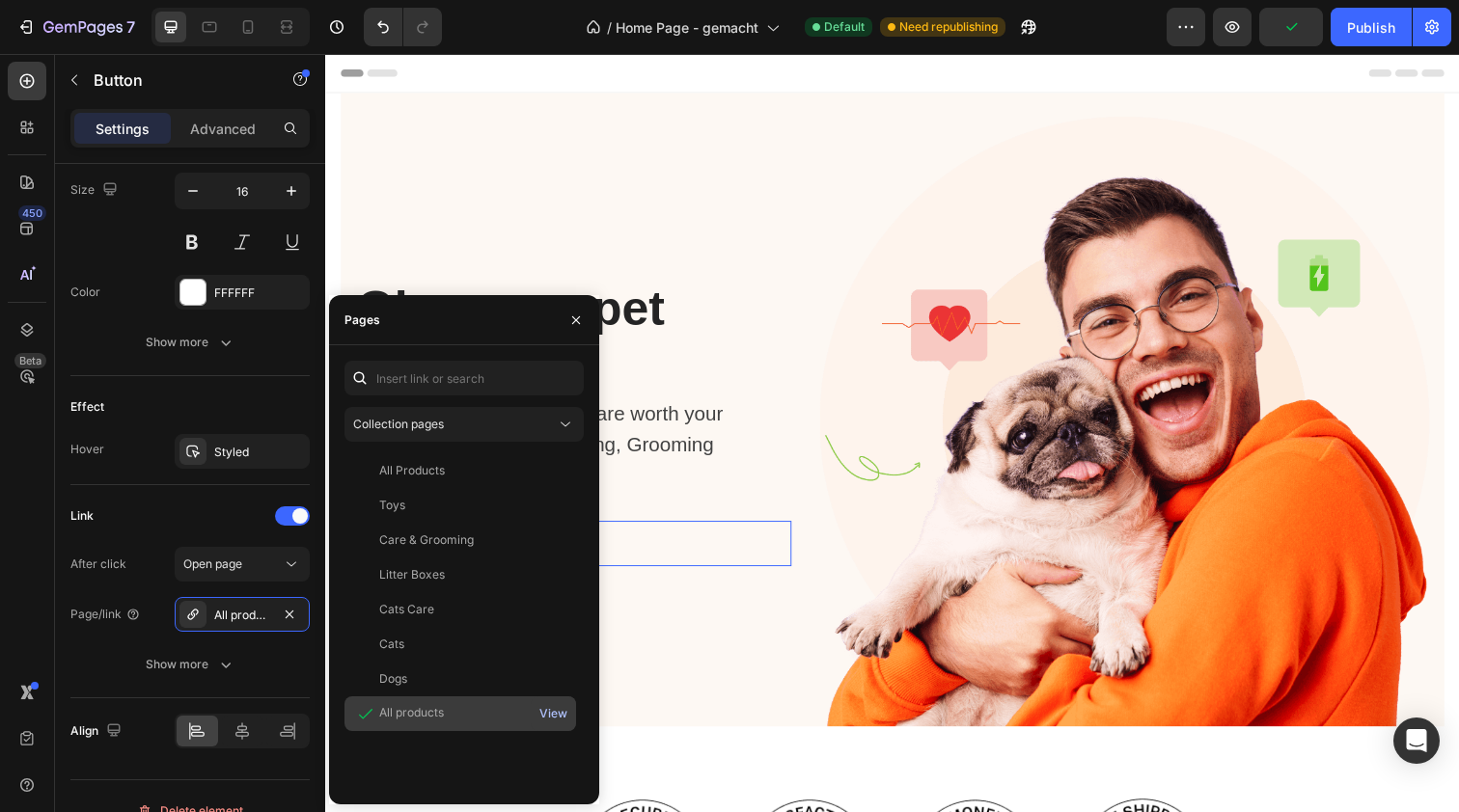 click on "View" at bounding box center (553, 714) 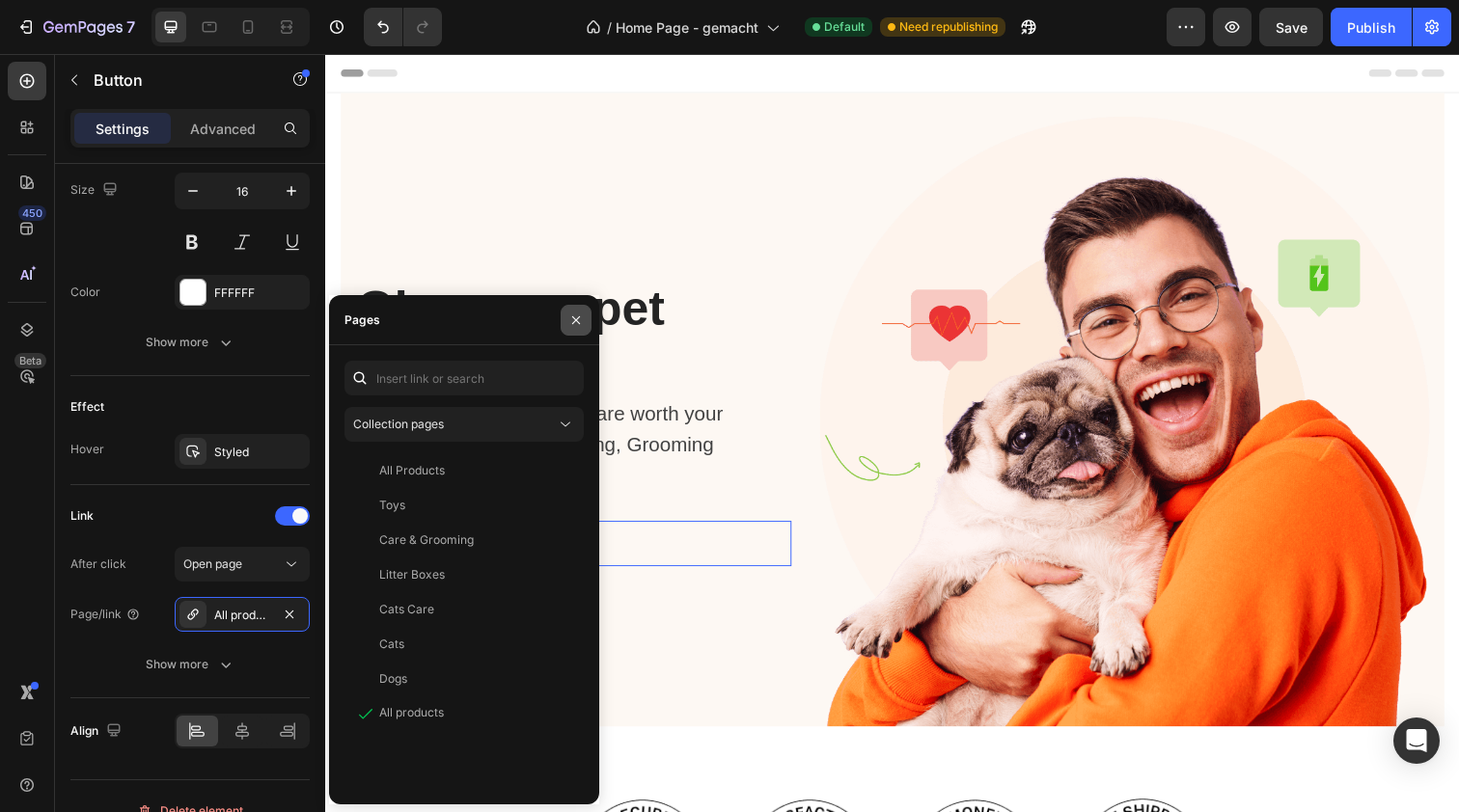 click 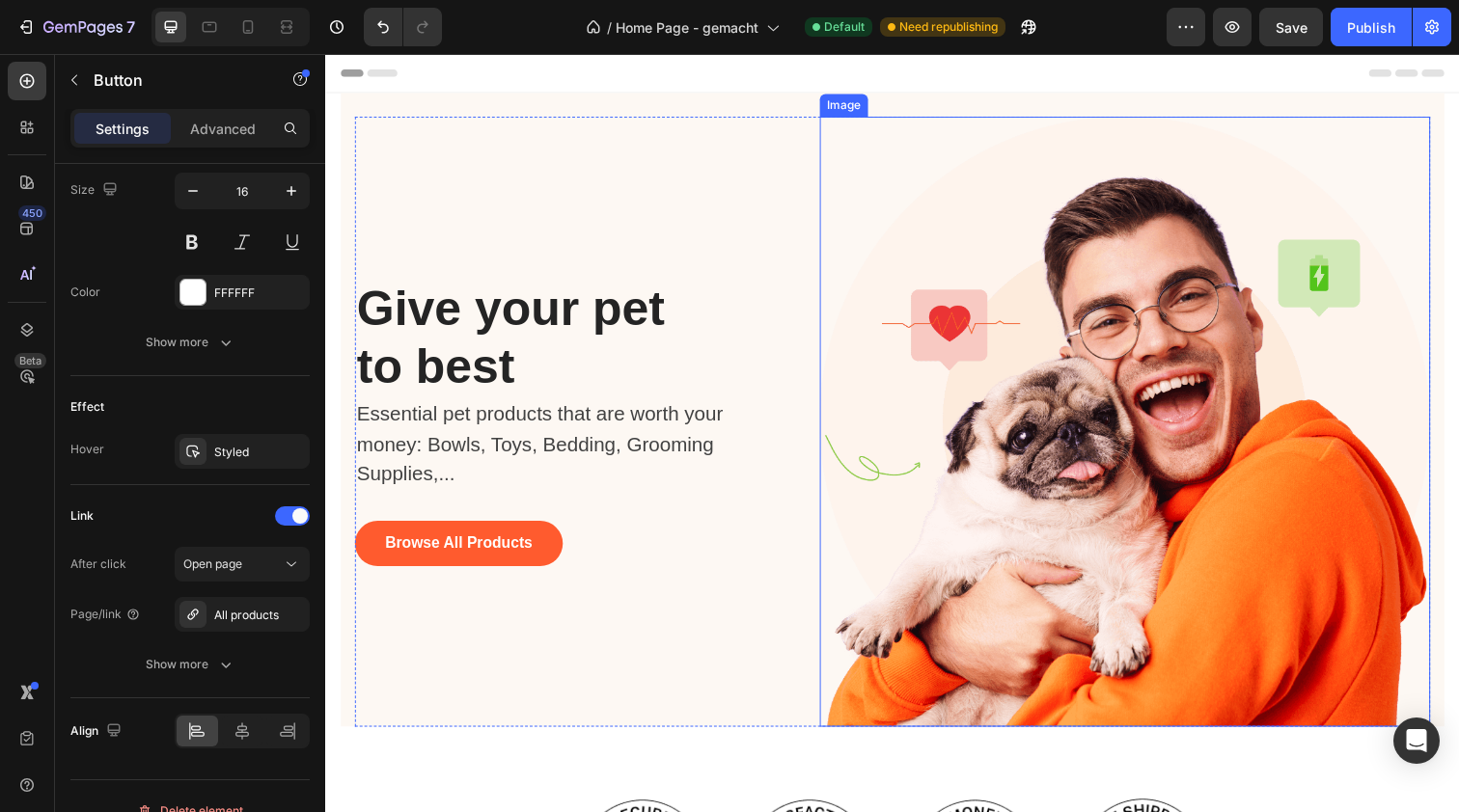 scroll, scrollTop: 0, scrollLeft: 0, axis: both 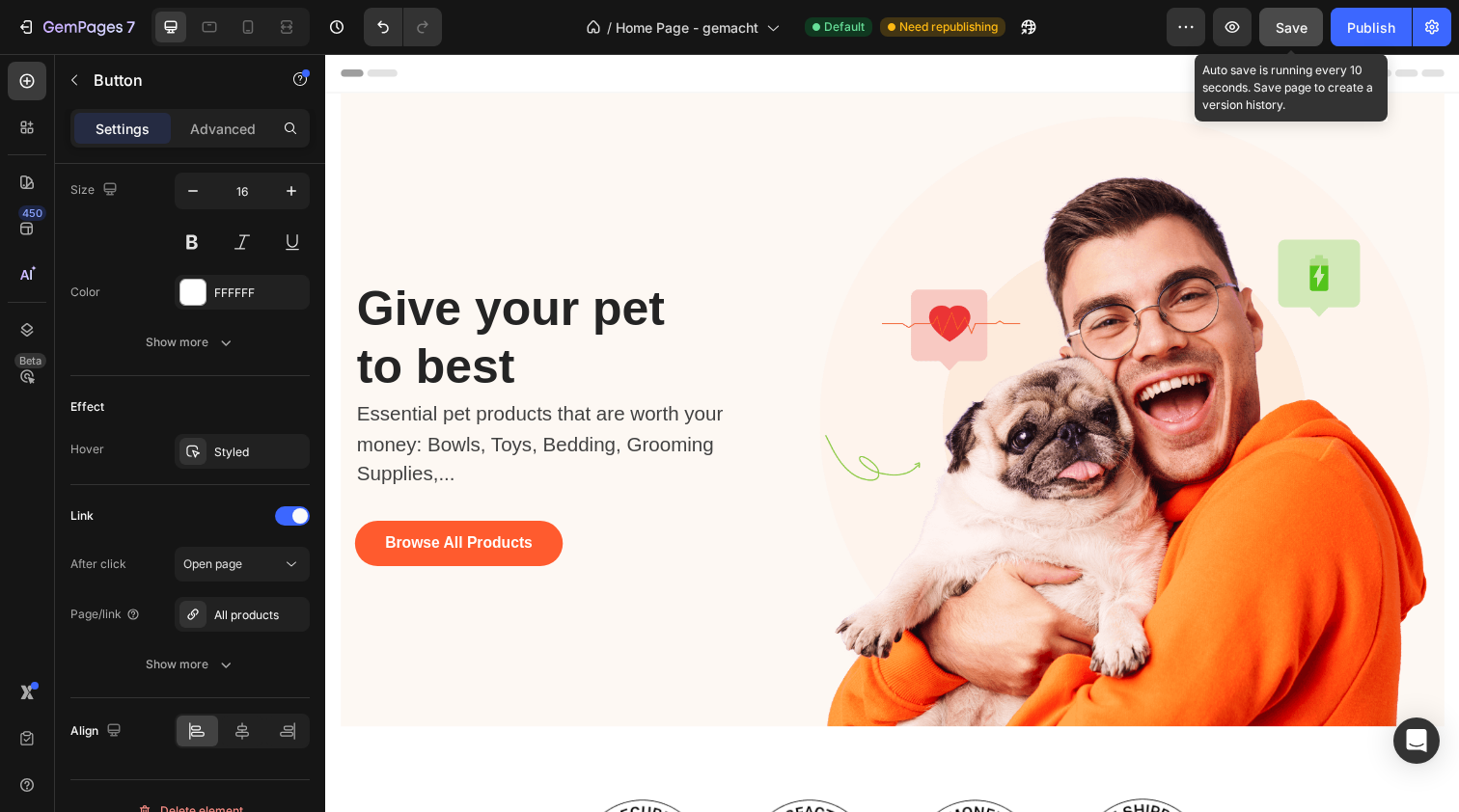 click on "Save" at bounding box center [1291, 27] 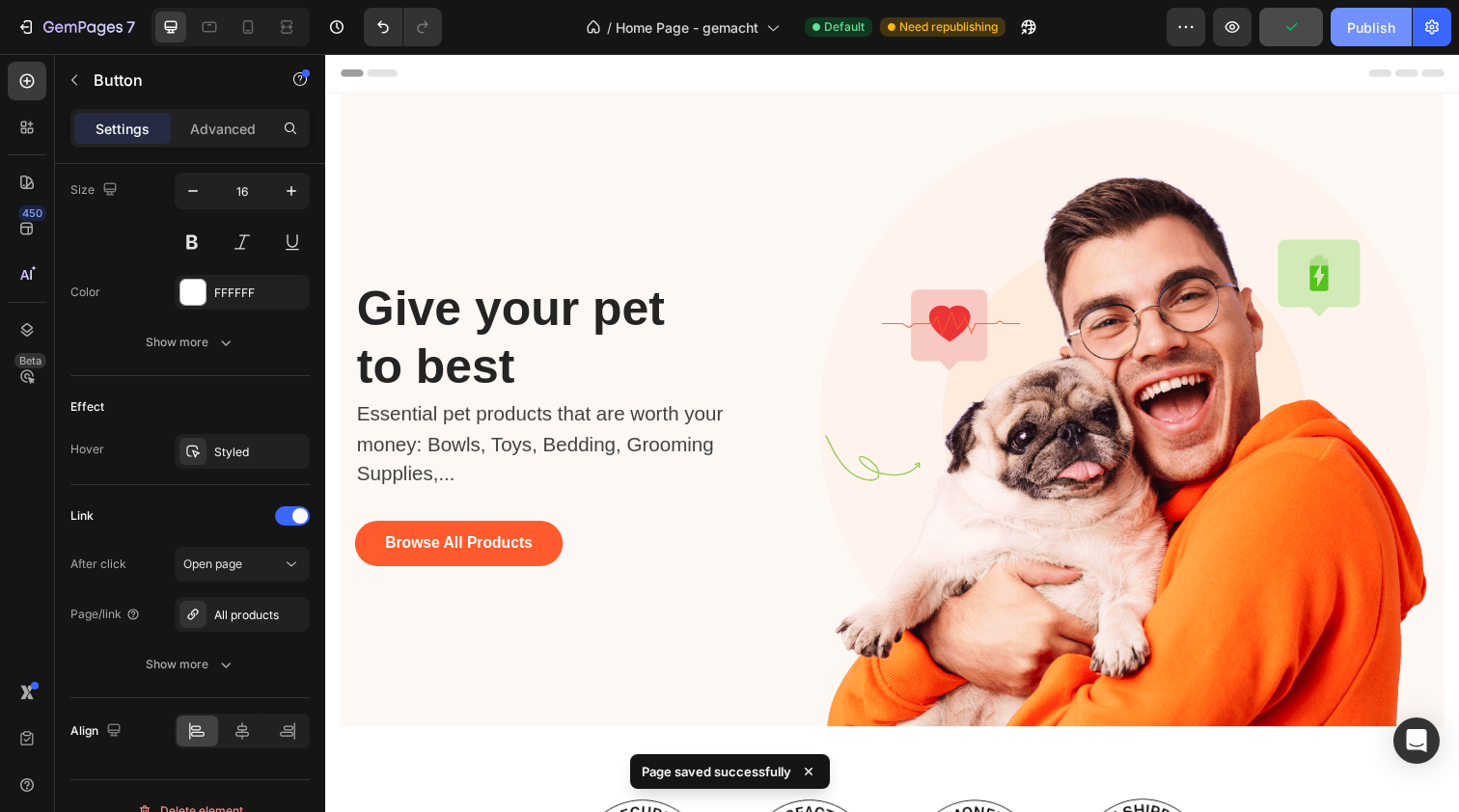 click on "Publish" at bounding box center (1371, 27) 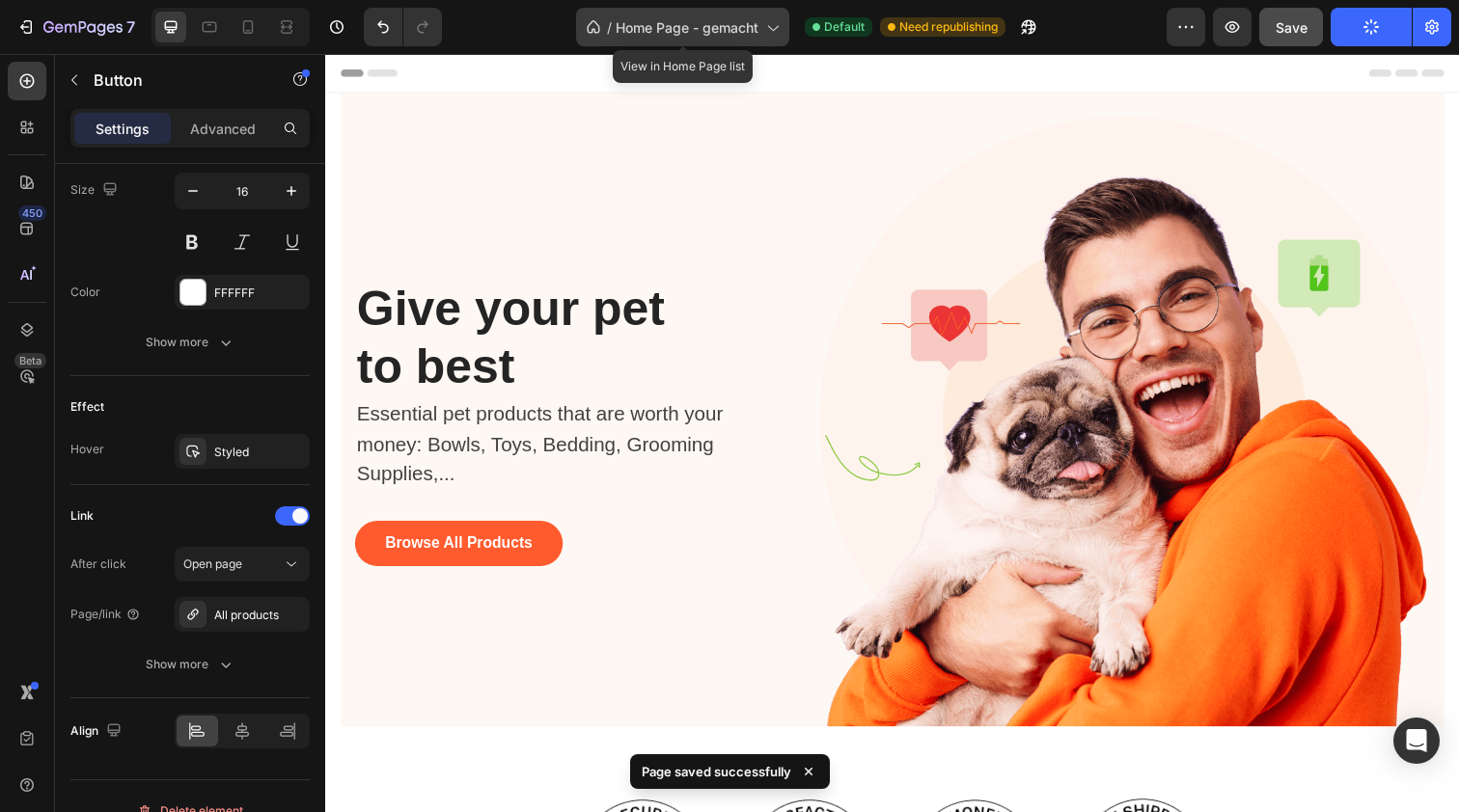 click on "Home Page - gemacht" at bounding box center (687, 27) 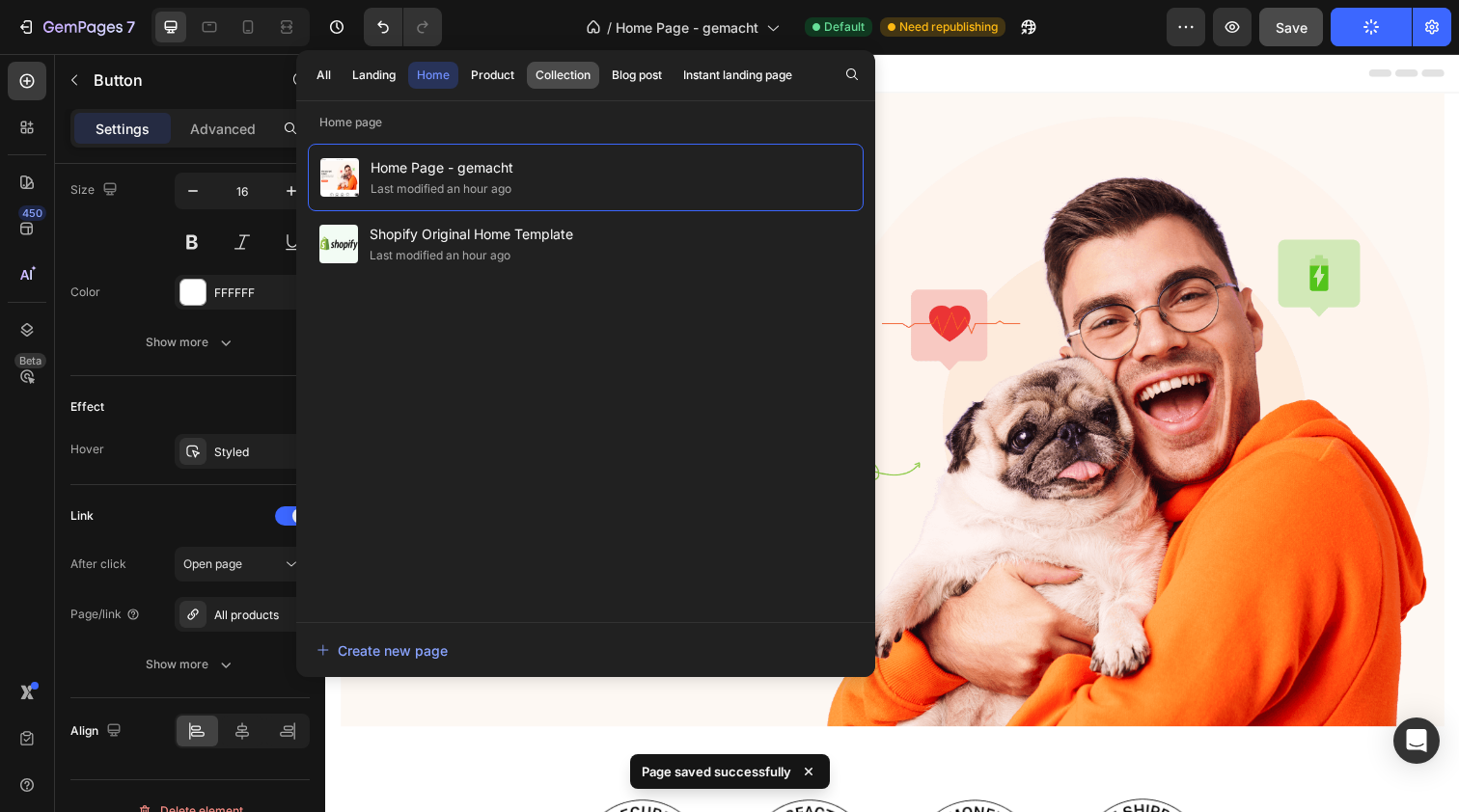 click on "Collection" at bounding box center [563, 75] 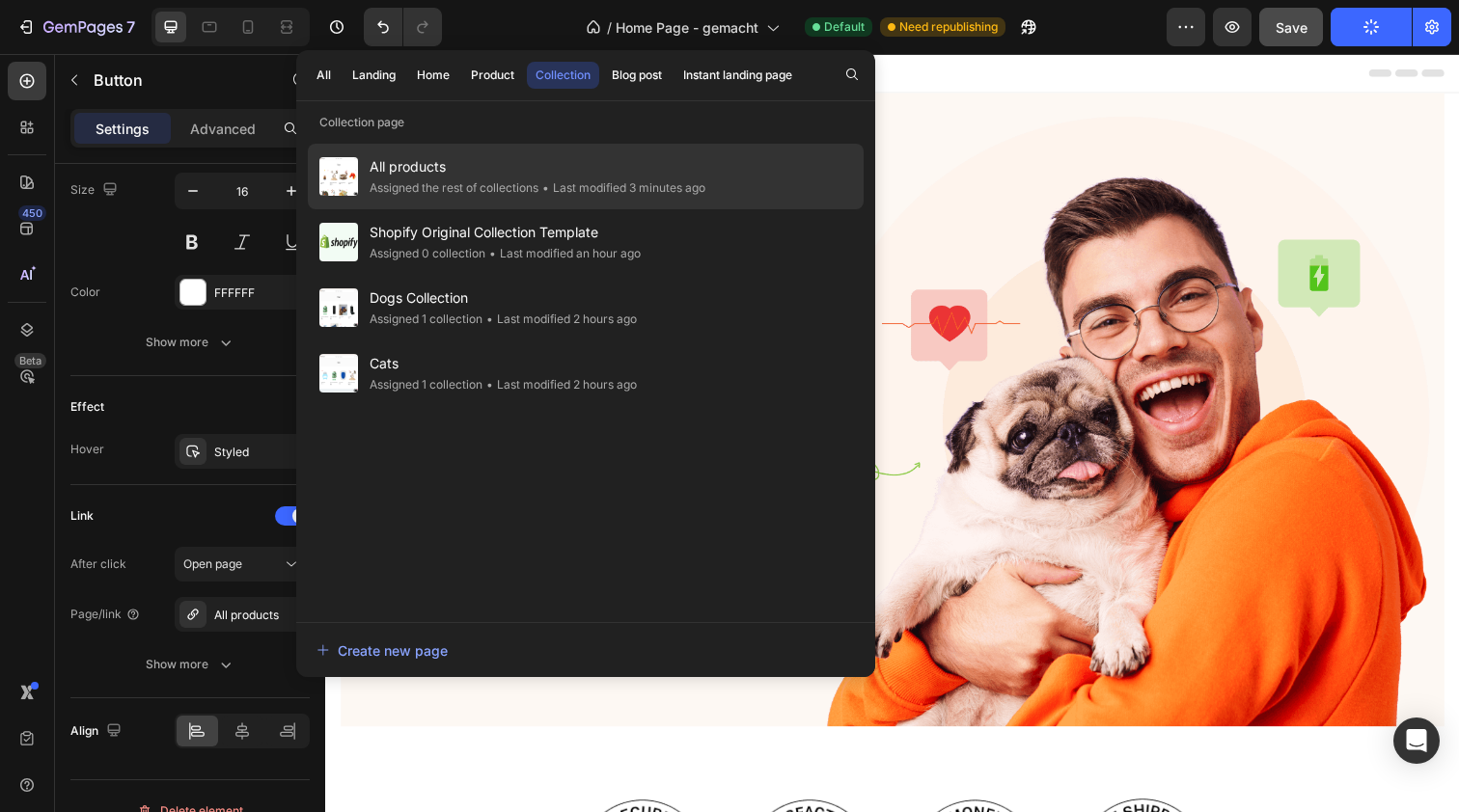 click on "All products" at bounding box center (537, 167) 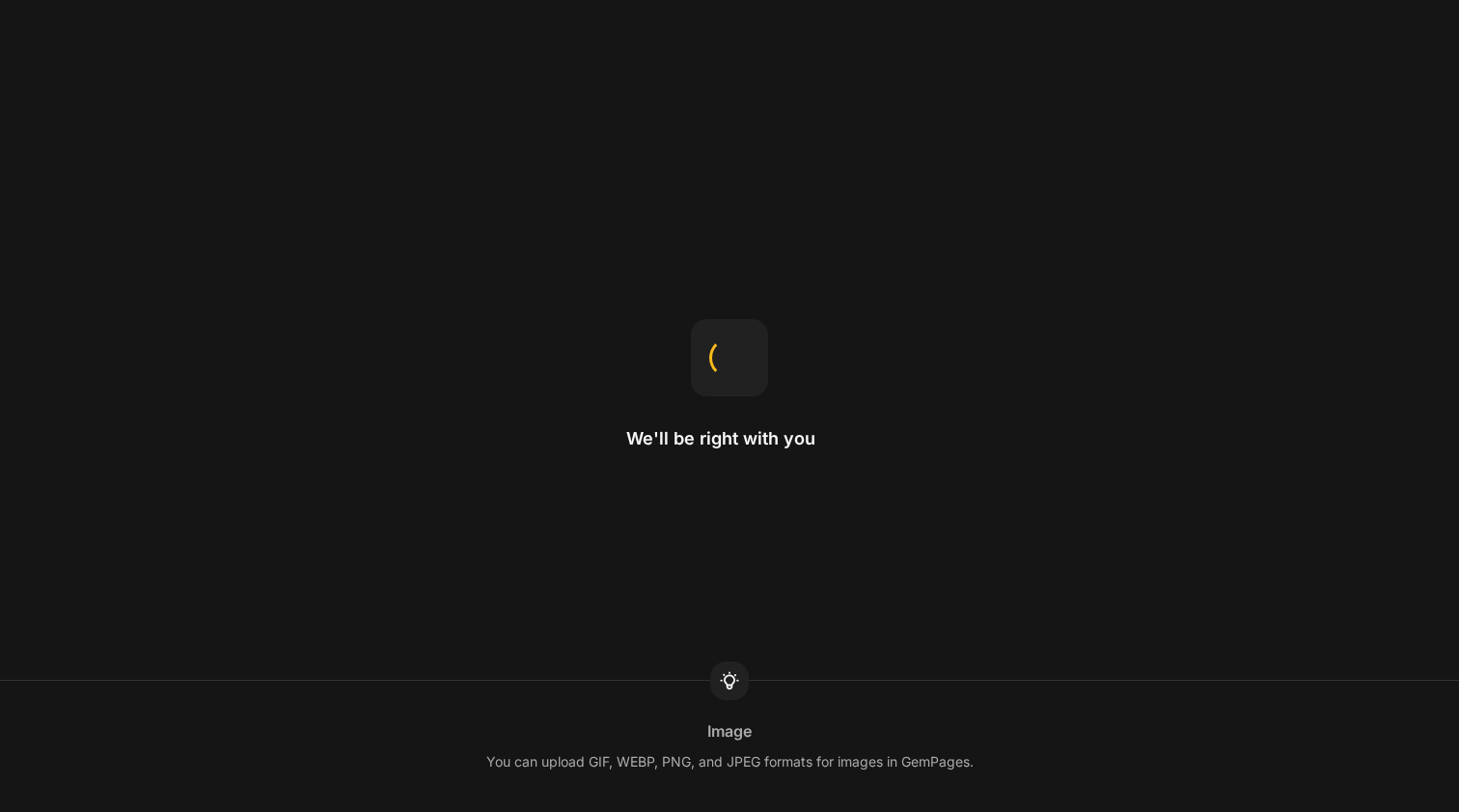 scroll, scrollTop: 0, scrollLeft: 0, axis: both 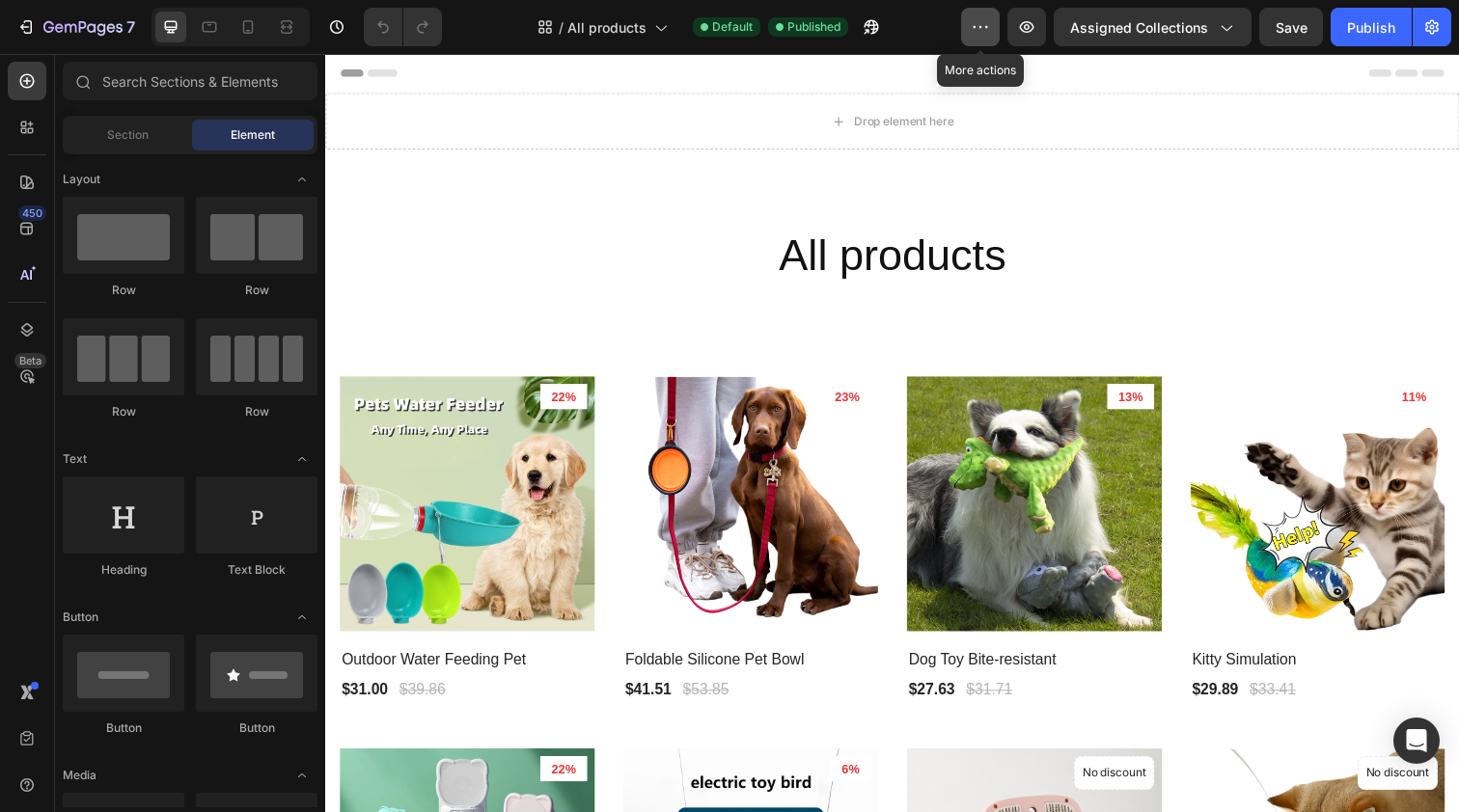click 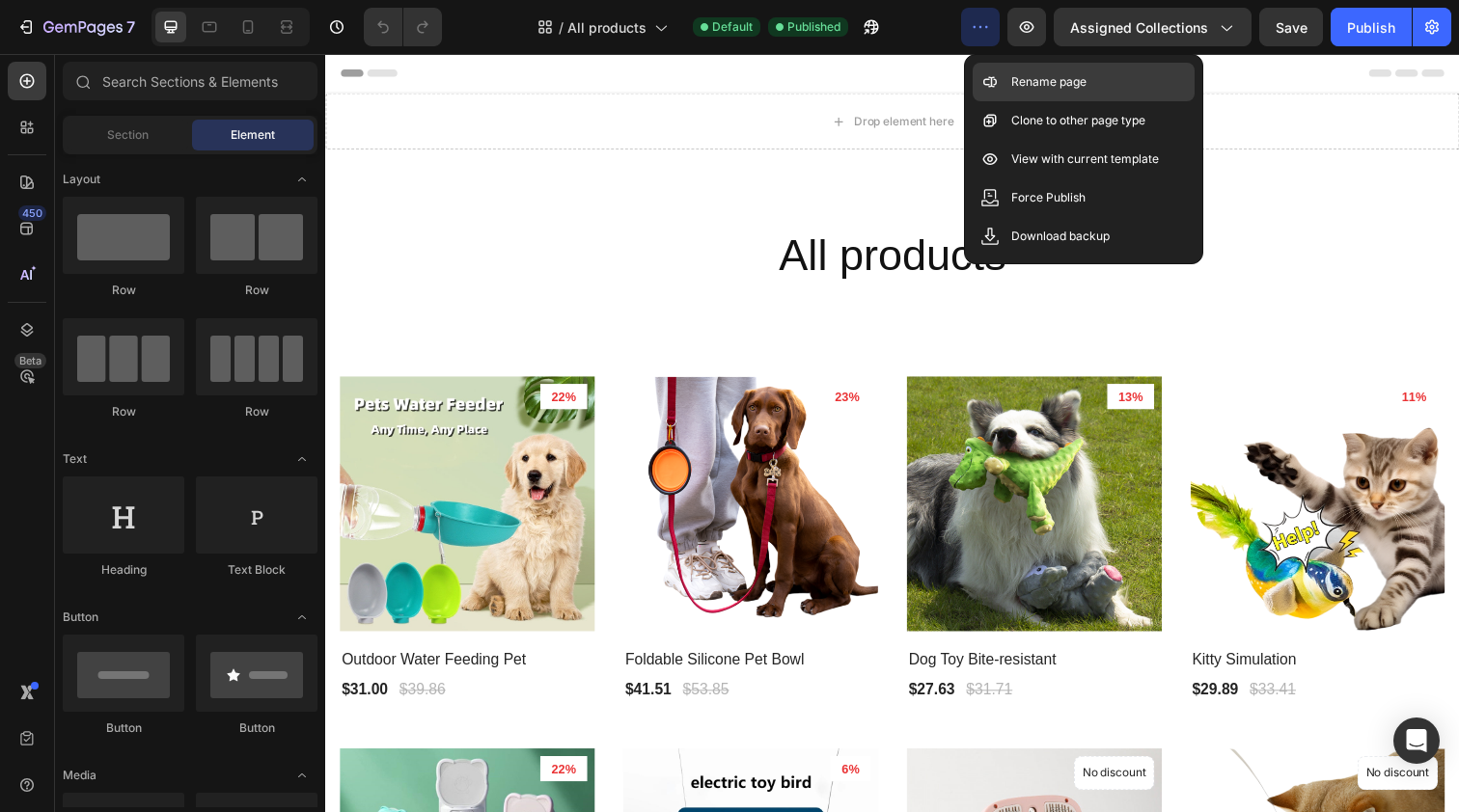 click on "Rename page" 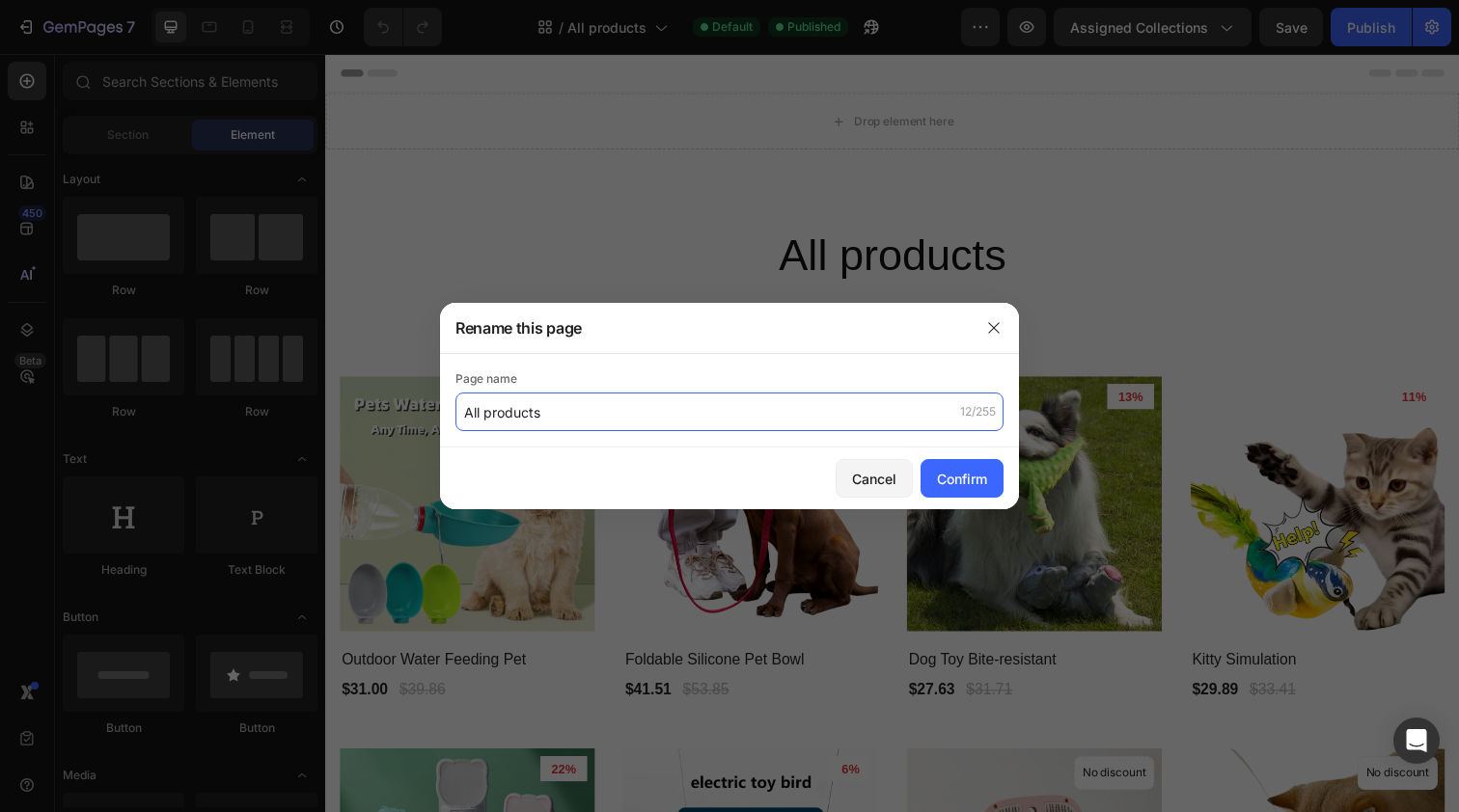 click on "All products" 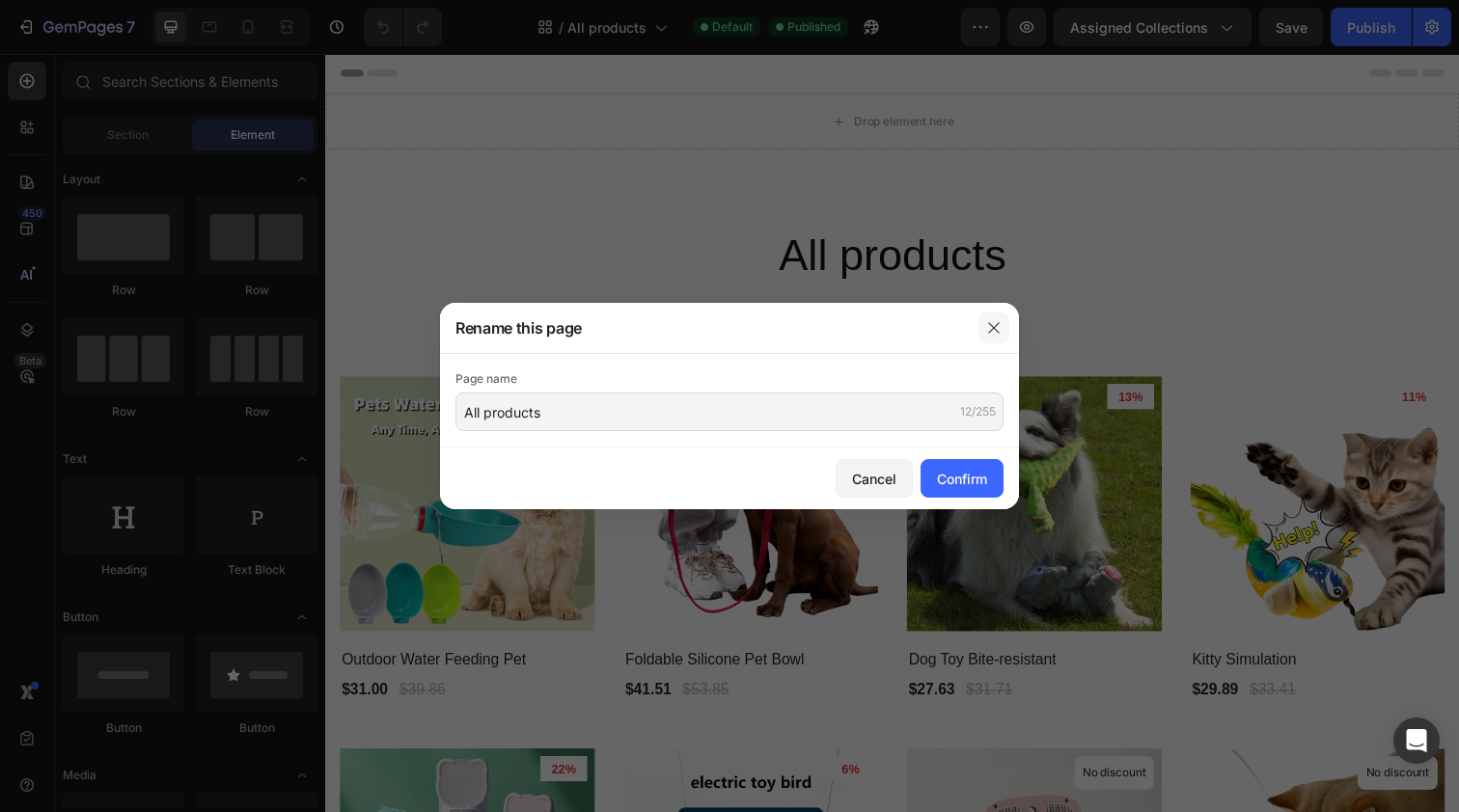 click 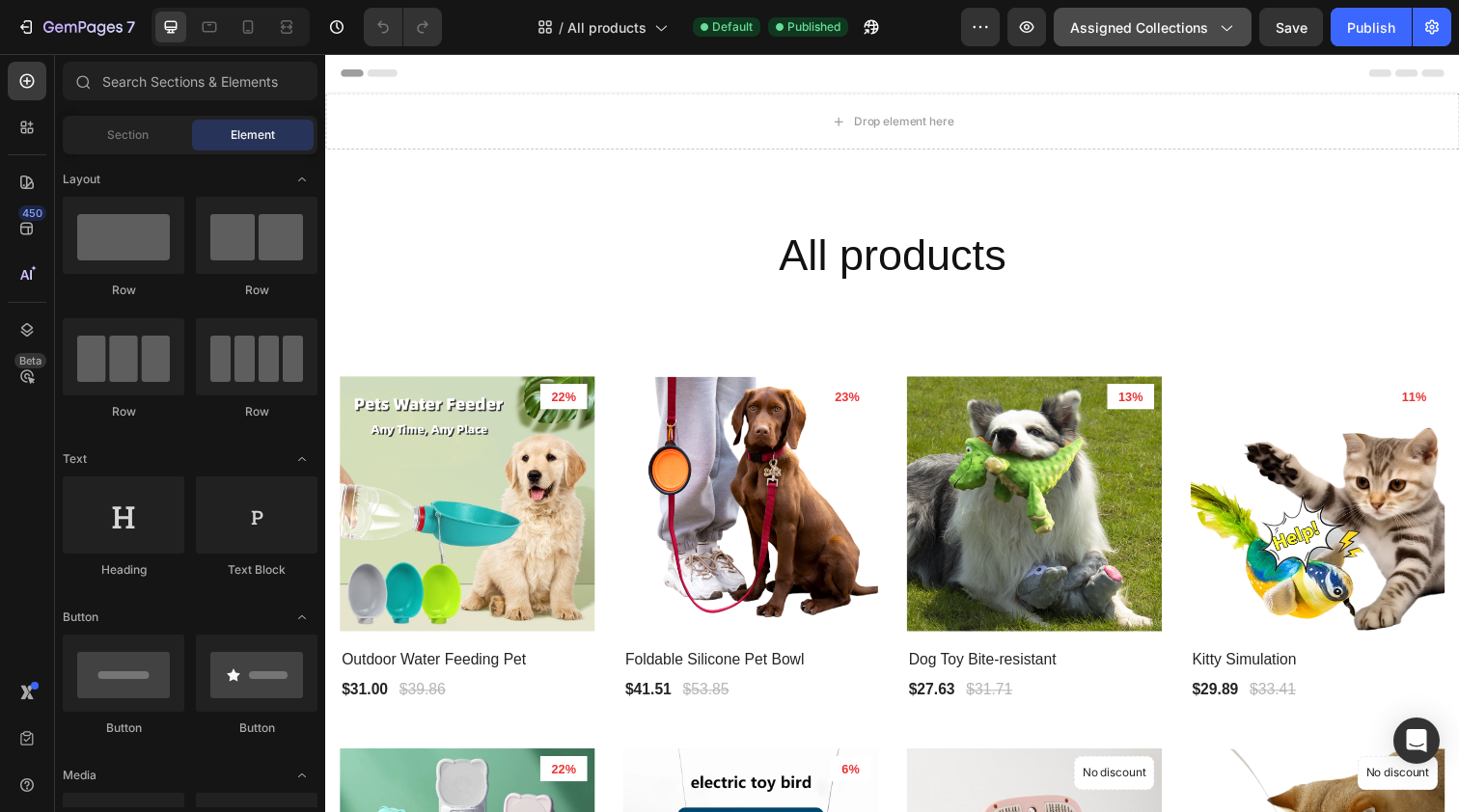 click on "Assigned Collections" 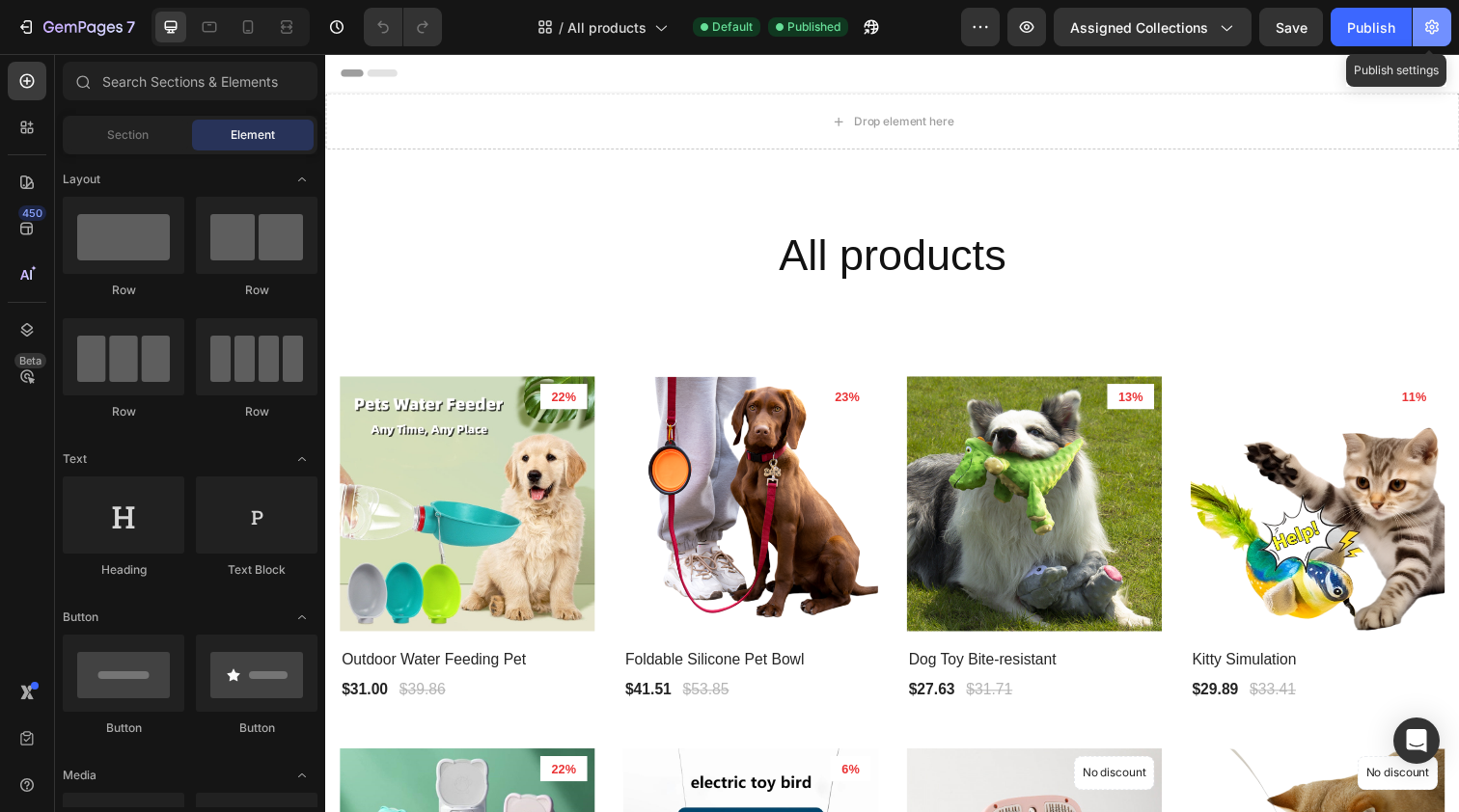 click 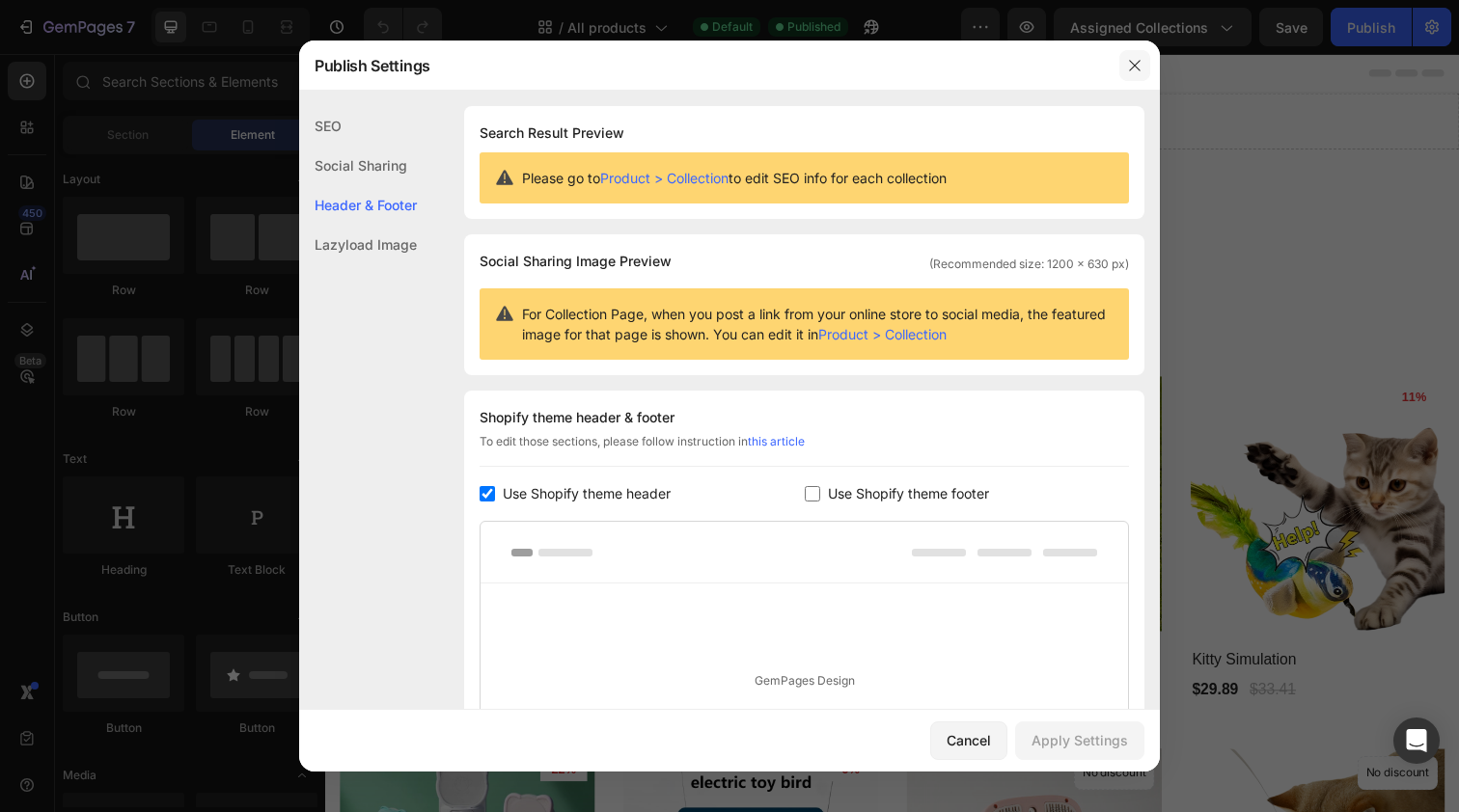 scroll, scrollTop: 0, scrollLeft: 0, axis: both 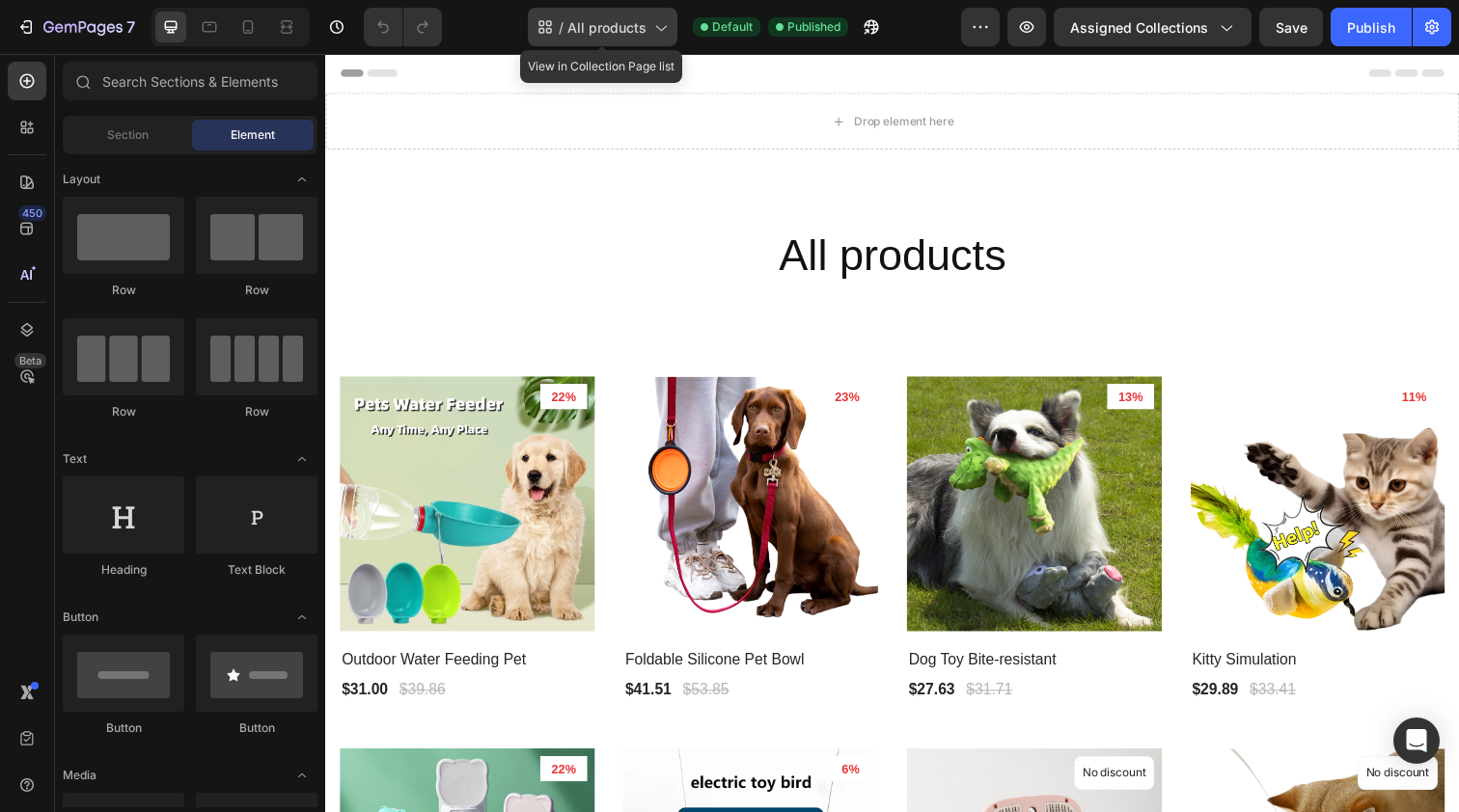 click 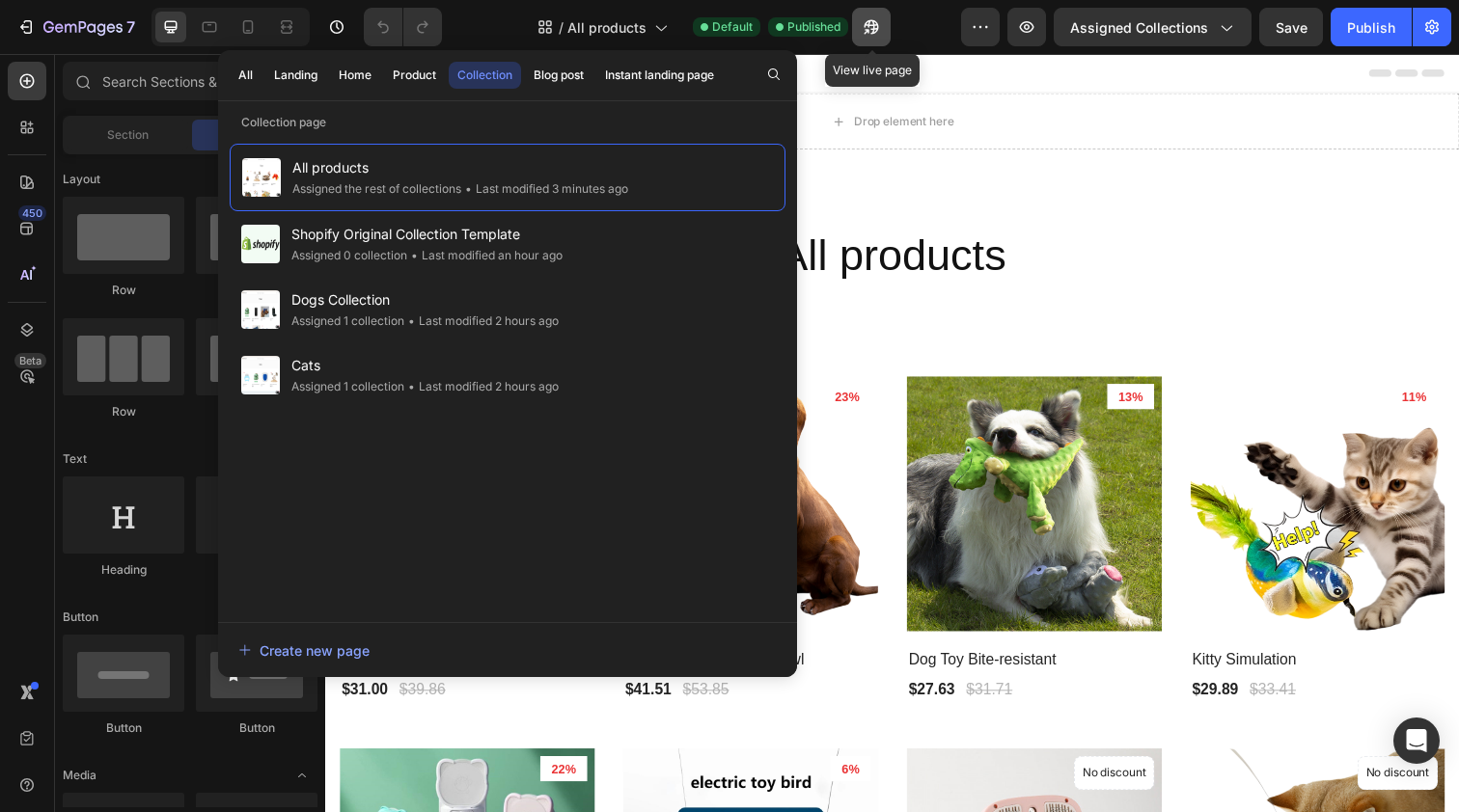 click 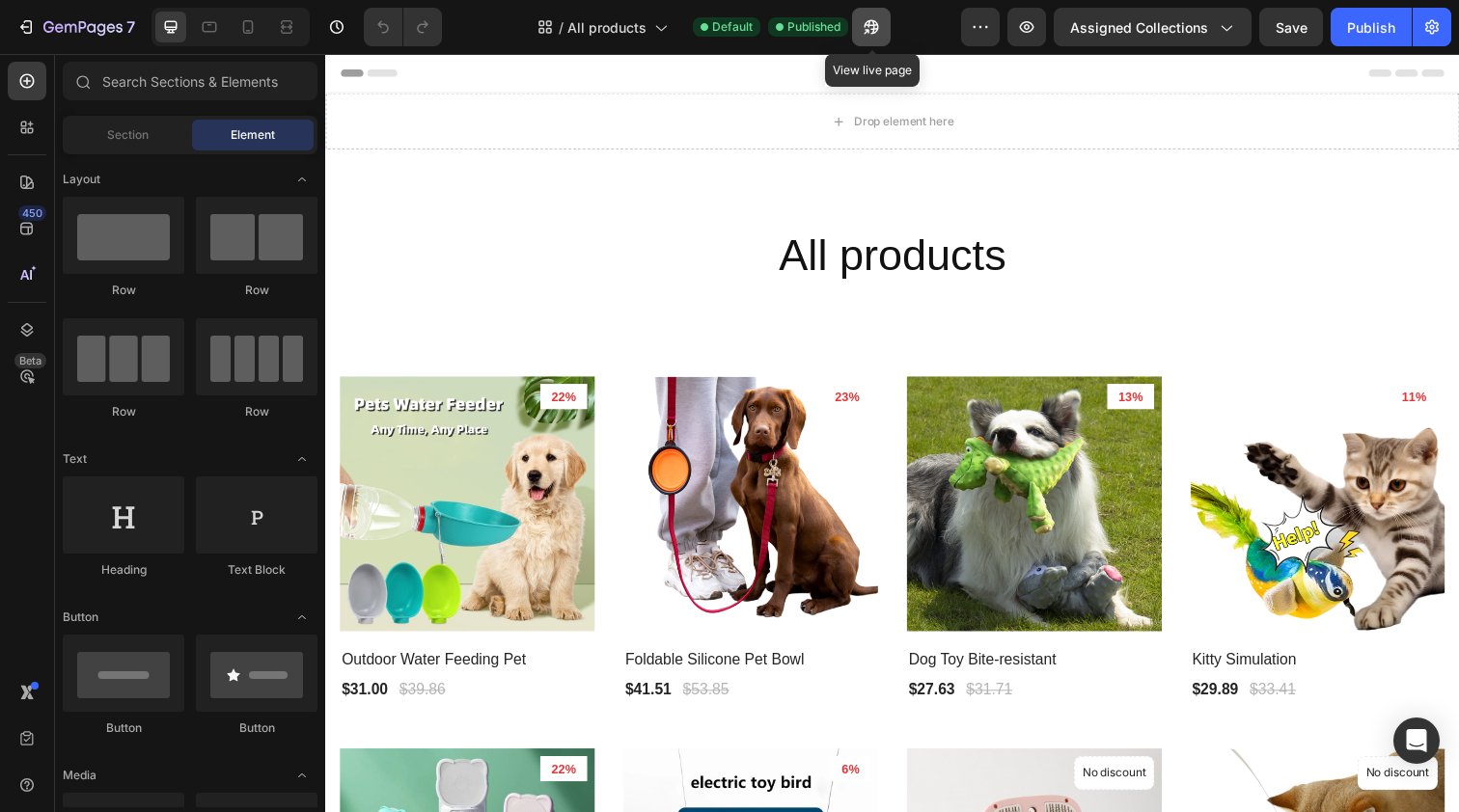 click 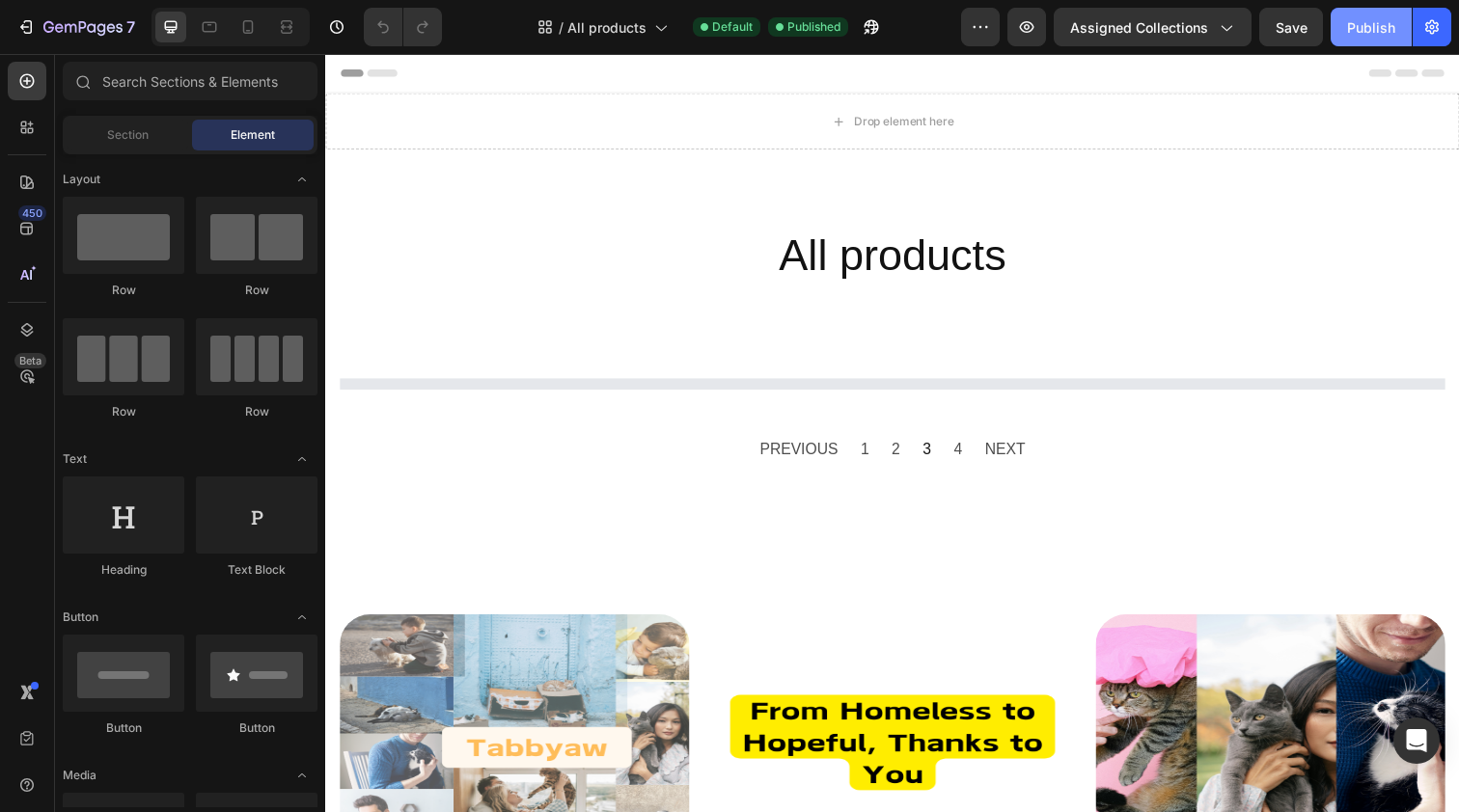 scroll, scrollTop: 0, scrollLeft: 0, axis: both 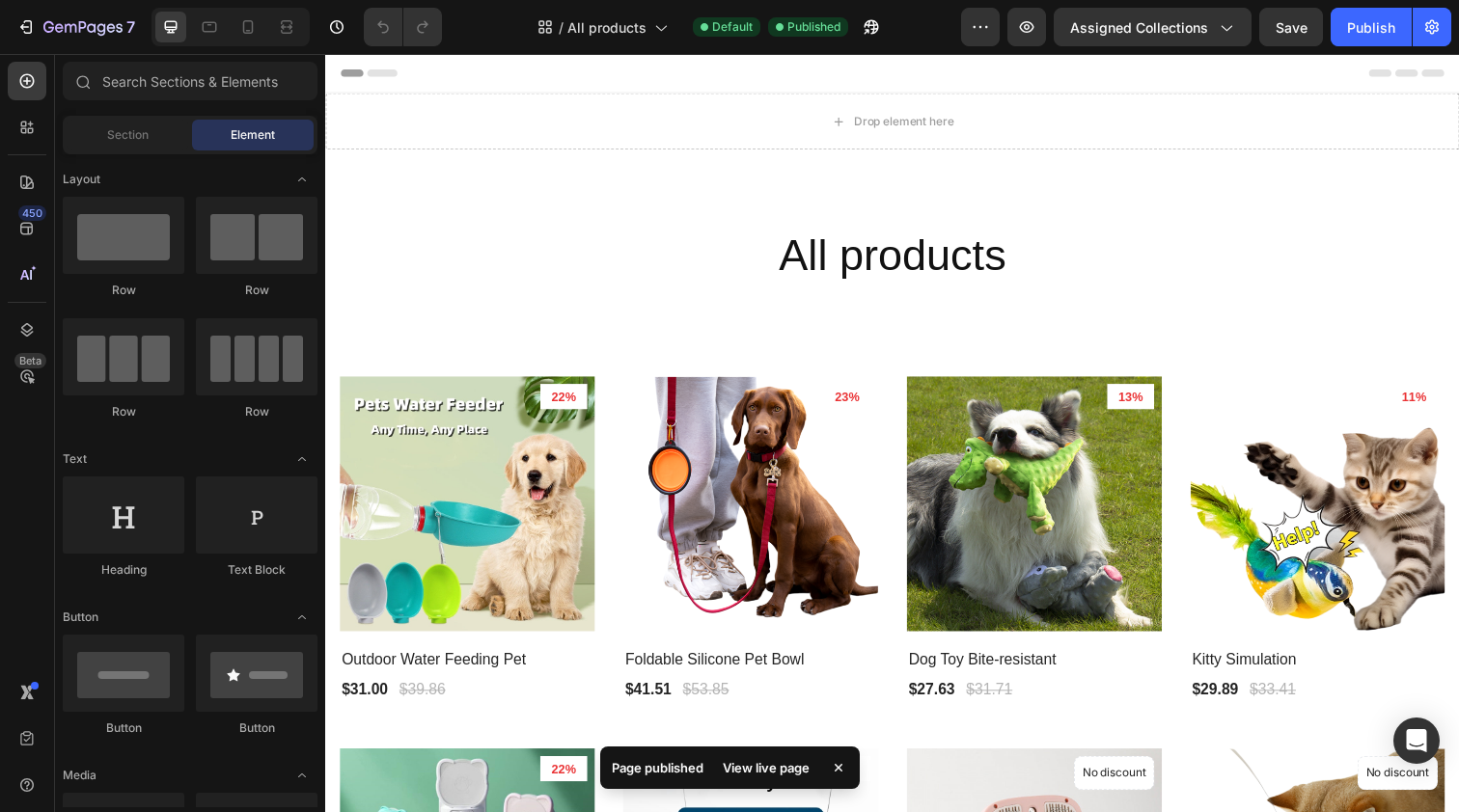 click on "View live page" at bounding box center [766, 768] 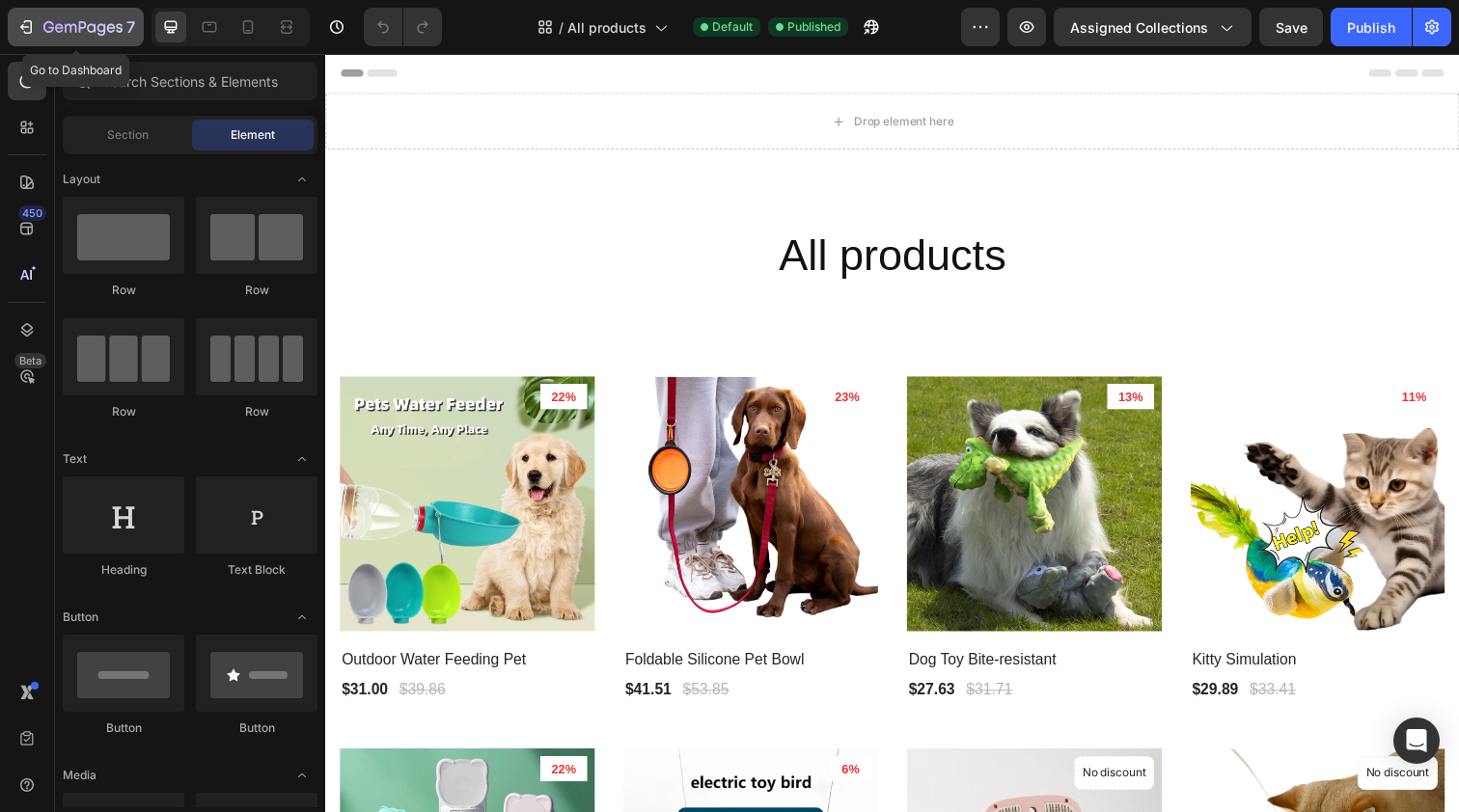 click 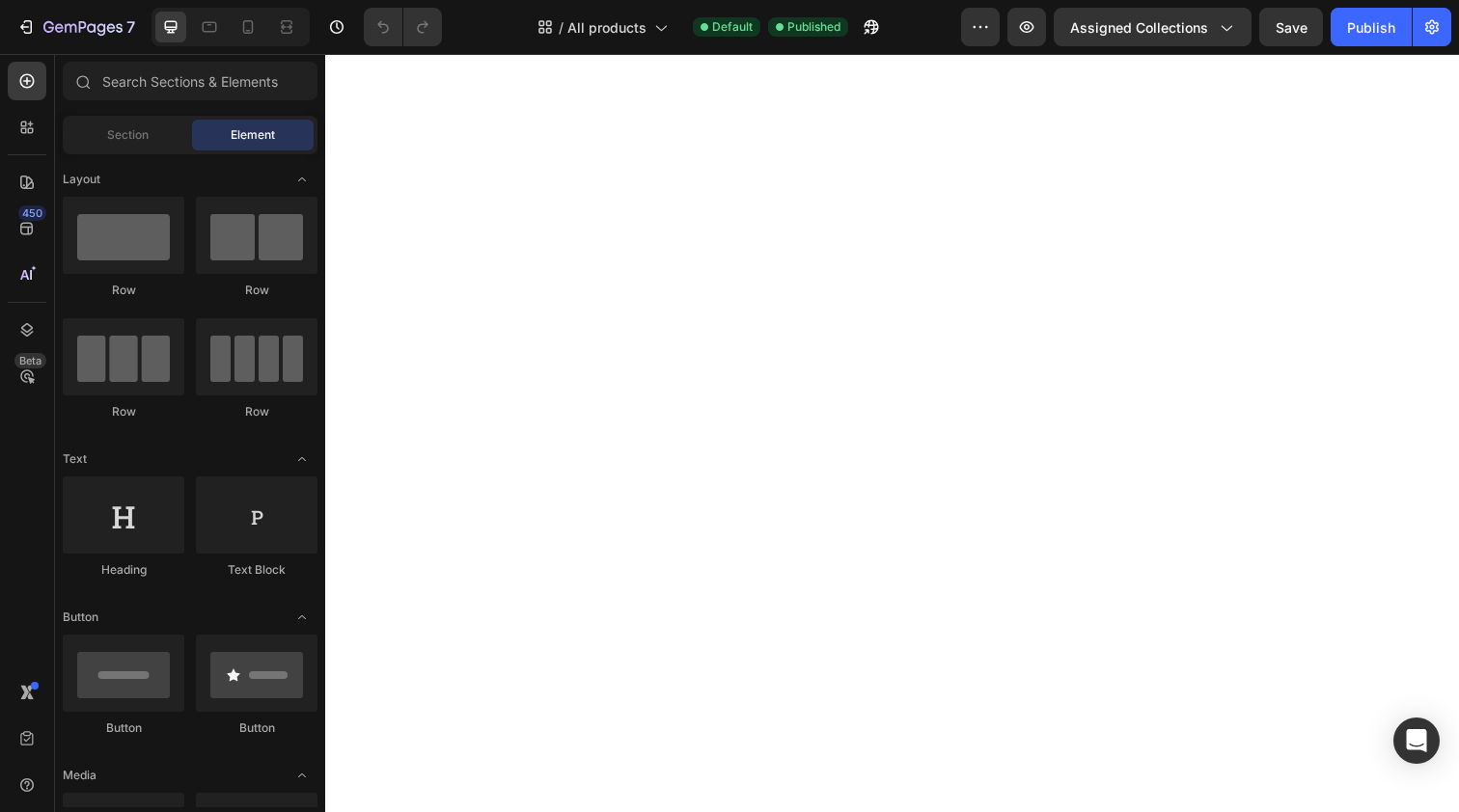 scroll, scrollTop: 0, scrollLeft: 0, axis: both 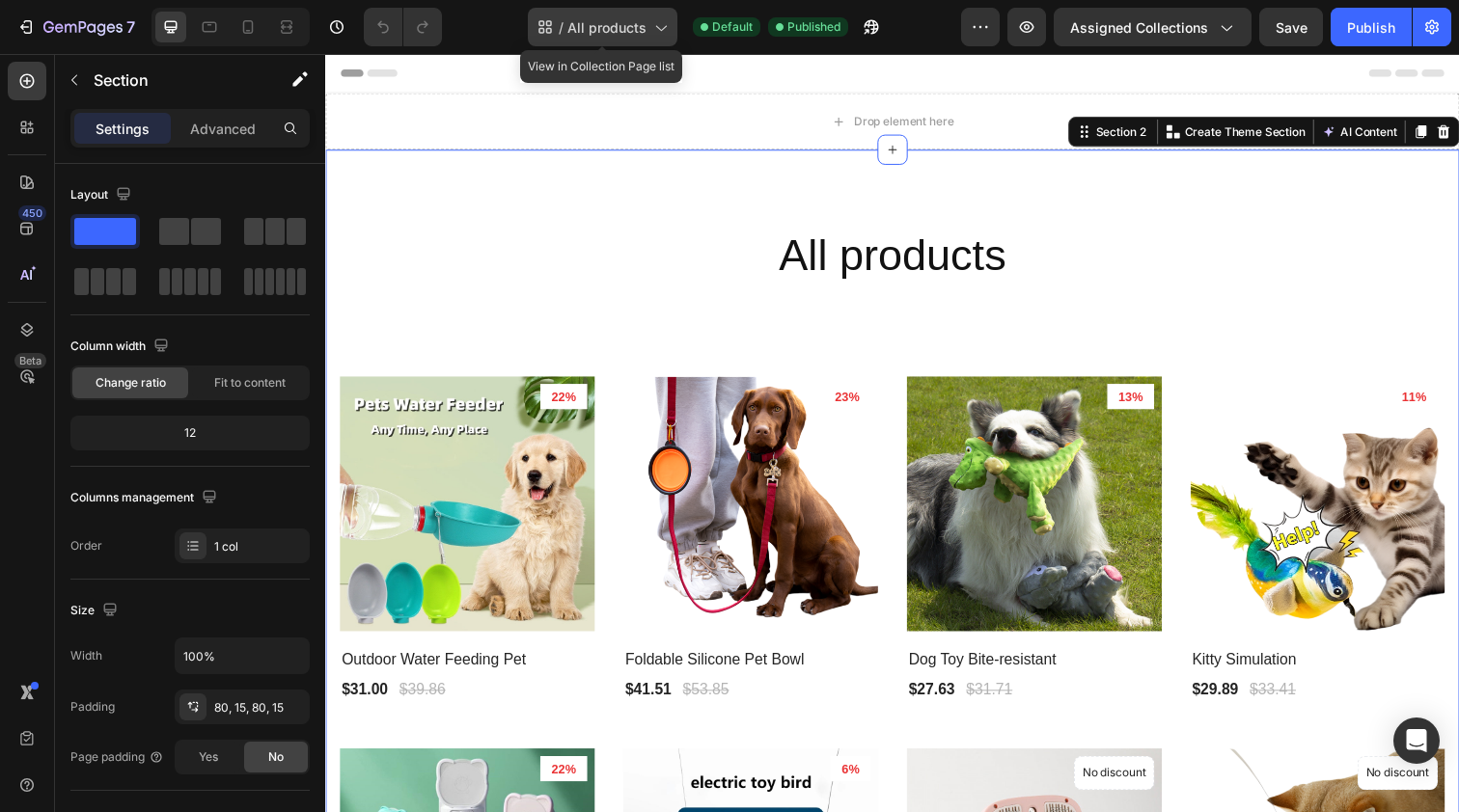click 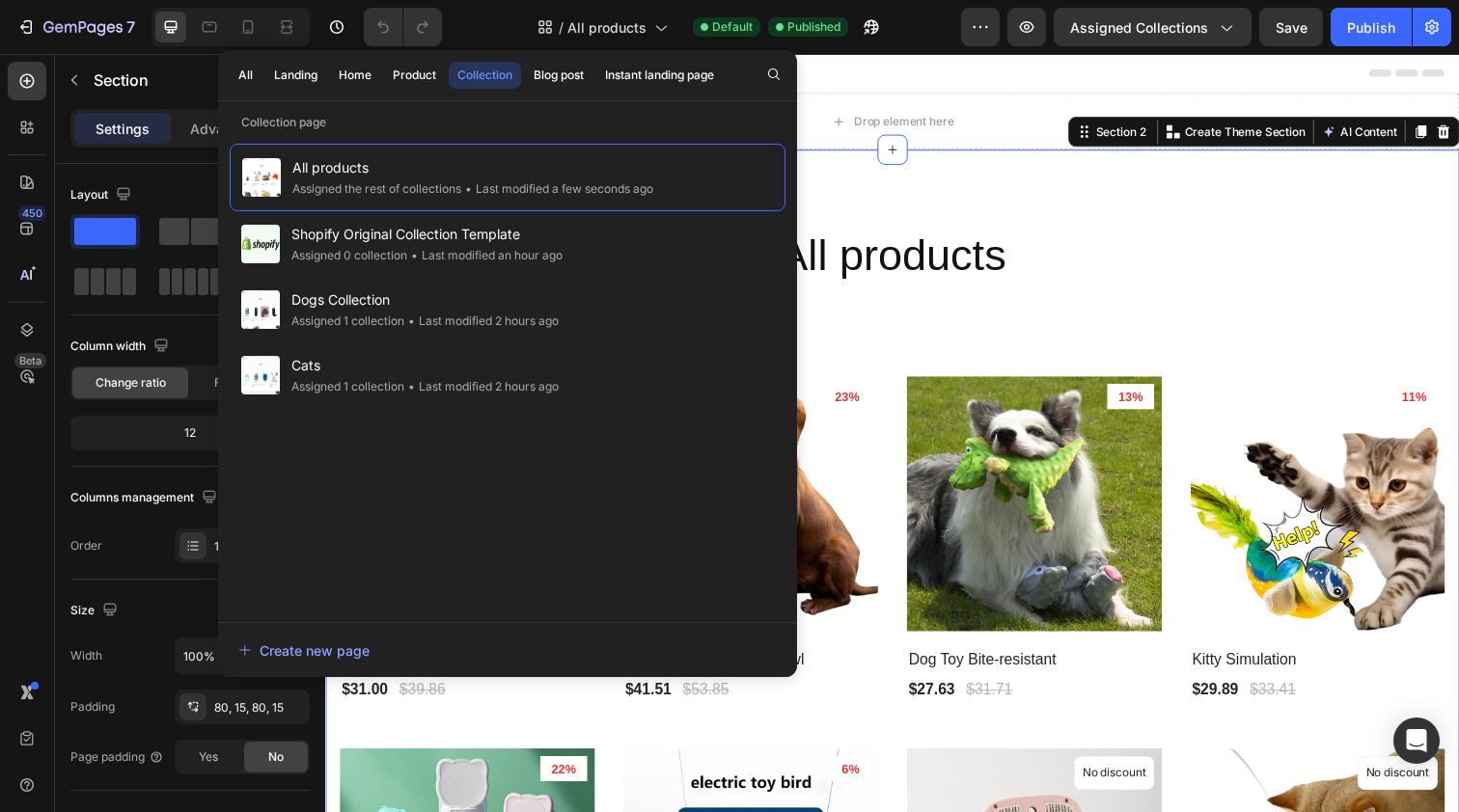 click on "Header" at bounding box center (904, 73) 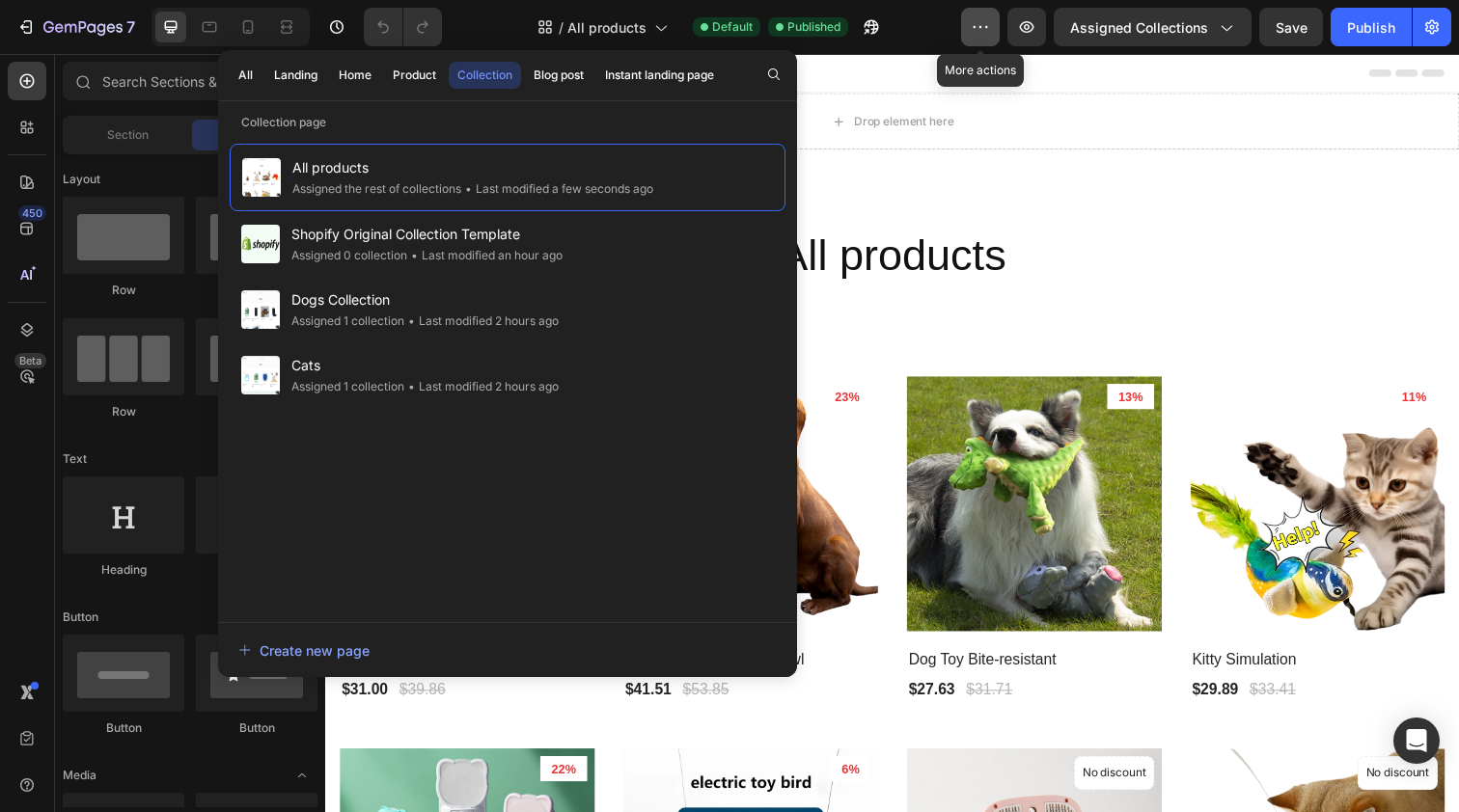 click 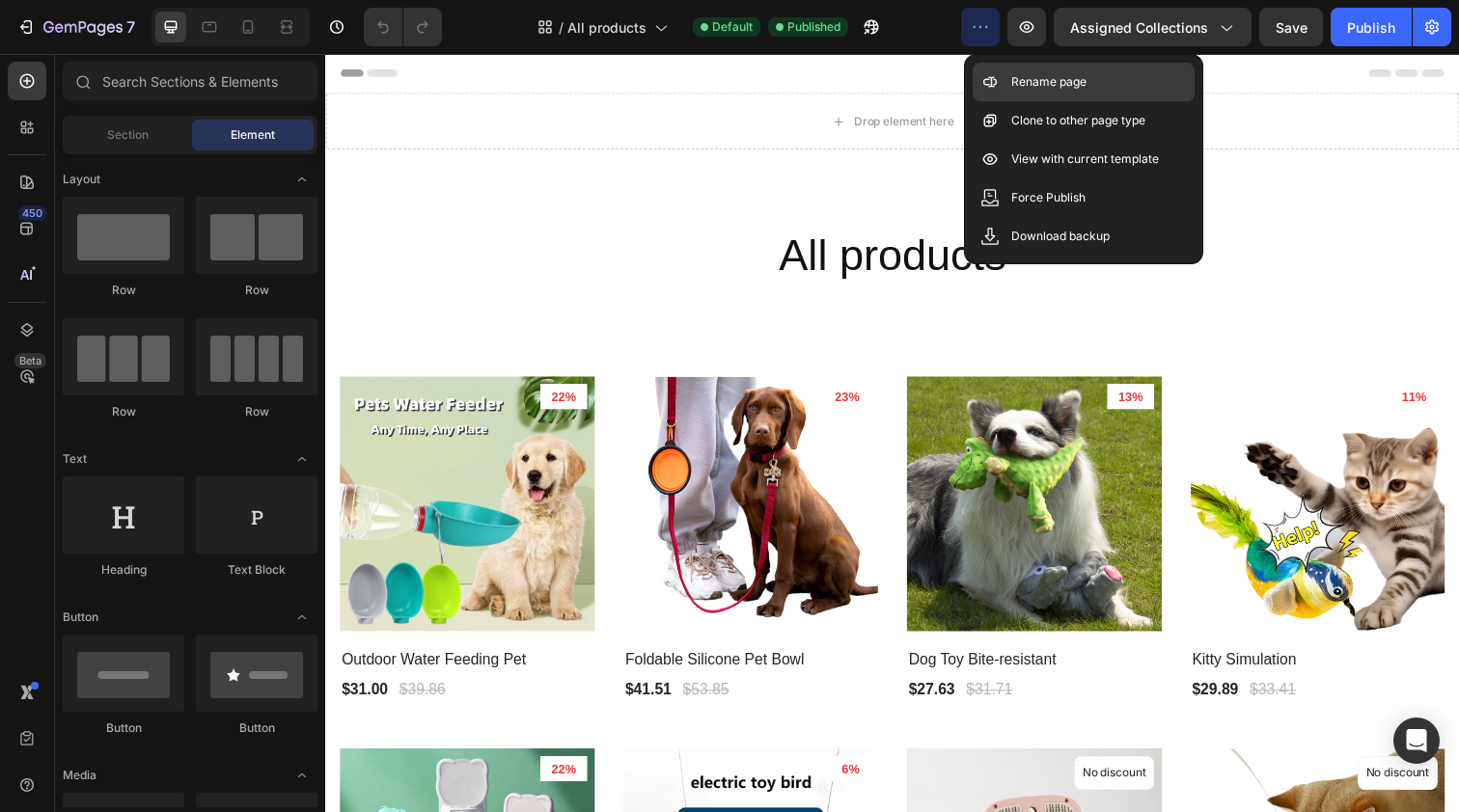 click on "Rename page" at bounding box center [1049, 82] 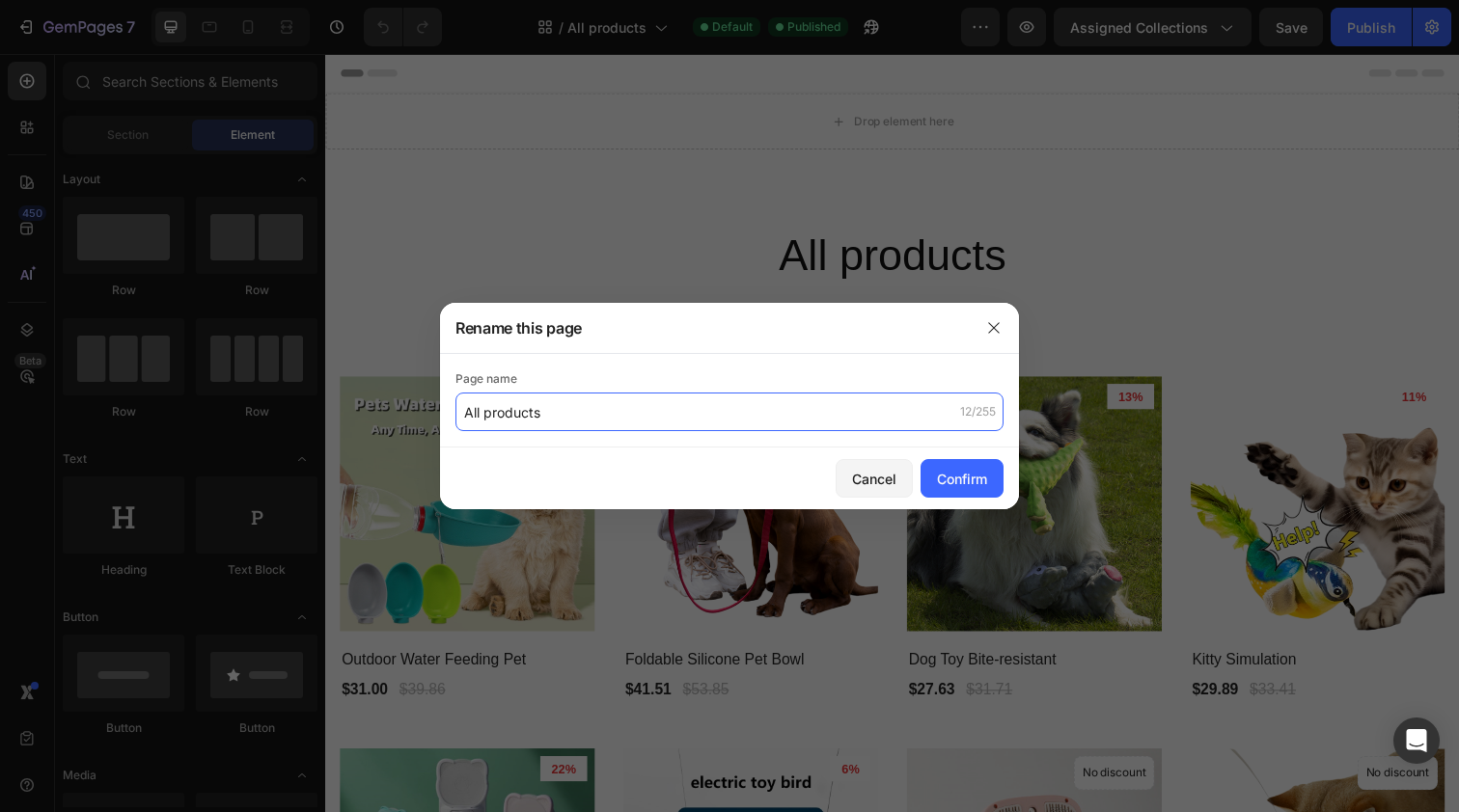 click on "All products" 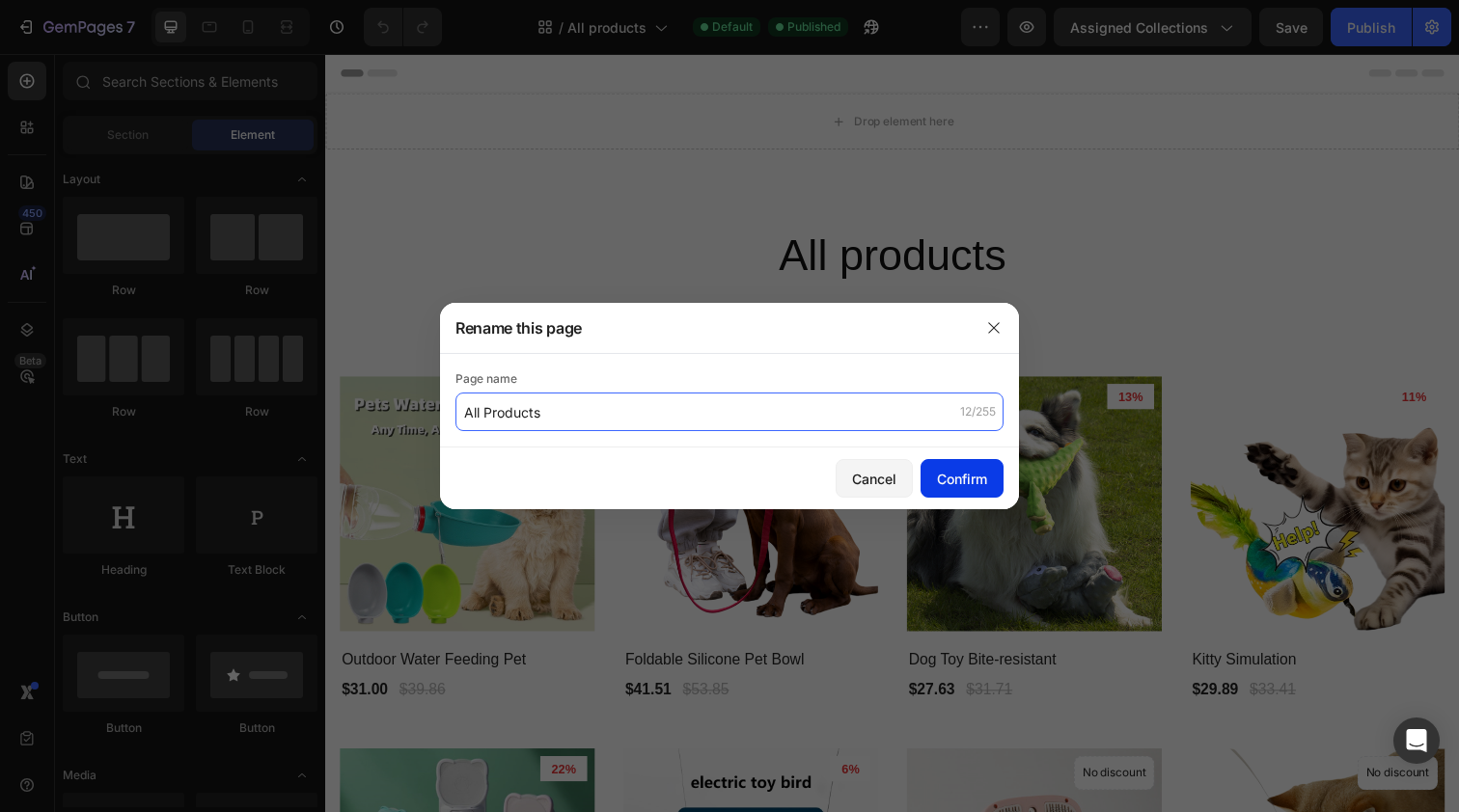 type on "All Products" 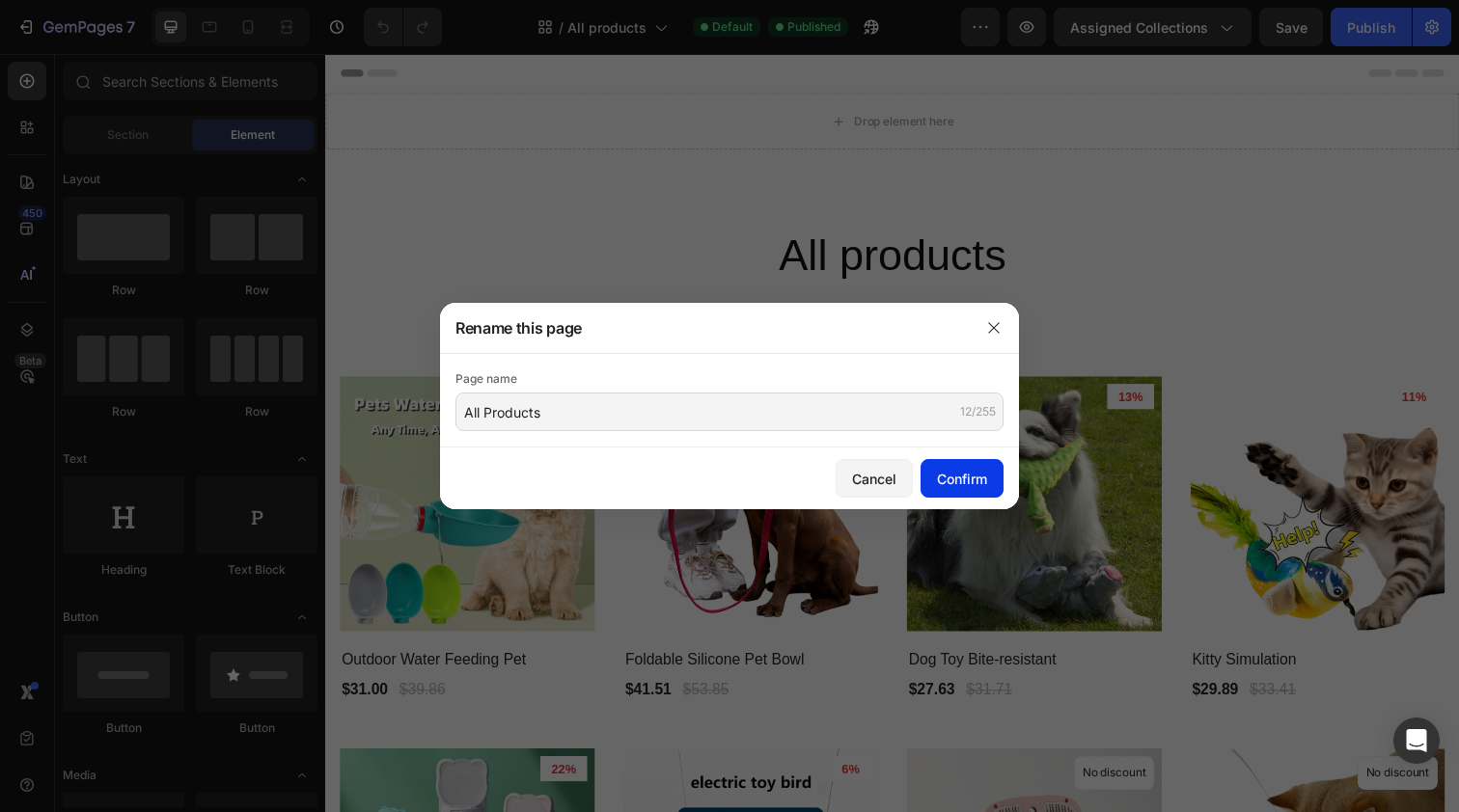 click on "Confirm" at bounding box center [962, 478] 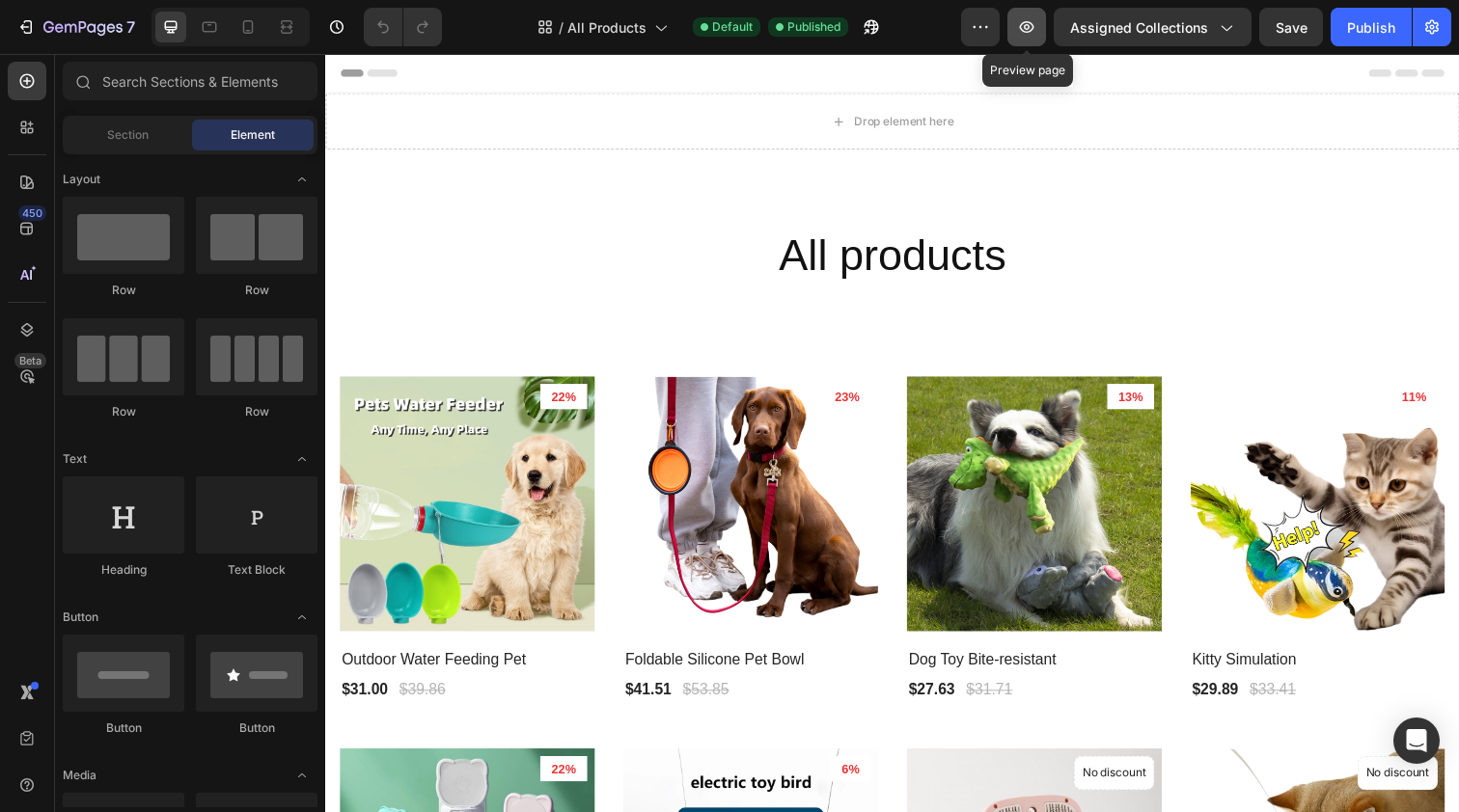 click 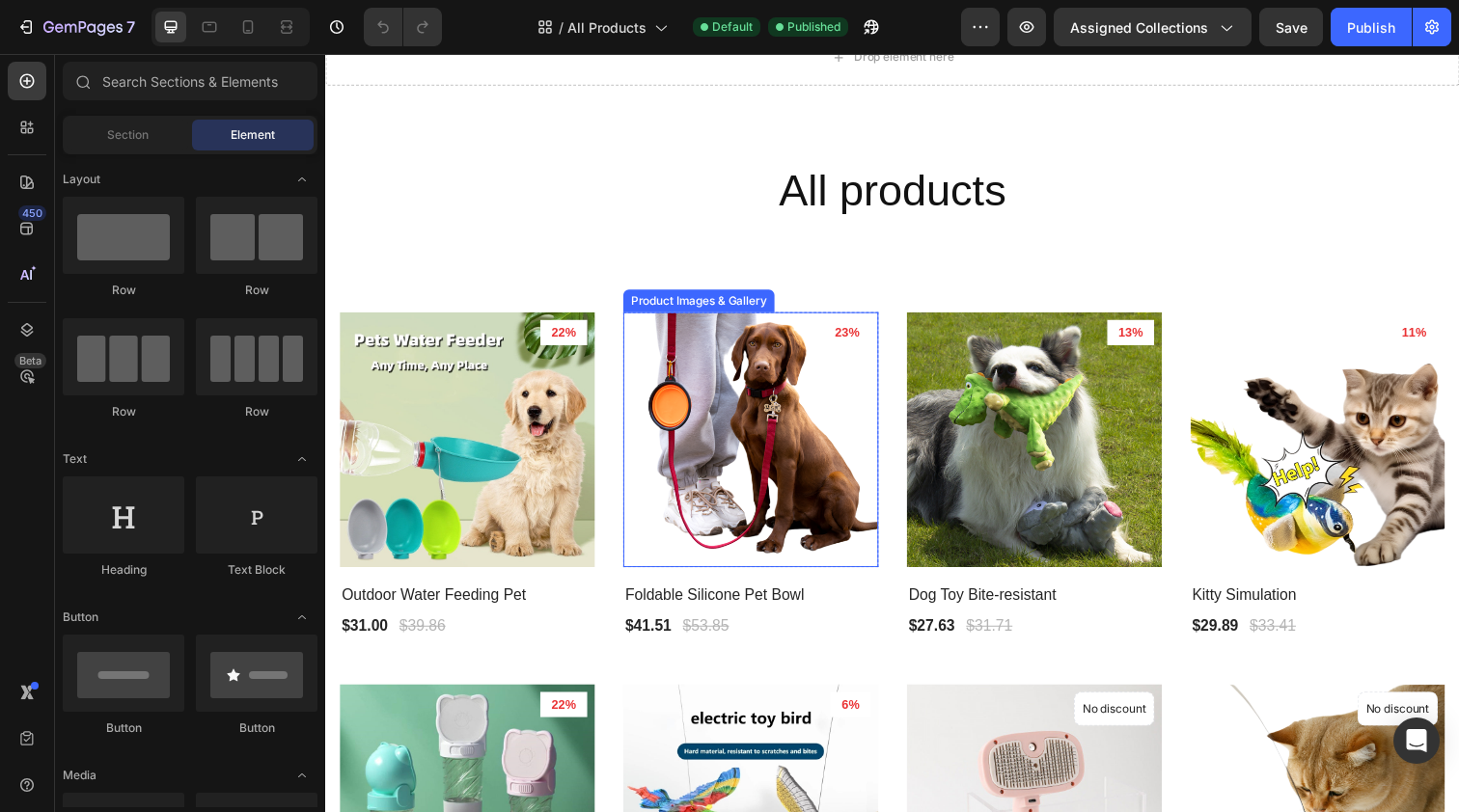 scroll, scrollTop: 52, scrollLeft: 0, axis: vertical 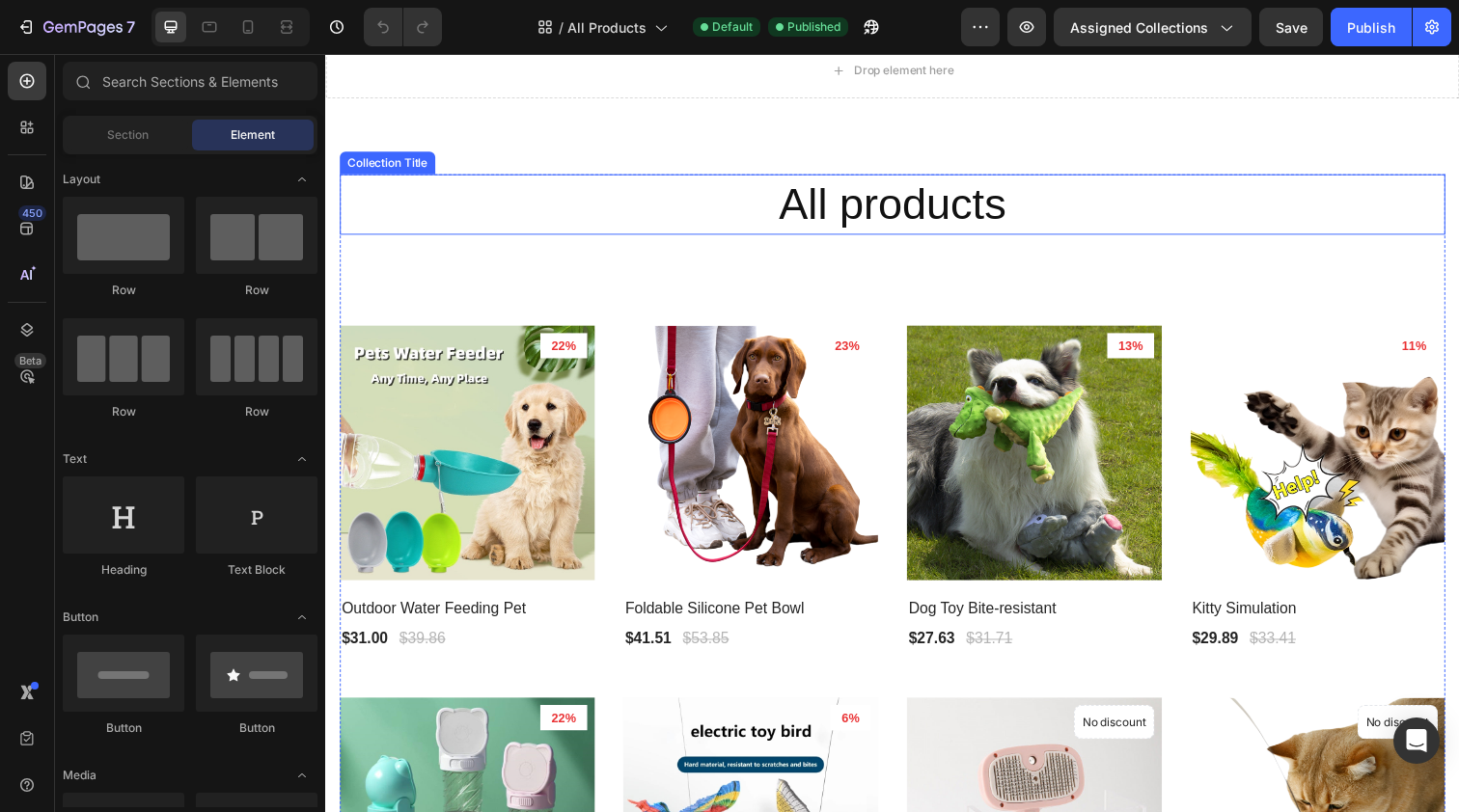click on "All products" at bounding box center (904, 207) 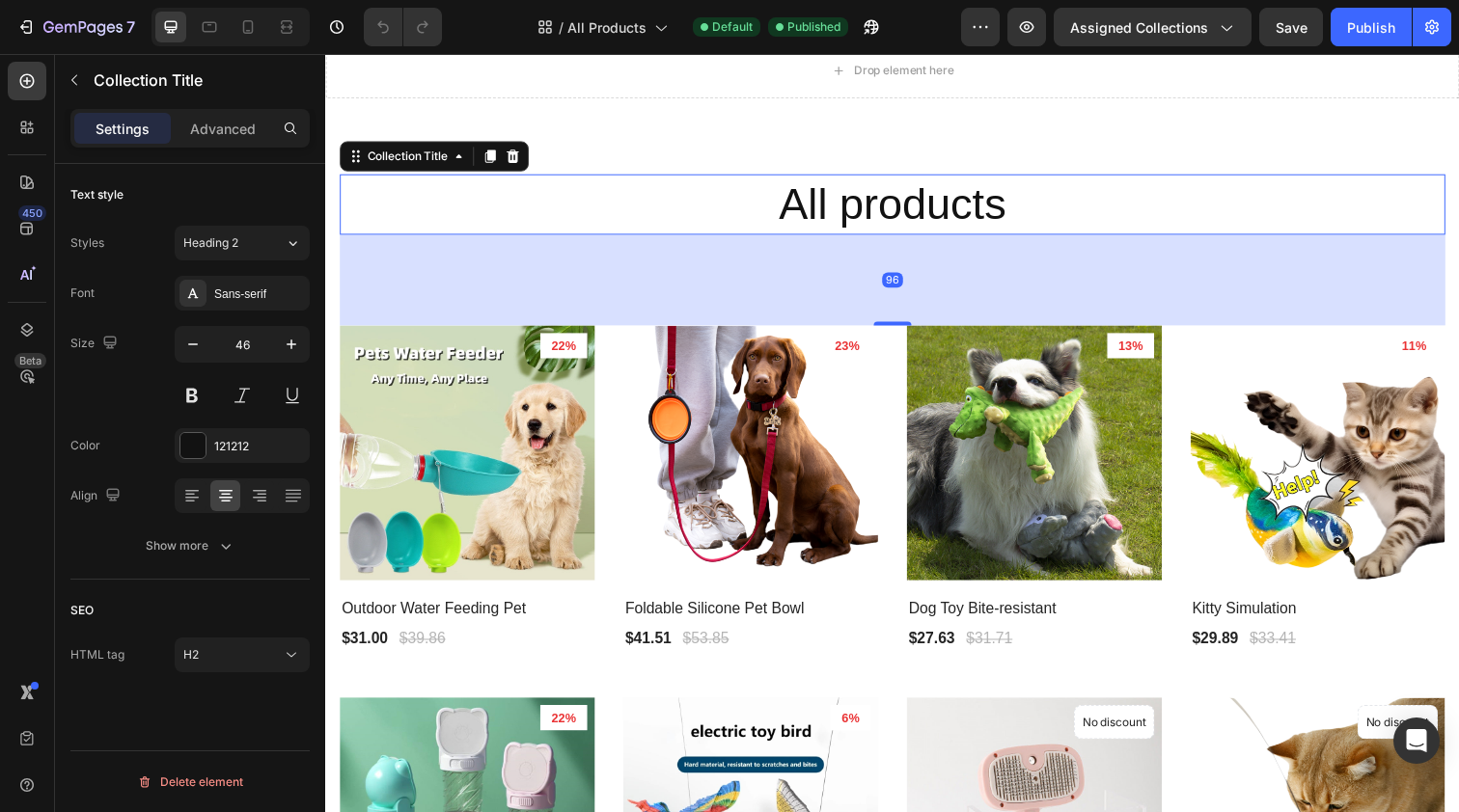 click on "All products" at bounding box center (904, 207) 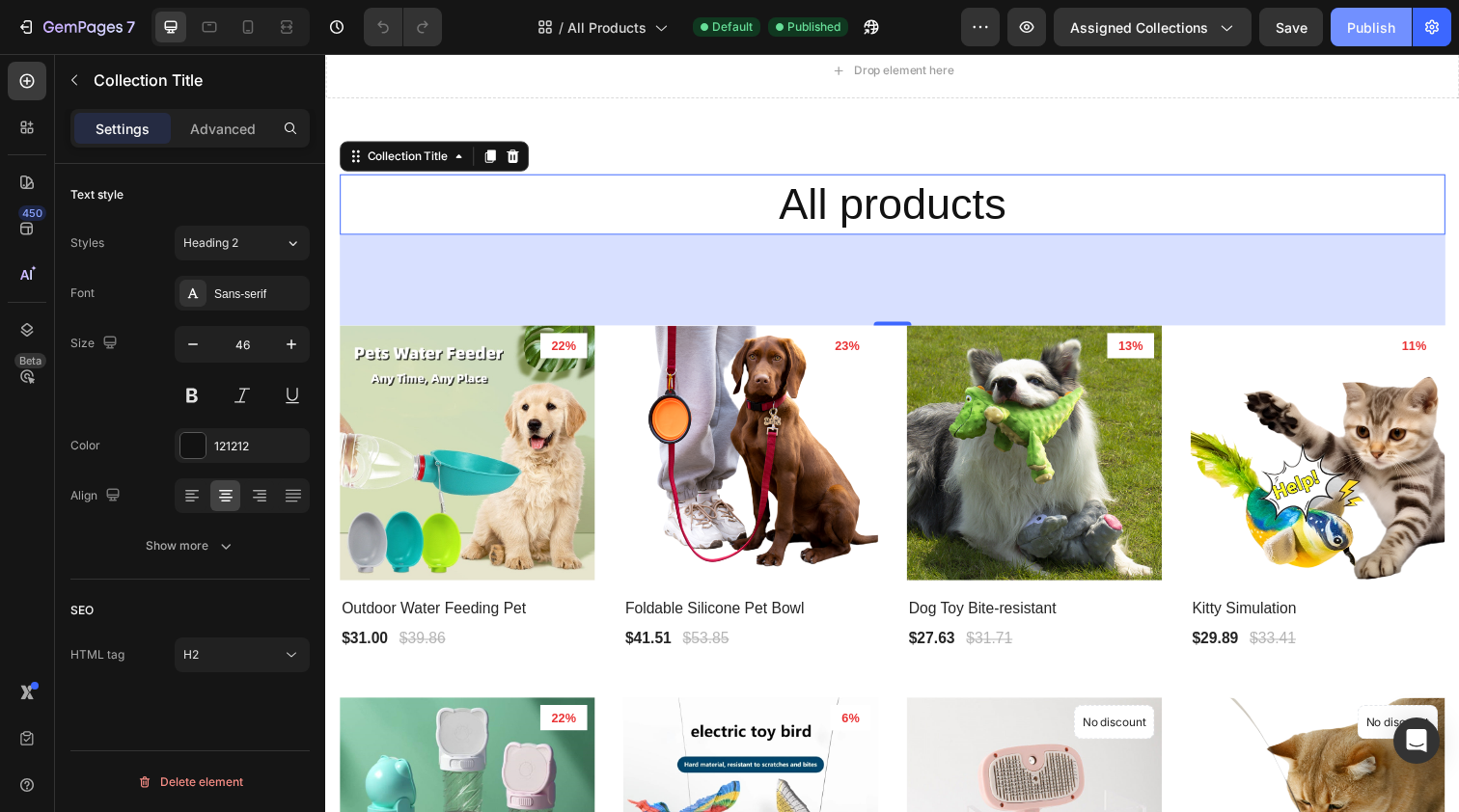 click on "Publish" at bounding box center [1371, 27] 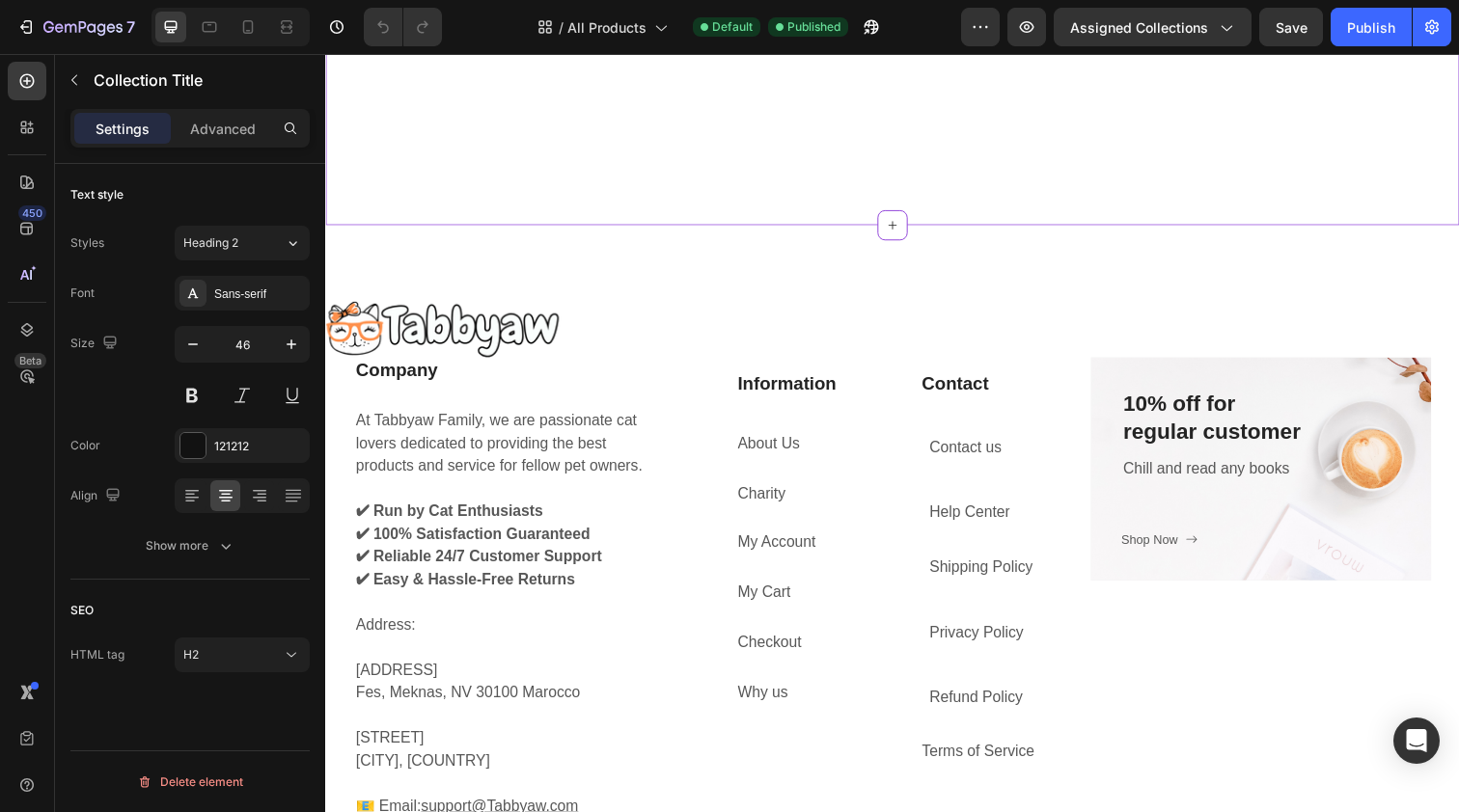 scroll, scrollTop: 2308, scrollLeft: 0, axis: vertical 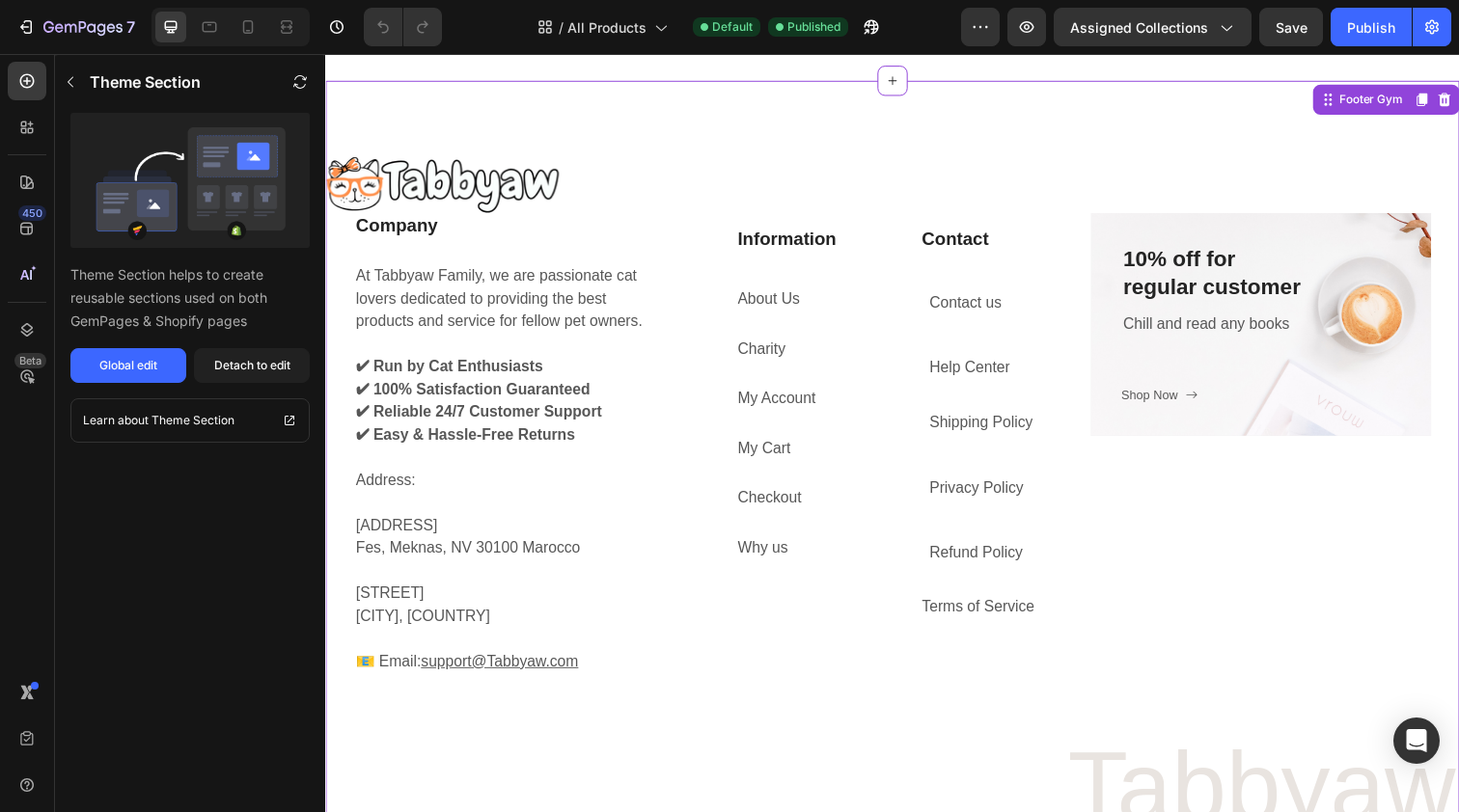 click on "Charity Button" at bounding box center (810, 363) 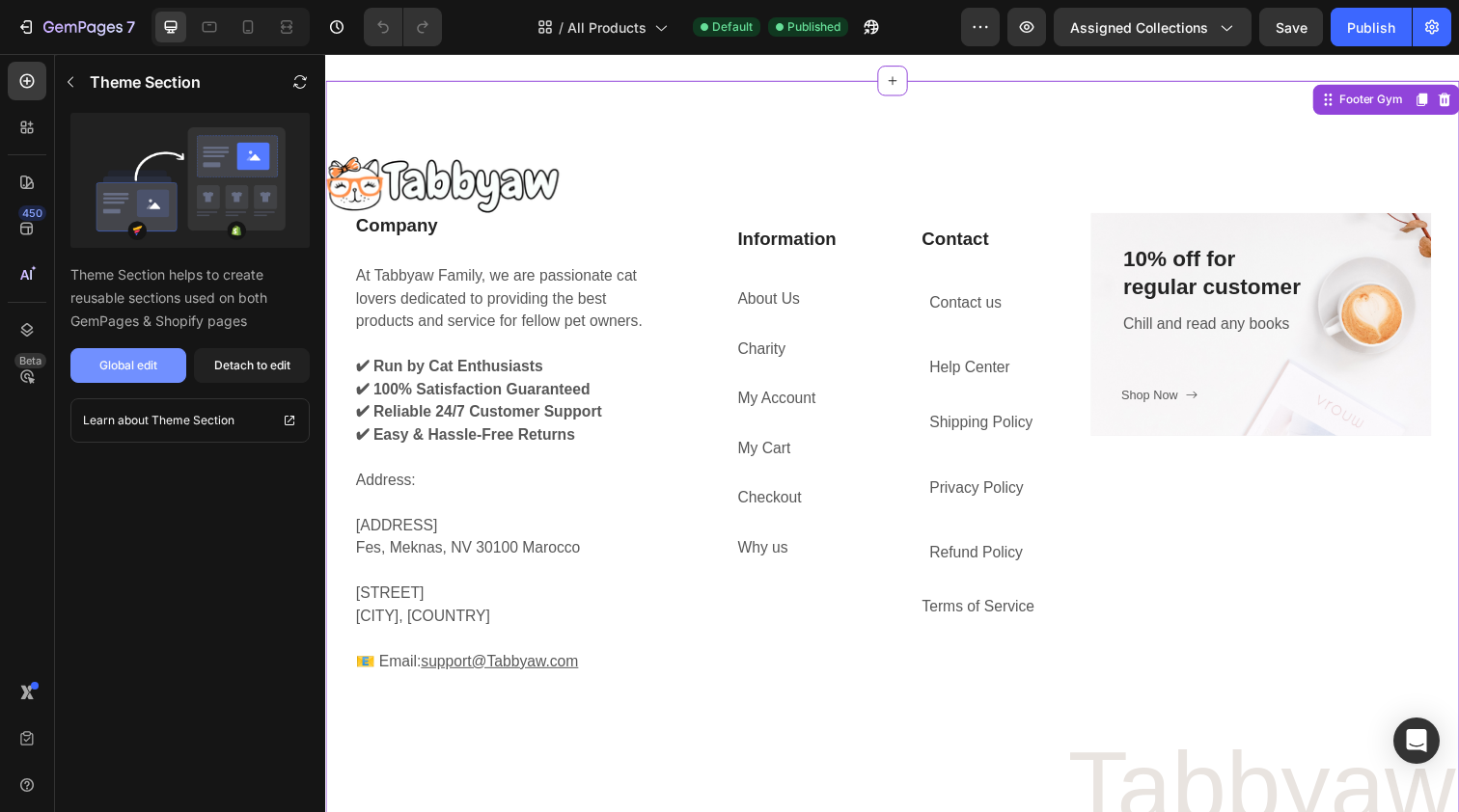 click on "Global edit" at bounding box center [128, 365] 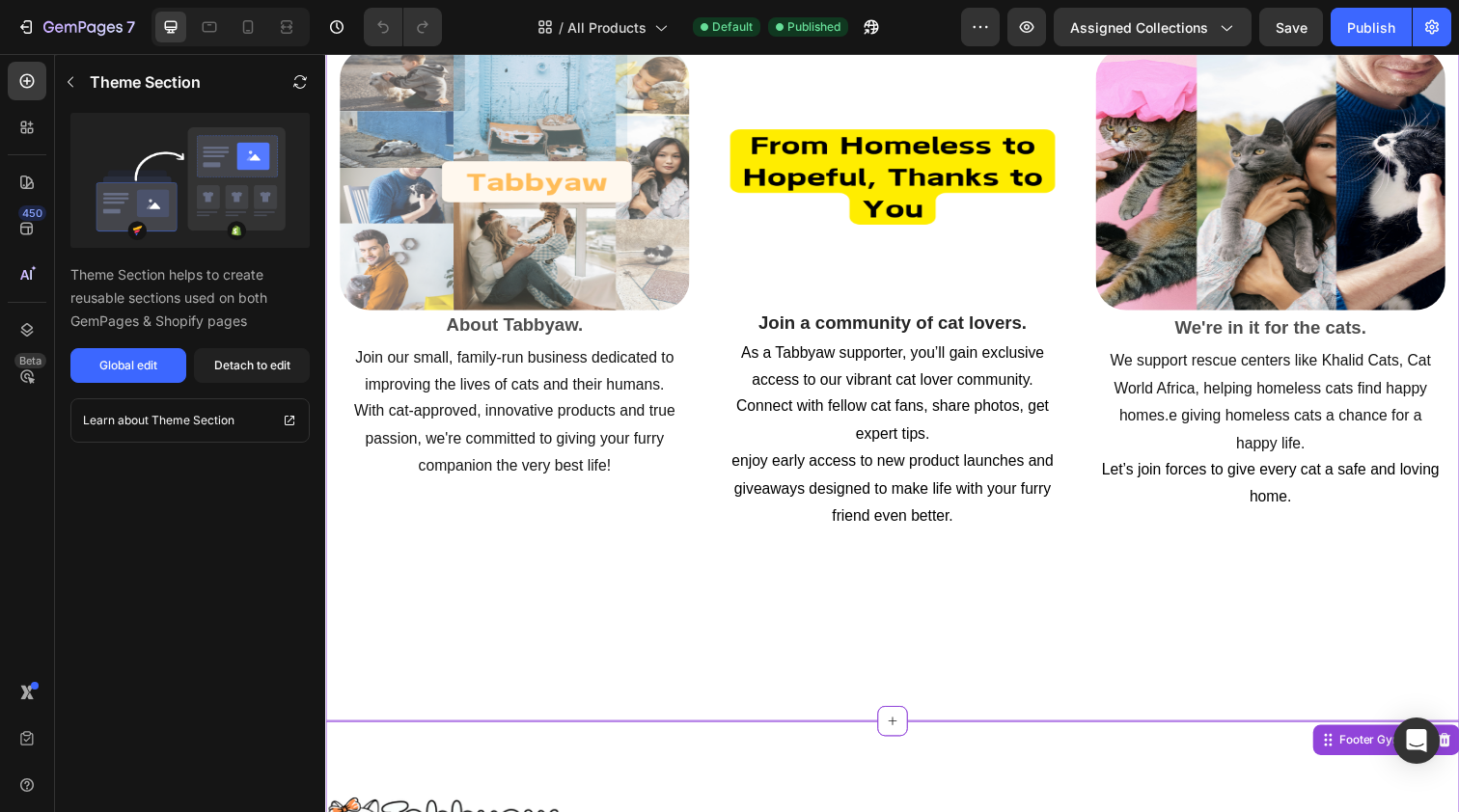 scroll, scrollTop: 613, scrollLeft: 0, axis: vertical 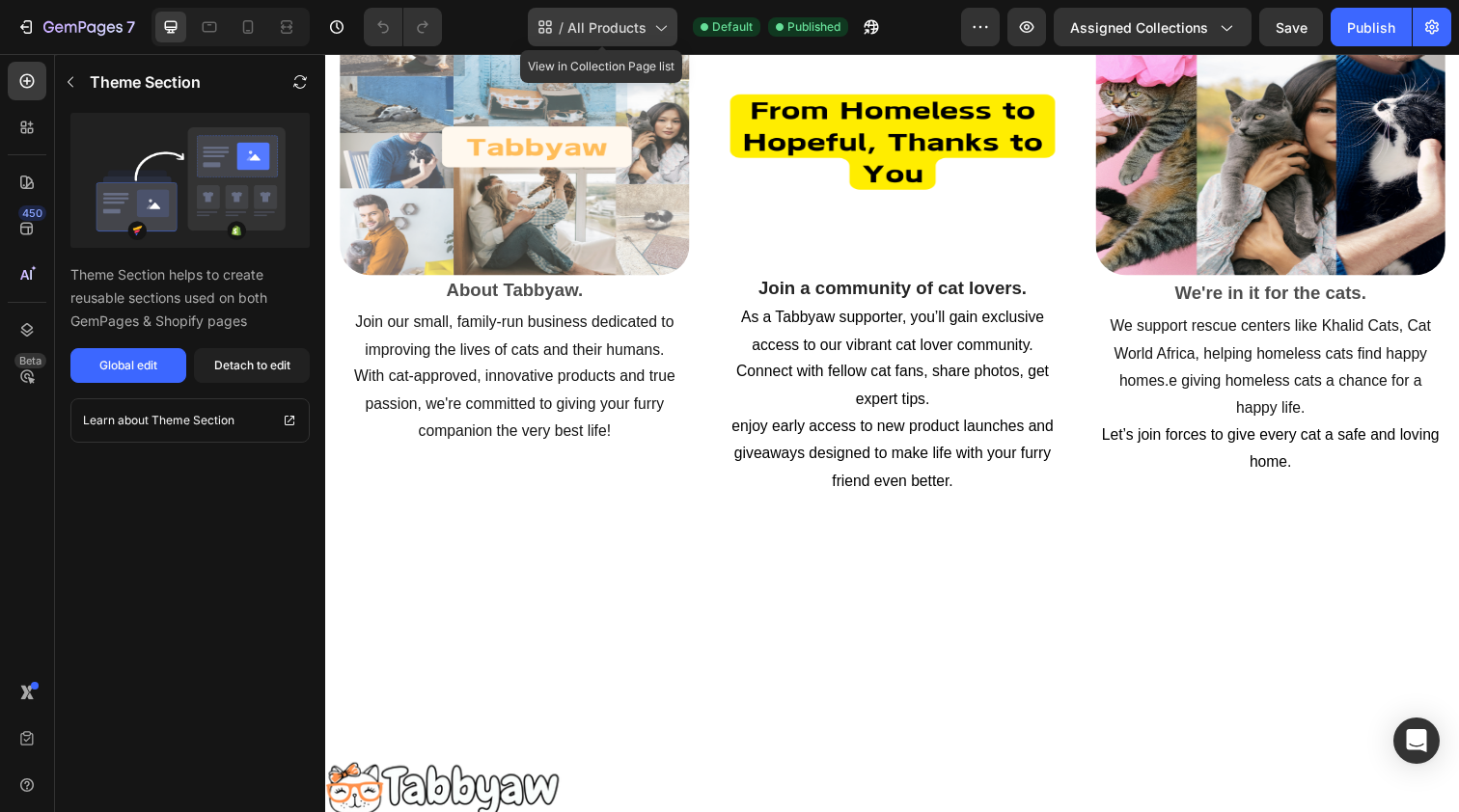 click 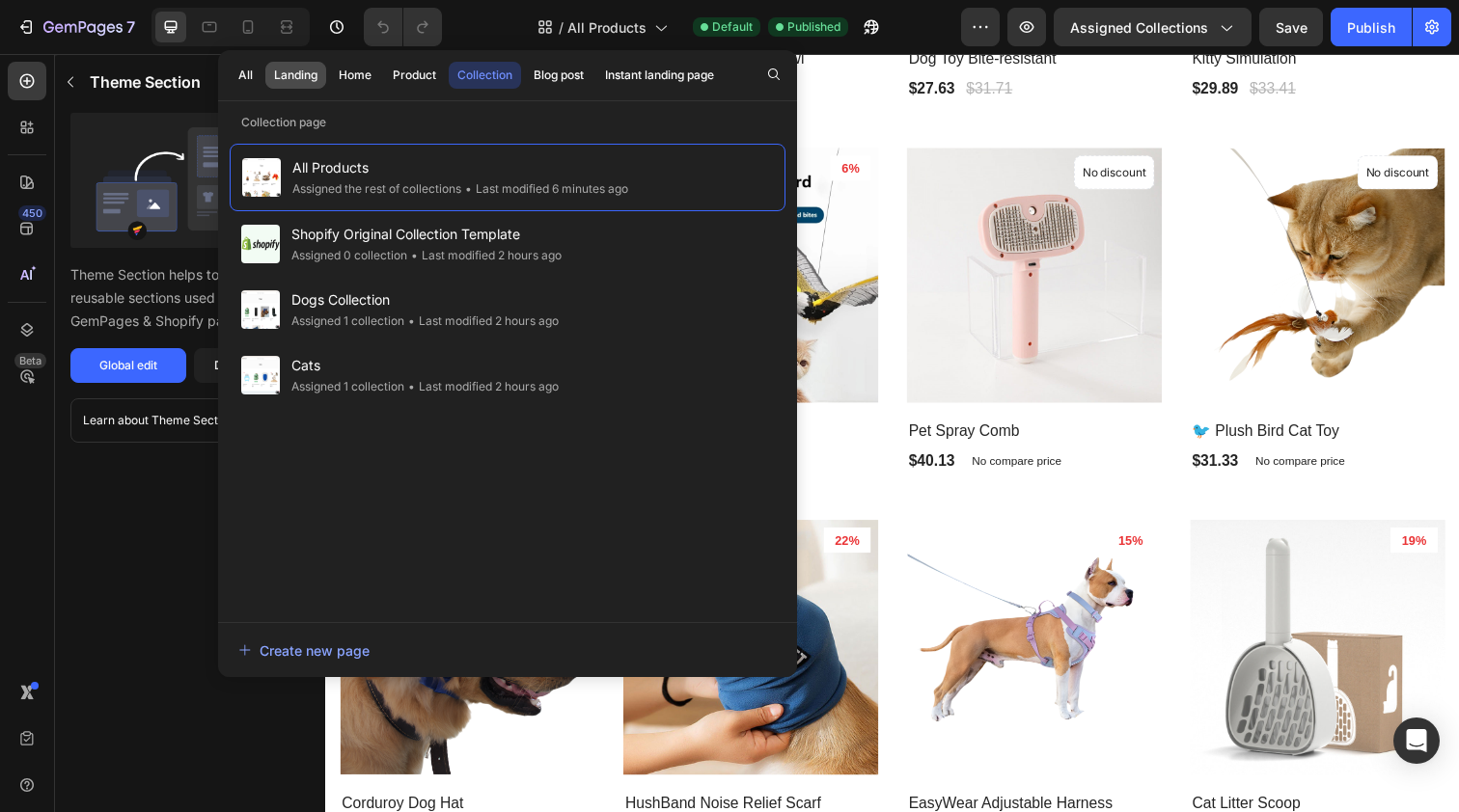 click on "Landing" at bounding box center [295, 75] 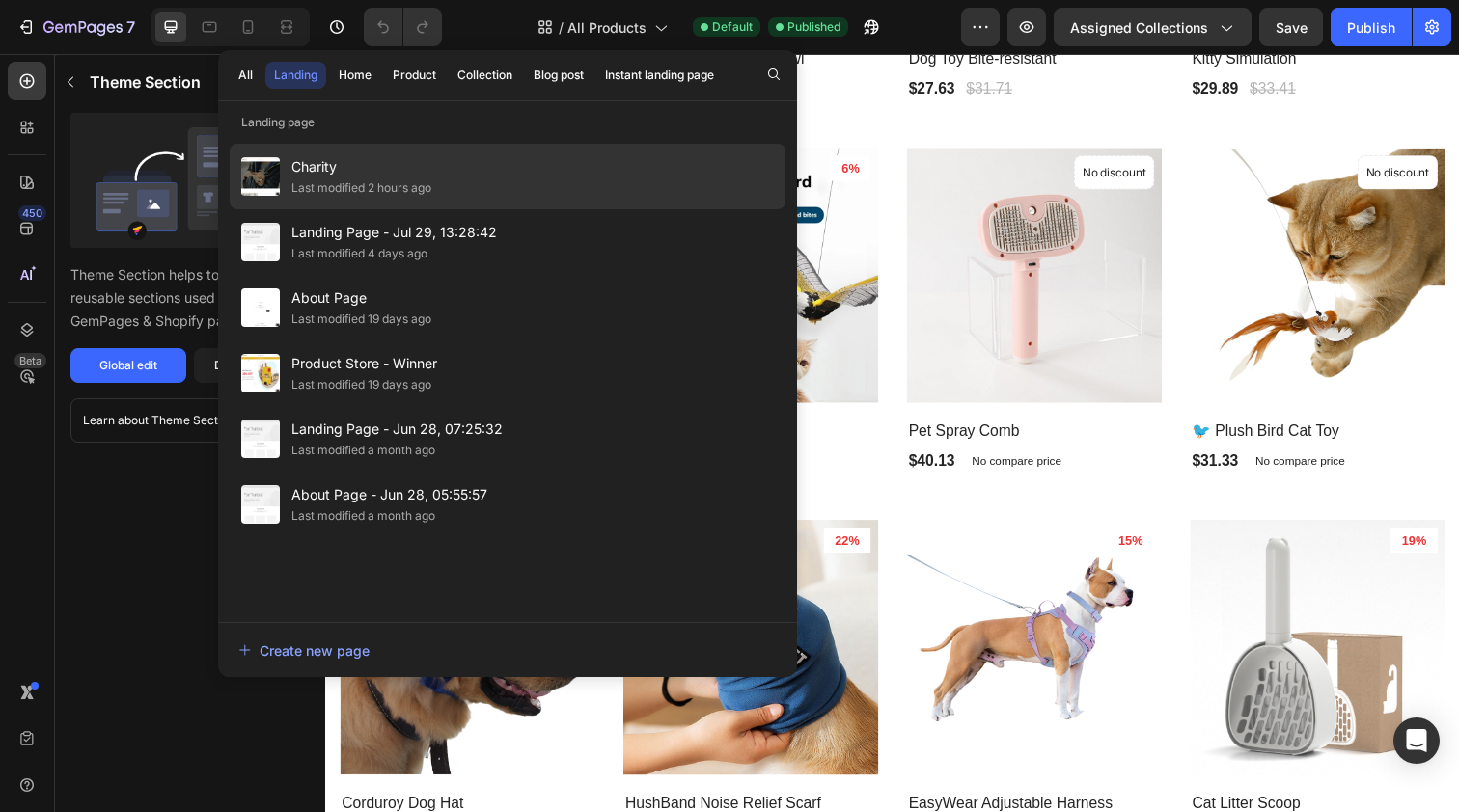 click on "Charity" at bounding box center [361, 167] 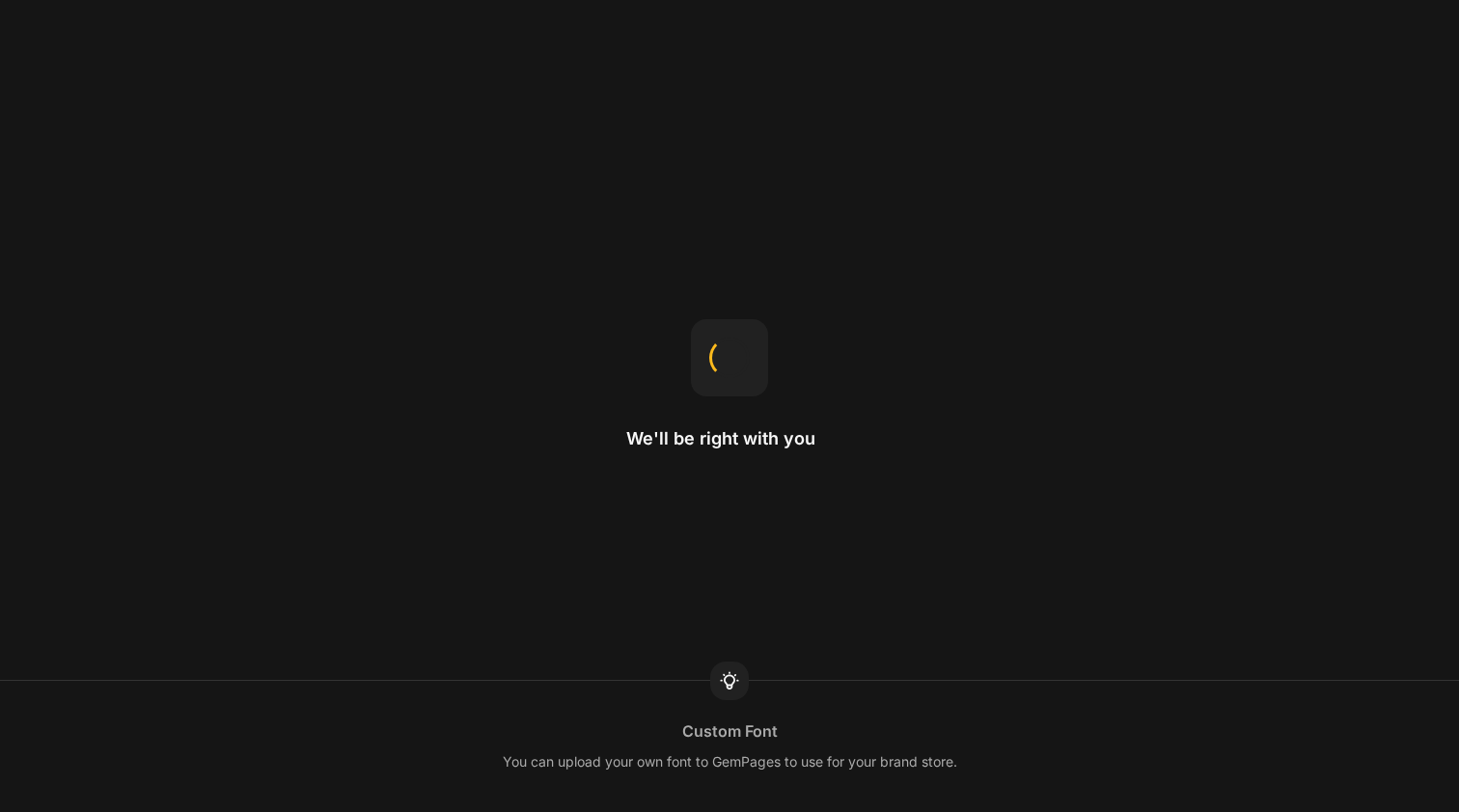 scroll, scrollTop: 0, scrollLeft: 0, axis: both 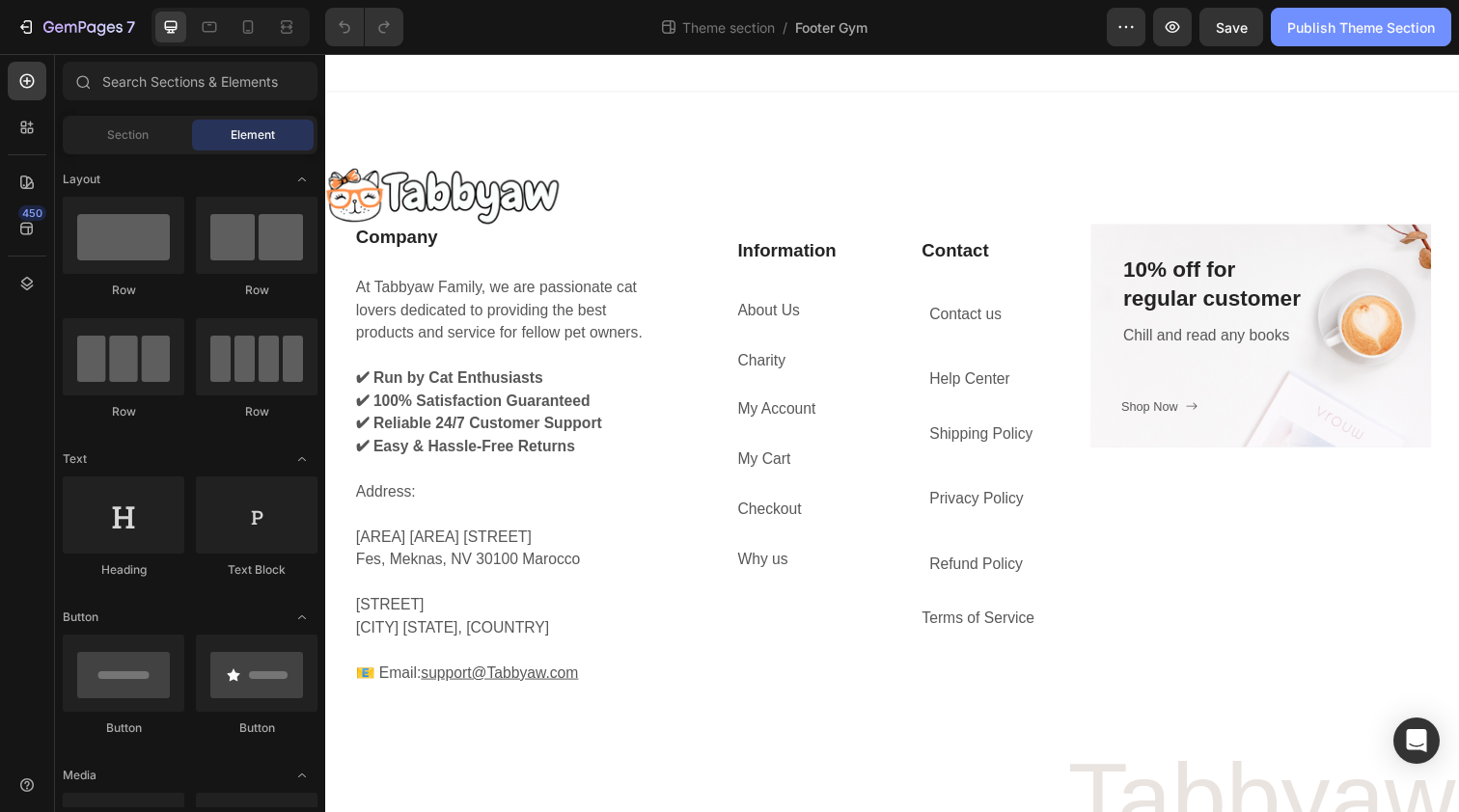 click on "Publish Theme Section" 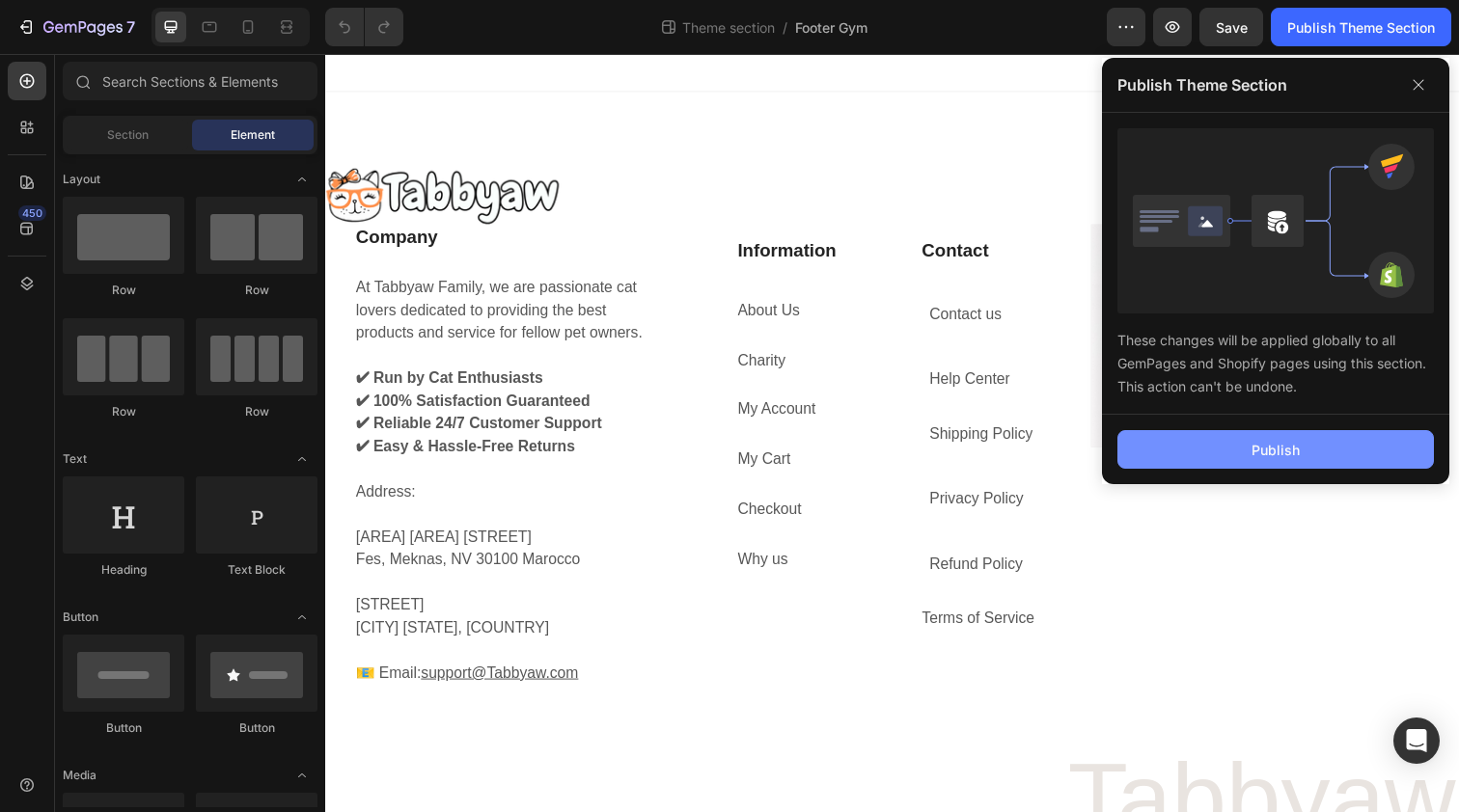 click on "Publish" 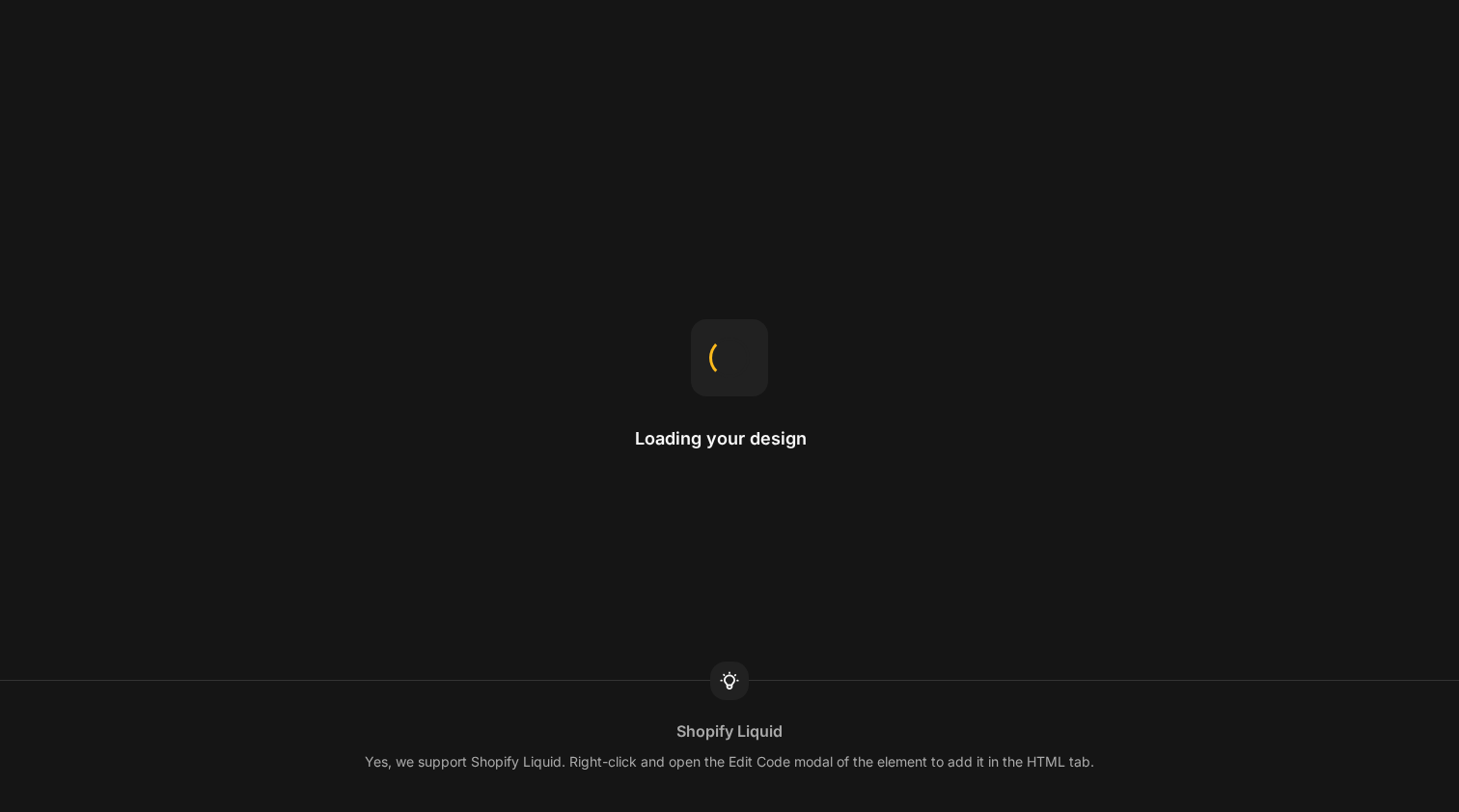 scroll, scrollTop: 0, scrollLeft: 0, axis: both 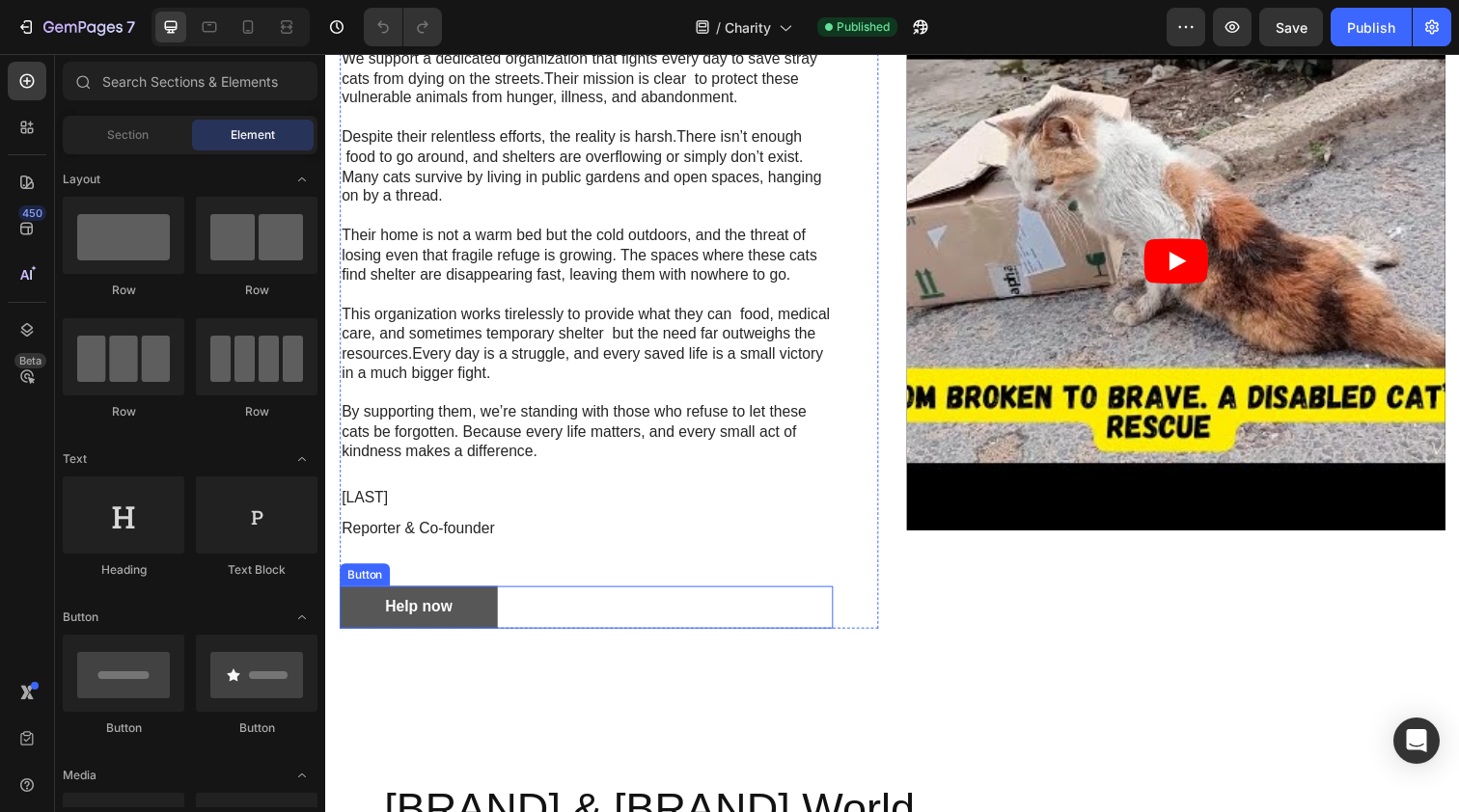click on "Help now" at bounding box center (420, 618) 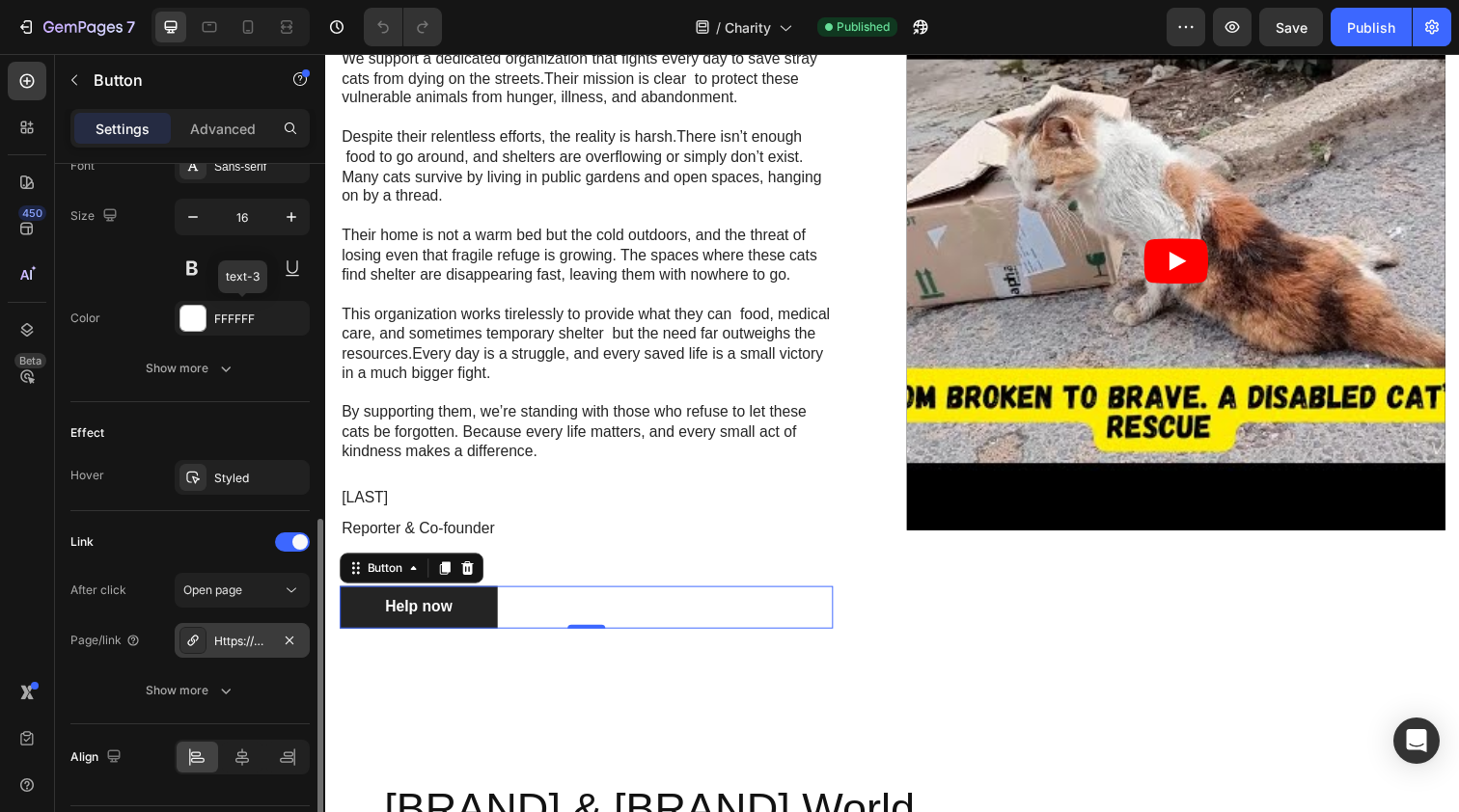 scroll, scrollTop: 830, scrollLeft: 0, axis: vertical 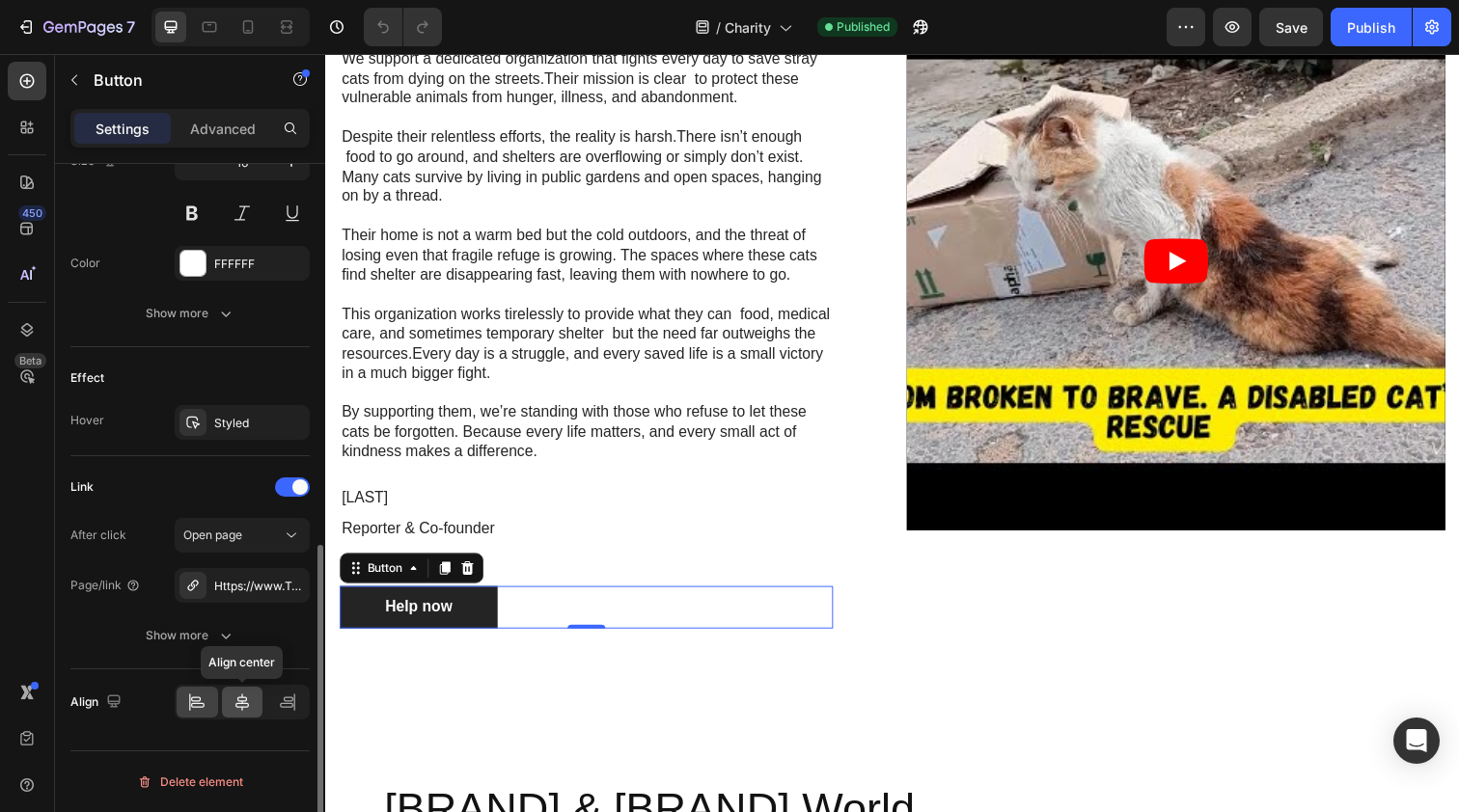 click 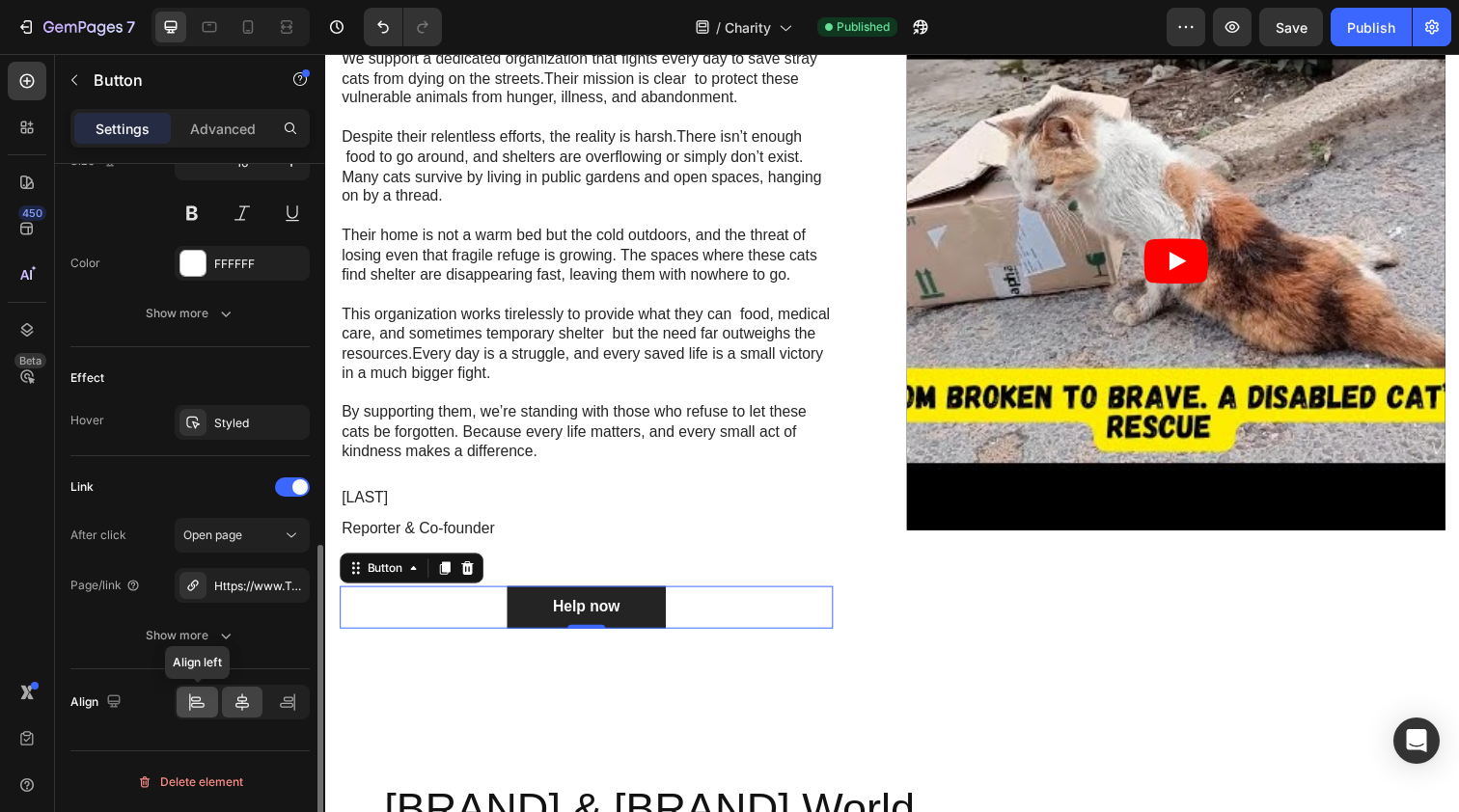 click 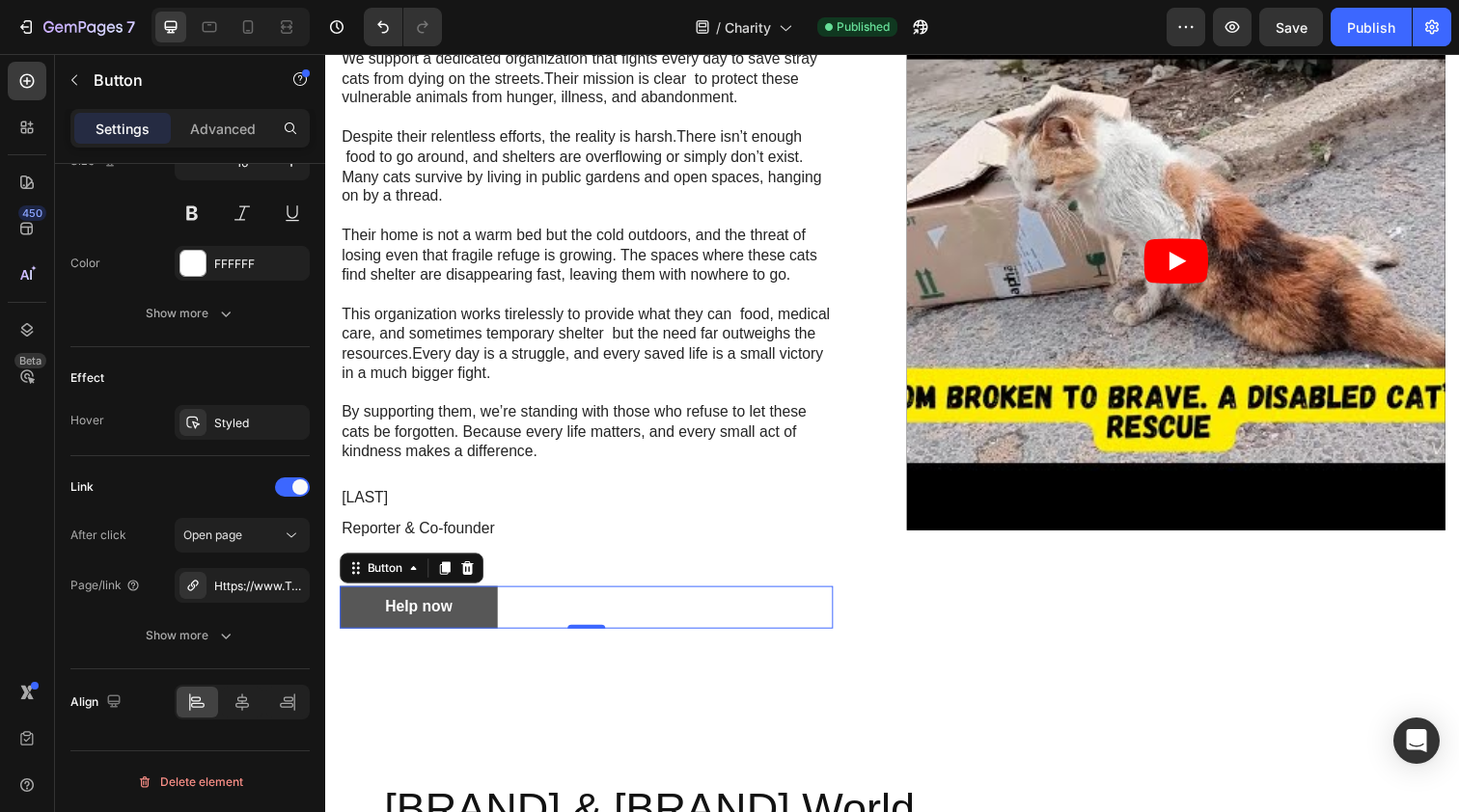 click on "Help now" at bounding box center (420, 618) 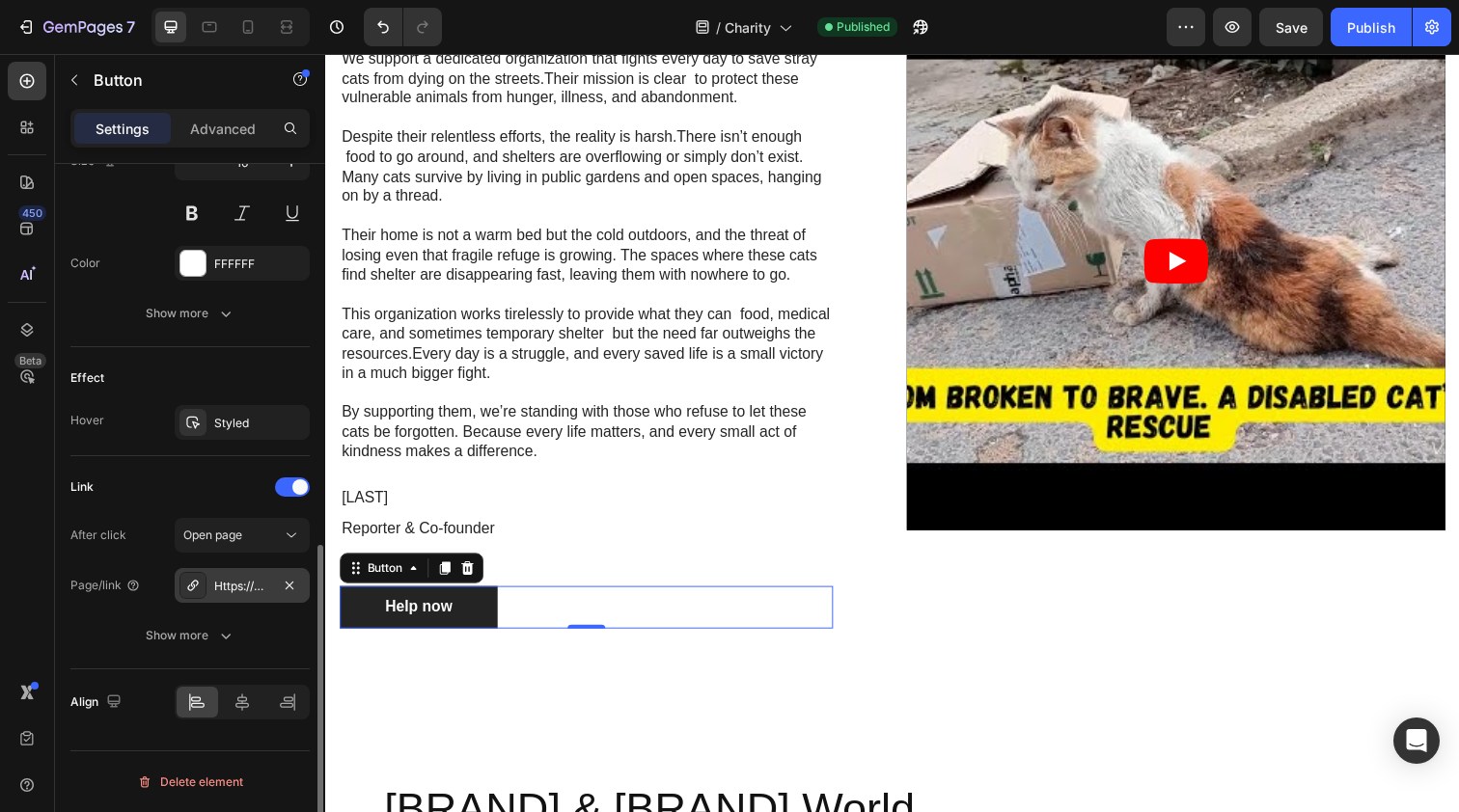 click on "Https://www.Tabbyaw.Com/all" at bounding box center [242, 585] 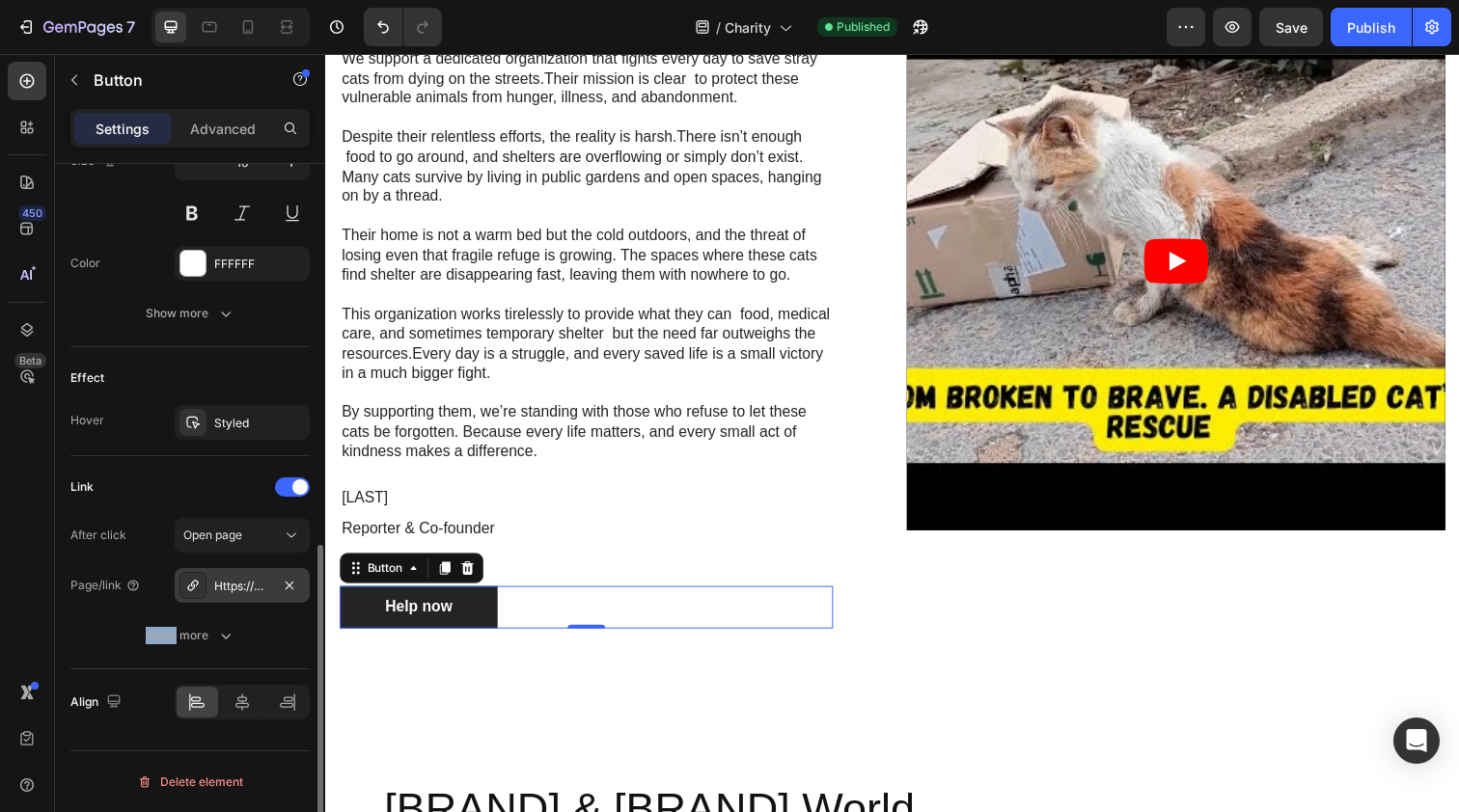 click on "Https://www.Tabbyaw.Com/all" at bounding box center [242, 585] 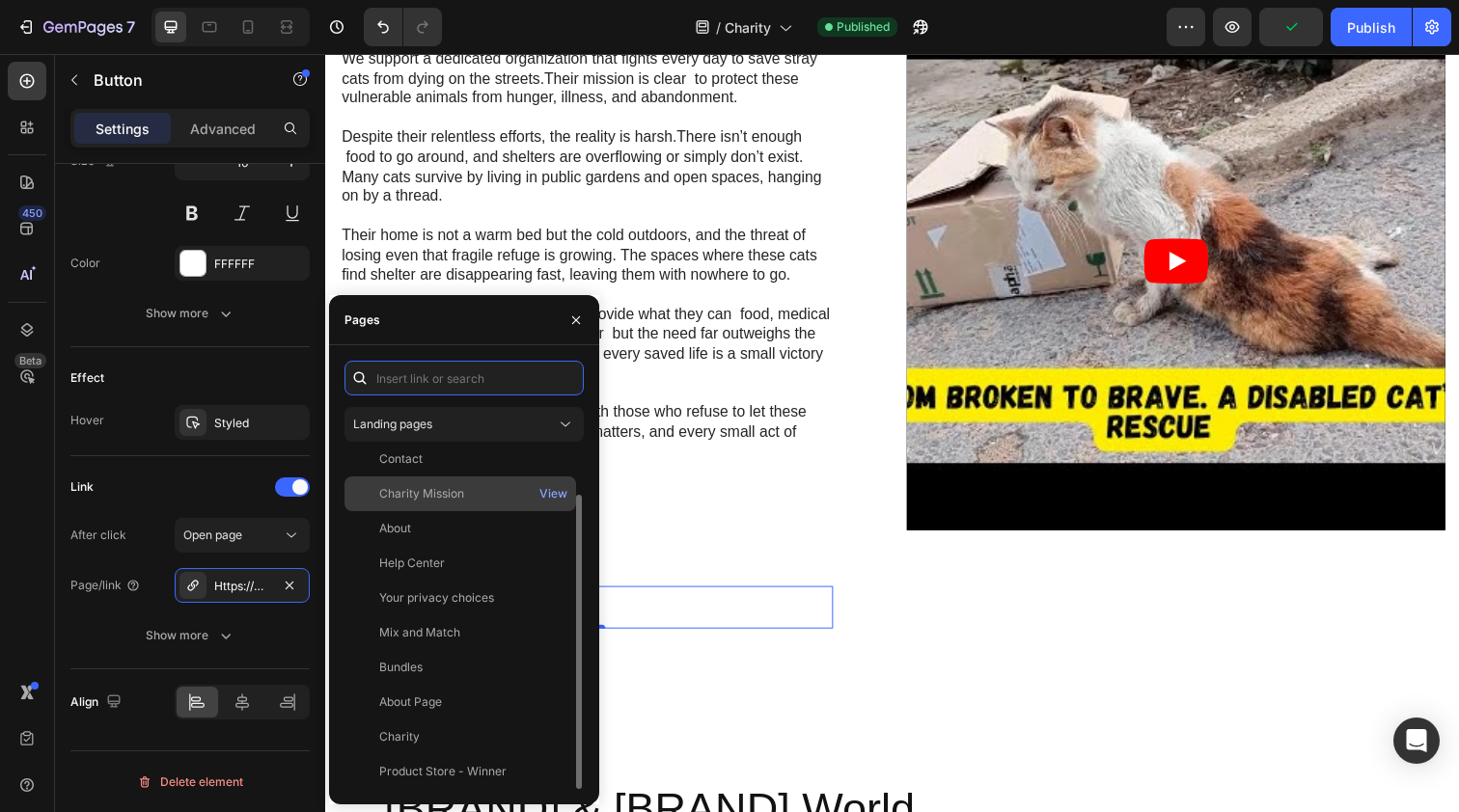 scroll, scrollTop: 0, scrollLeft: 0, axis: both 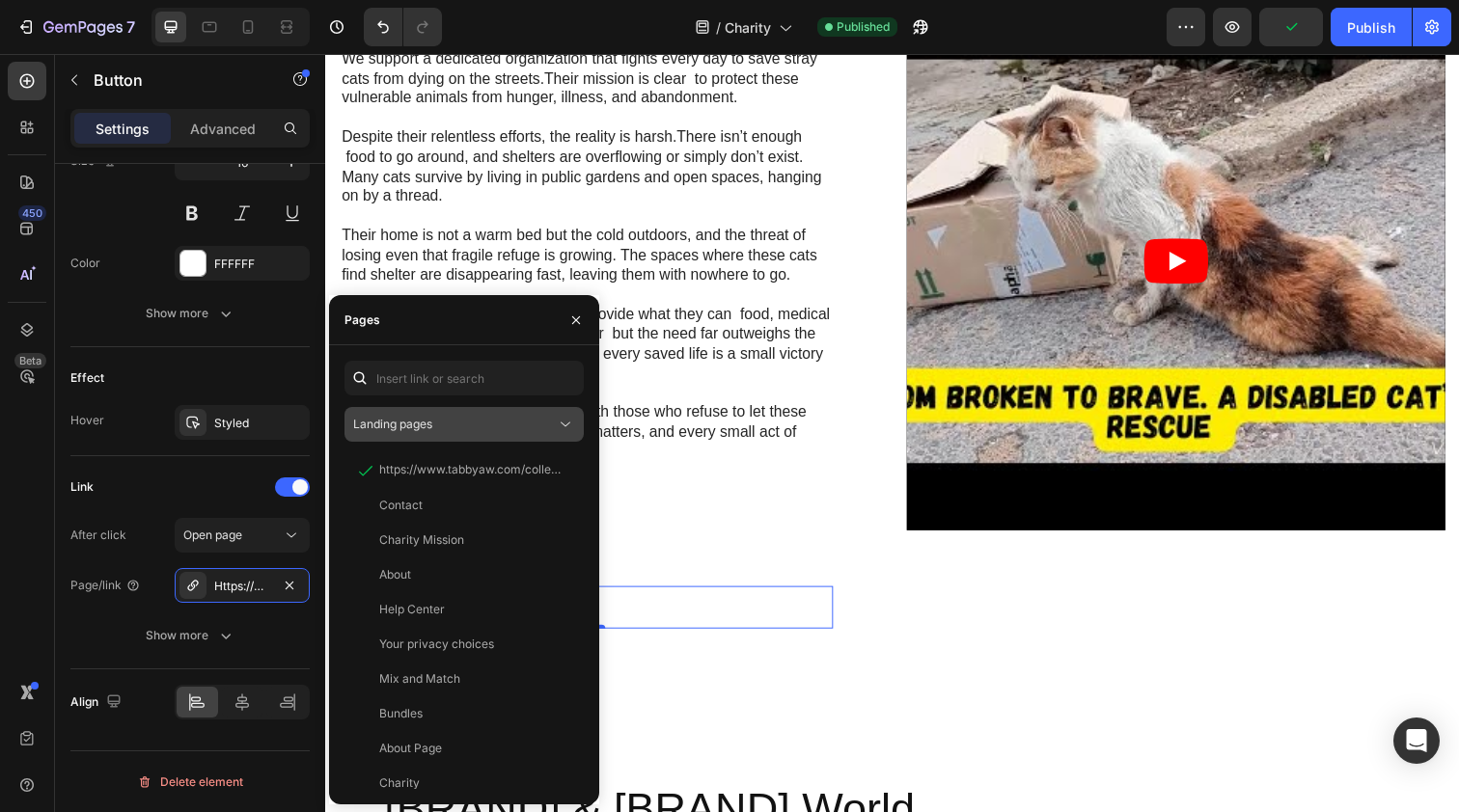click on "Landing pages" at bounding box center (454, 424) 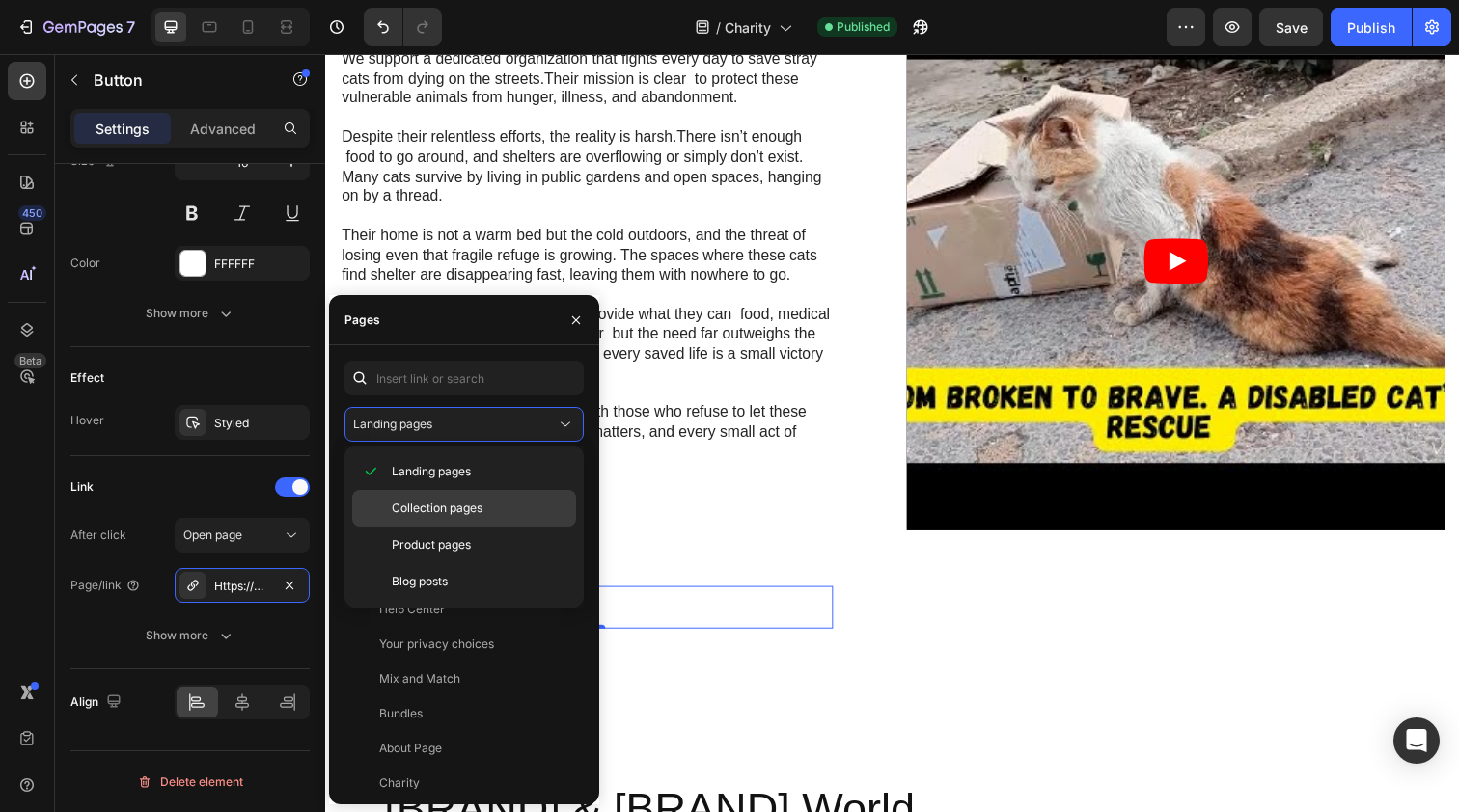 click on "Collection pages" at bounding box center (437, 508) 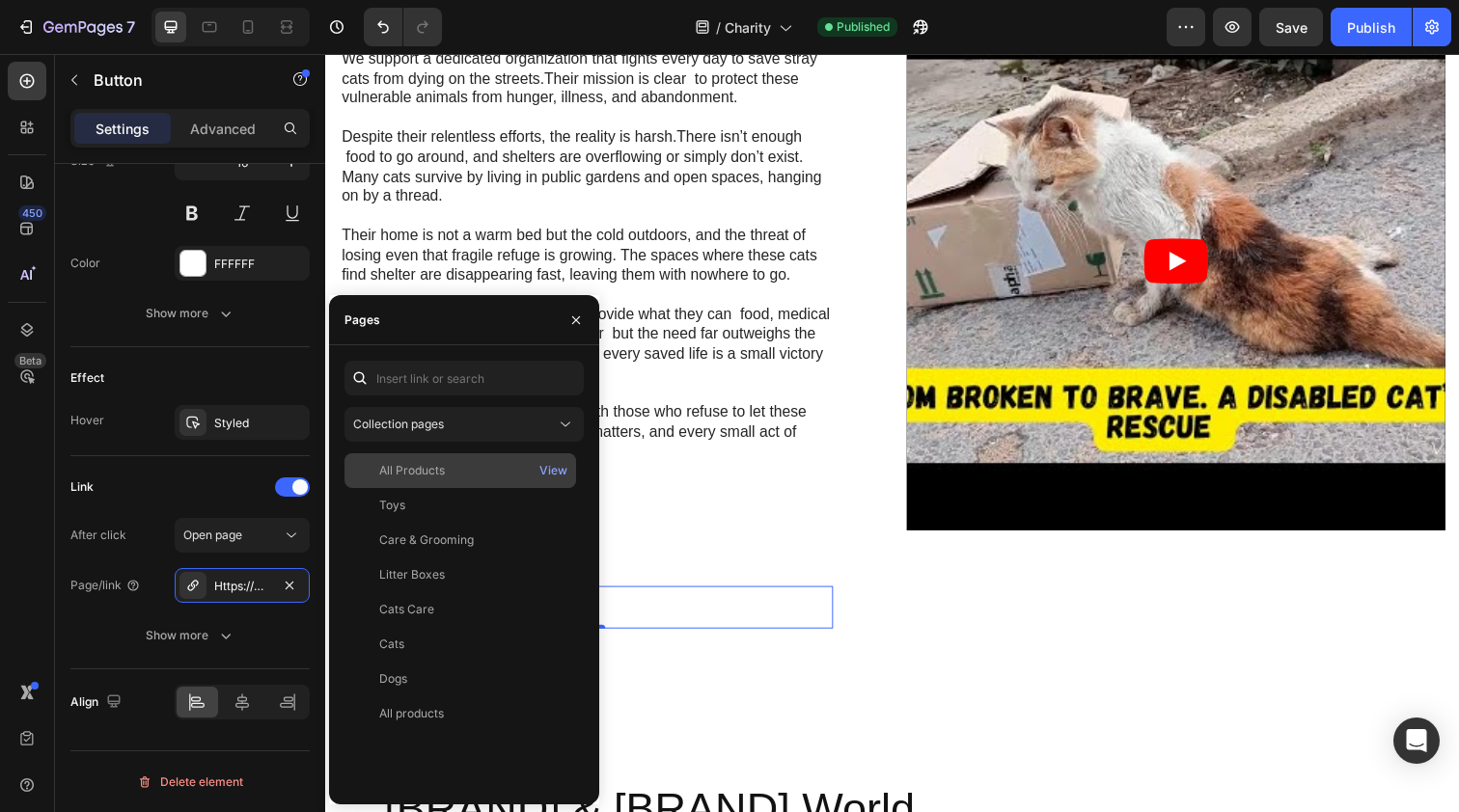 click on "All Products" at bounding box center [460, 471] 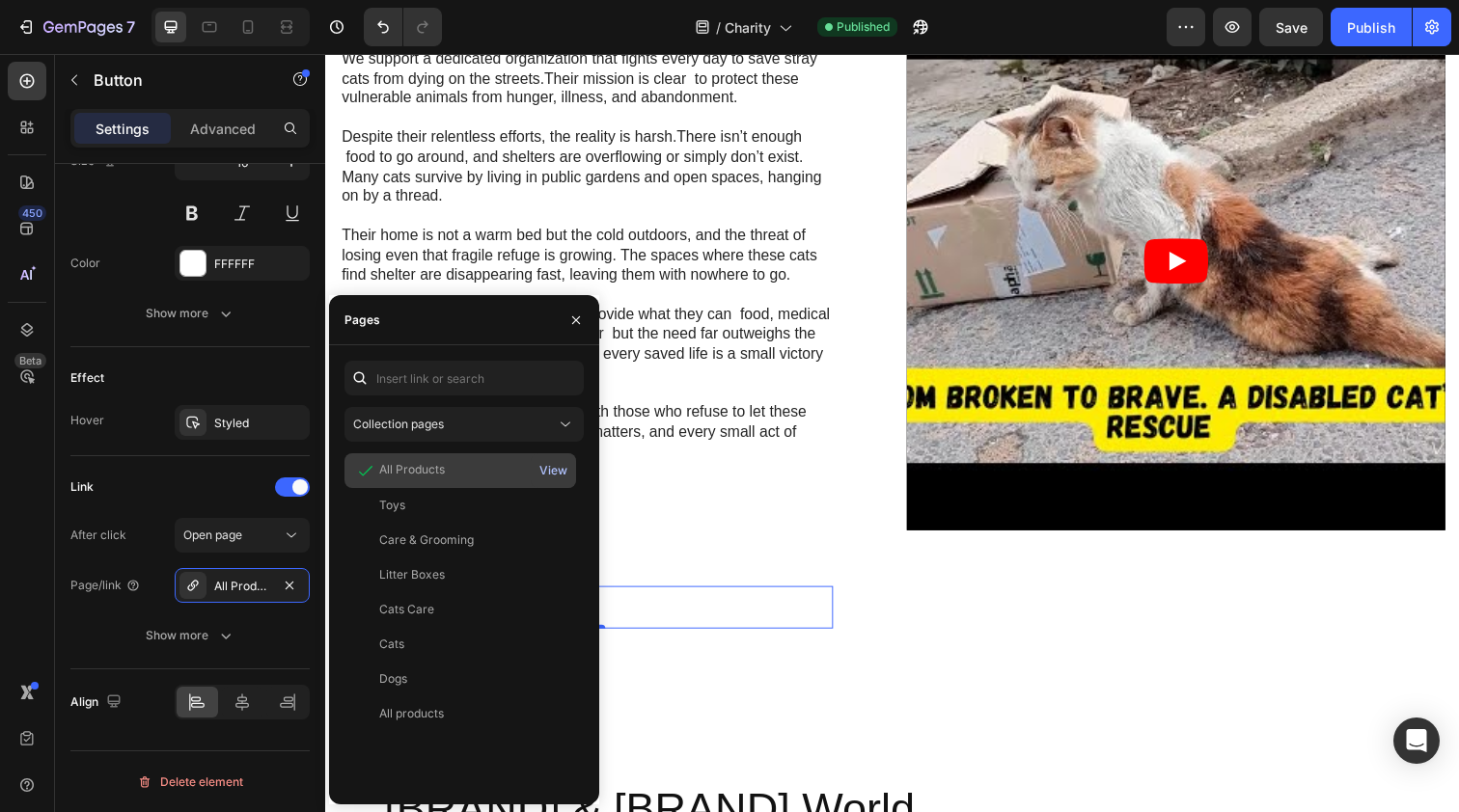 click on "View" at bounding box center [553, 471] 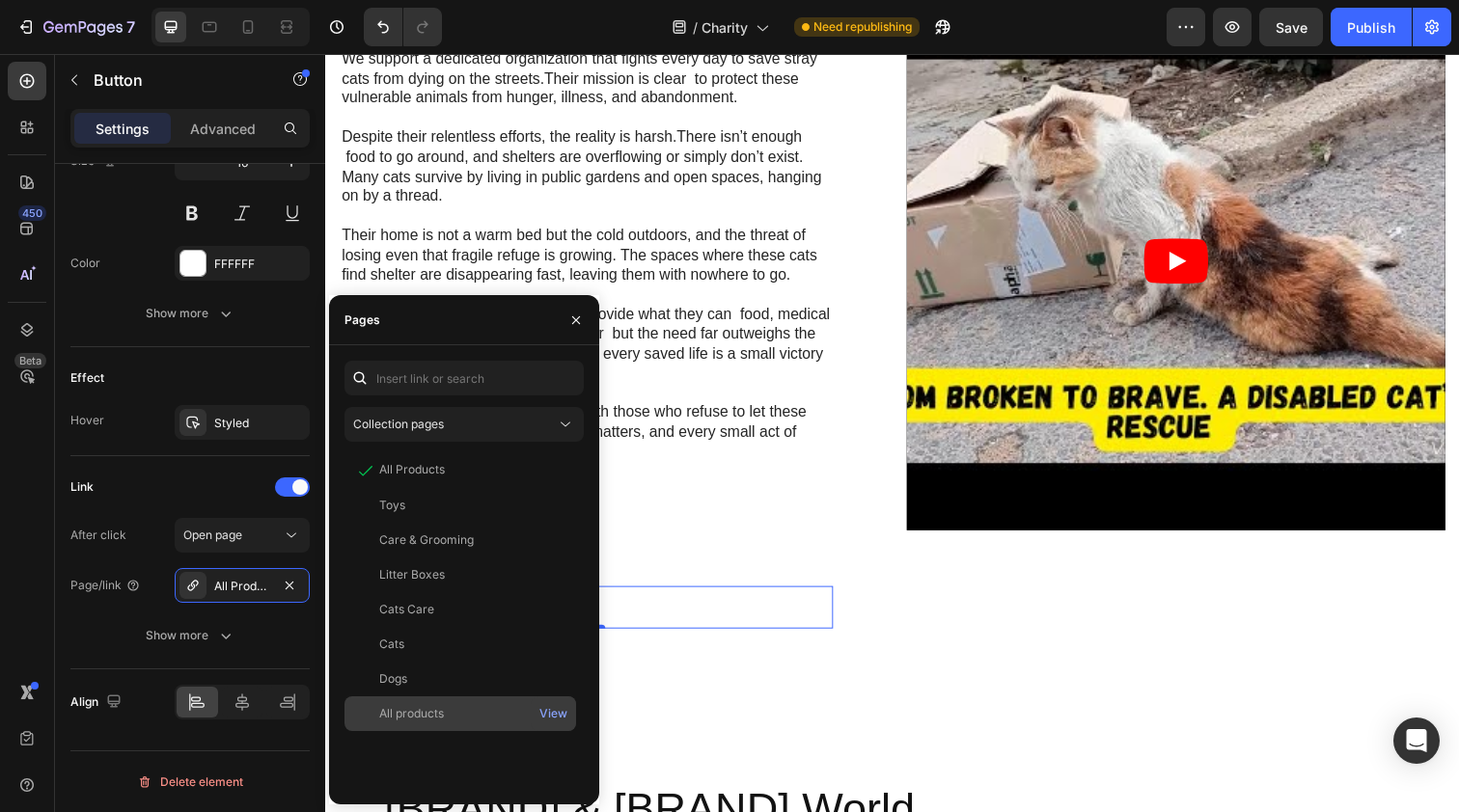 click on "All products" at bounding box center [460, 714] 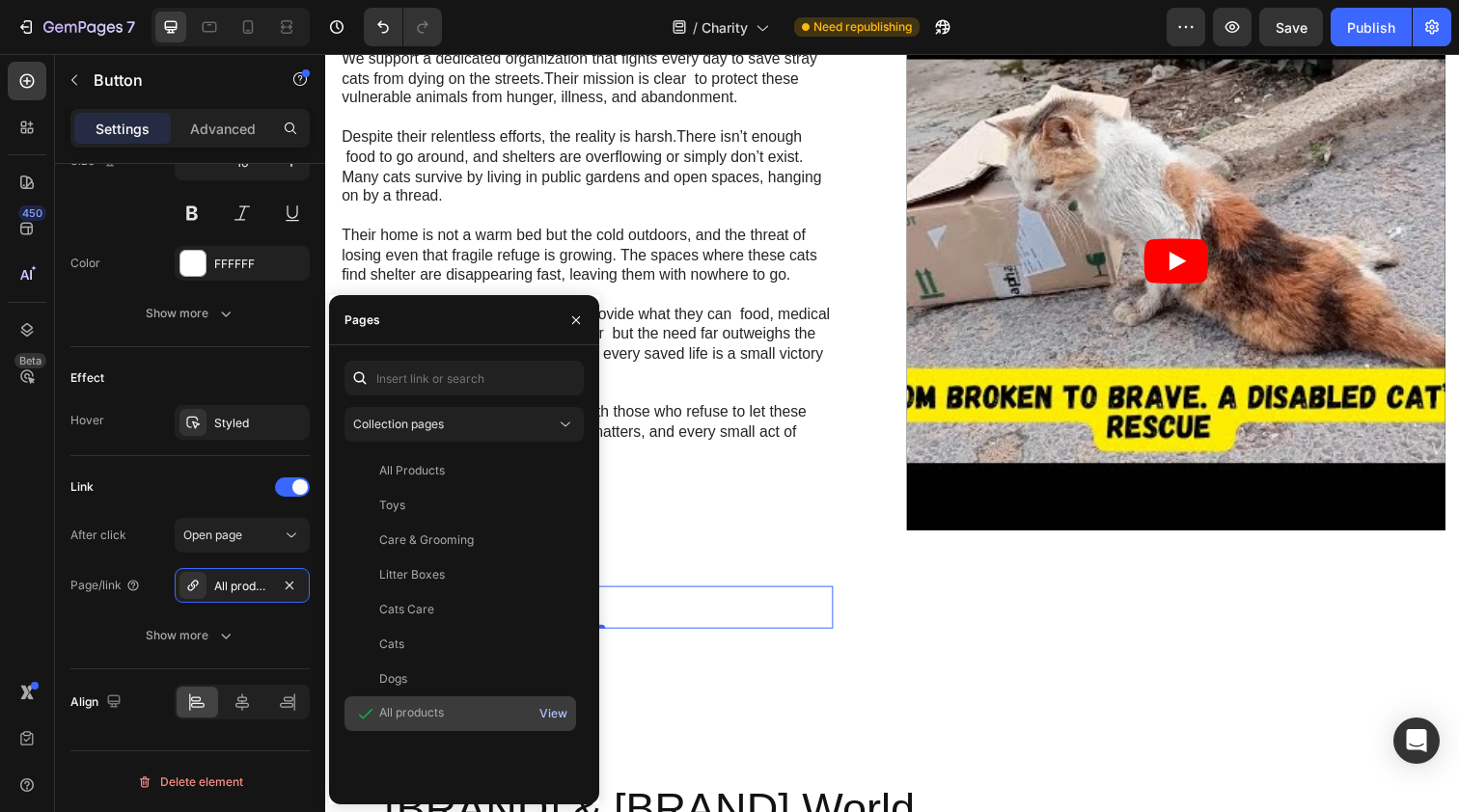 click on "View" at bounding box center (553, 714) 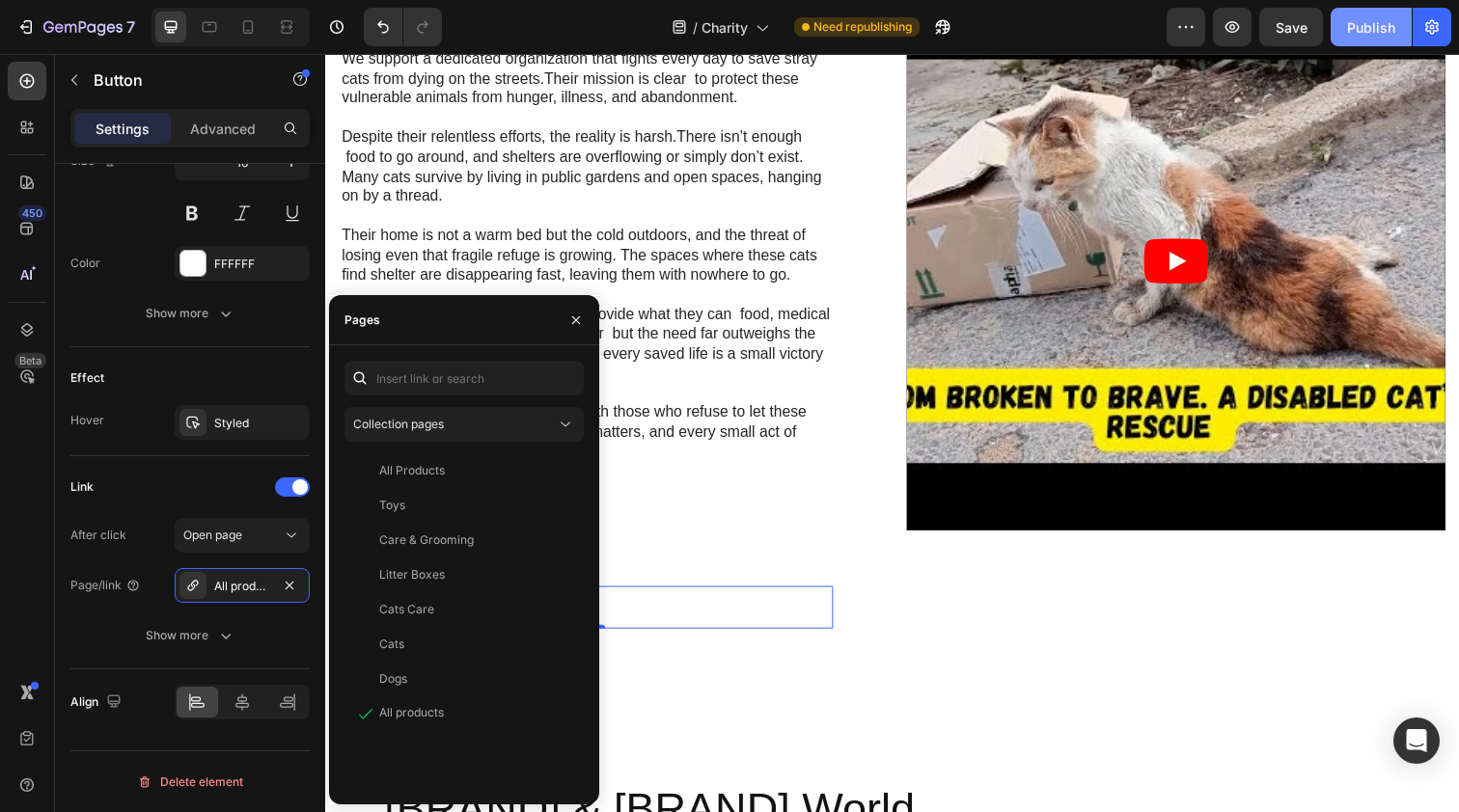 click on "Publish" at bounding box center [1371, 27] 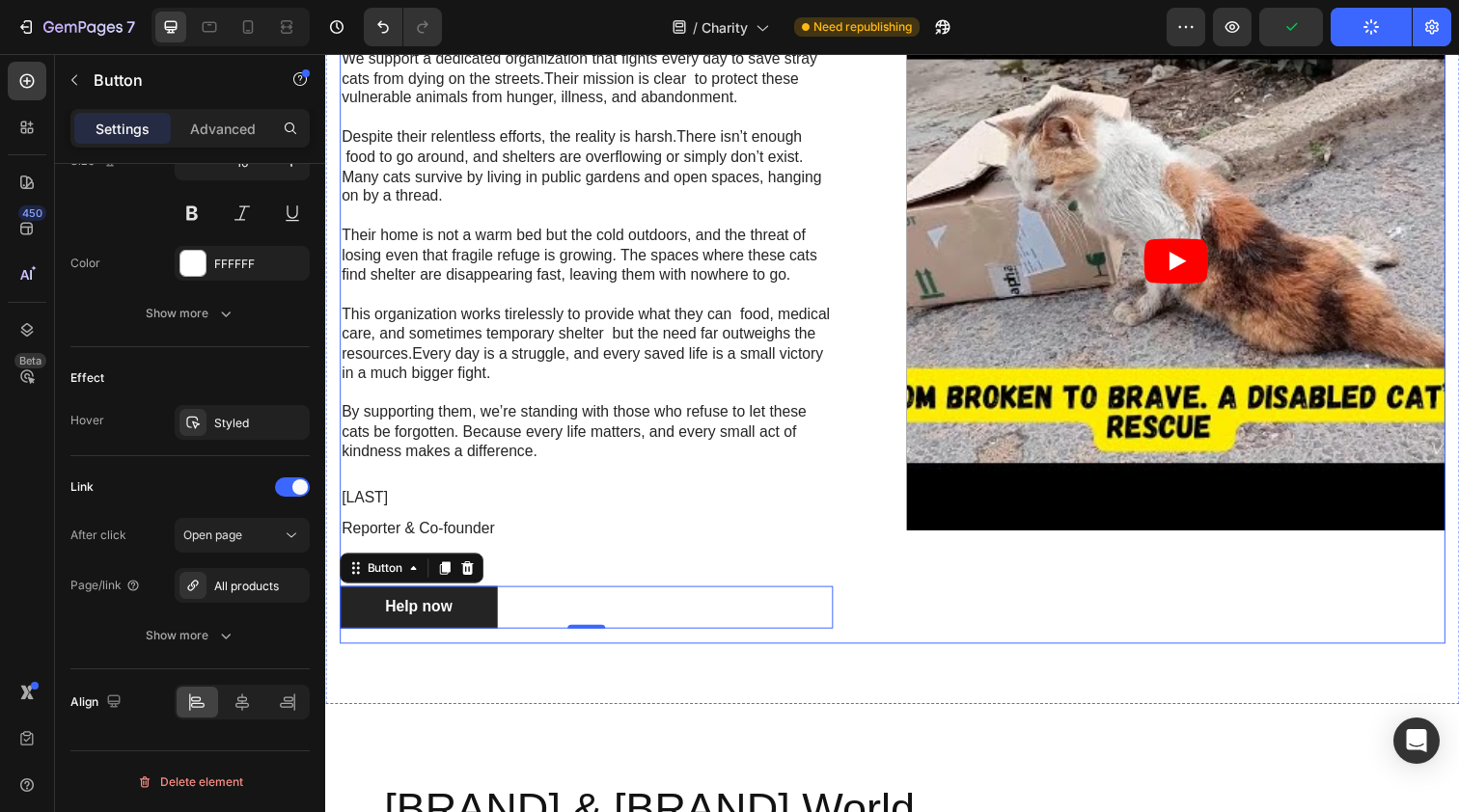 scroll, scrollTop: 6441, scrollLeft: 0, axis: vertical 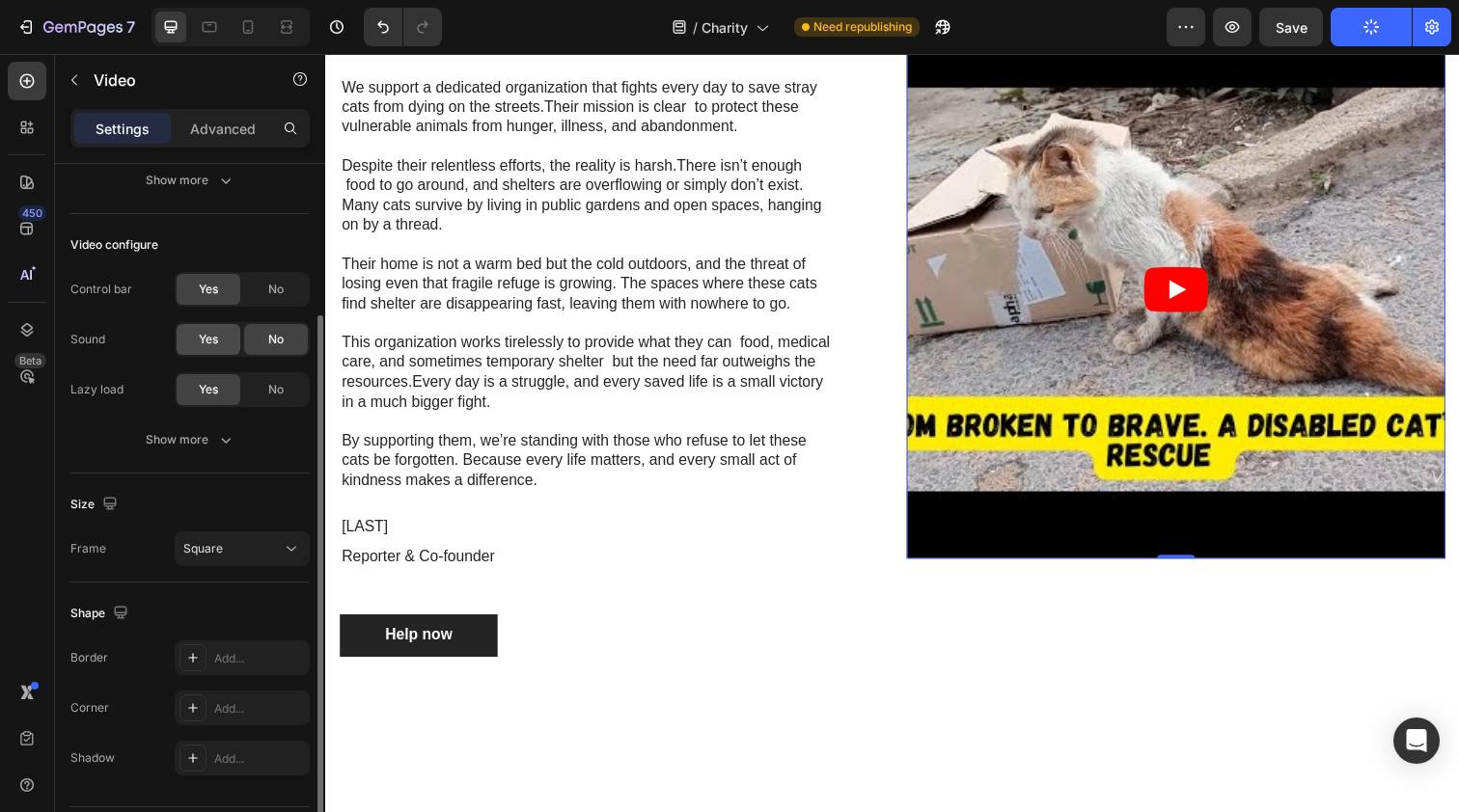 click on "Yes" 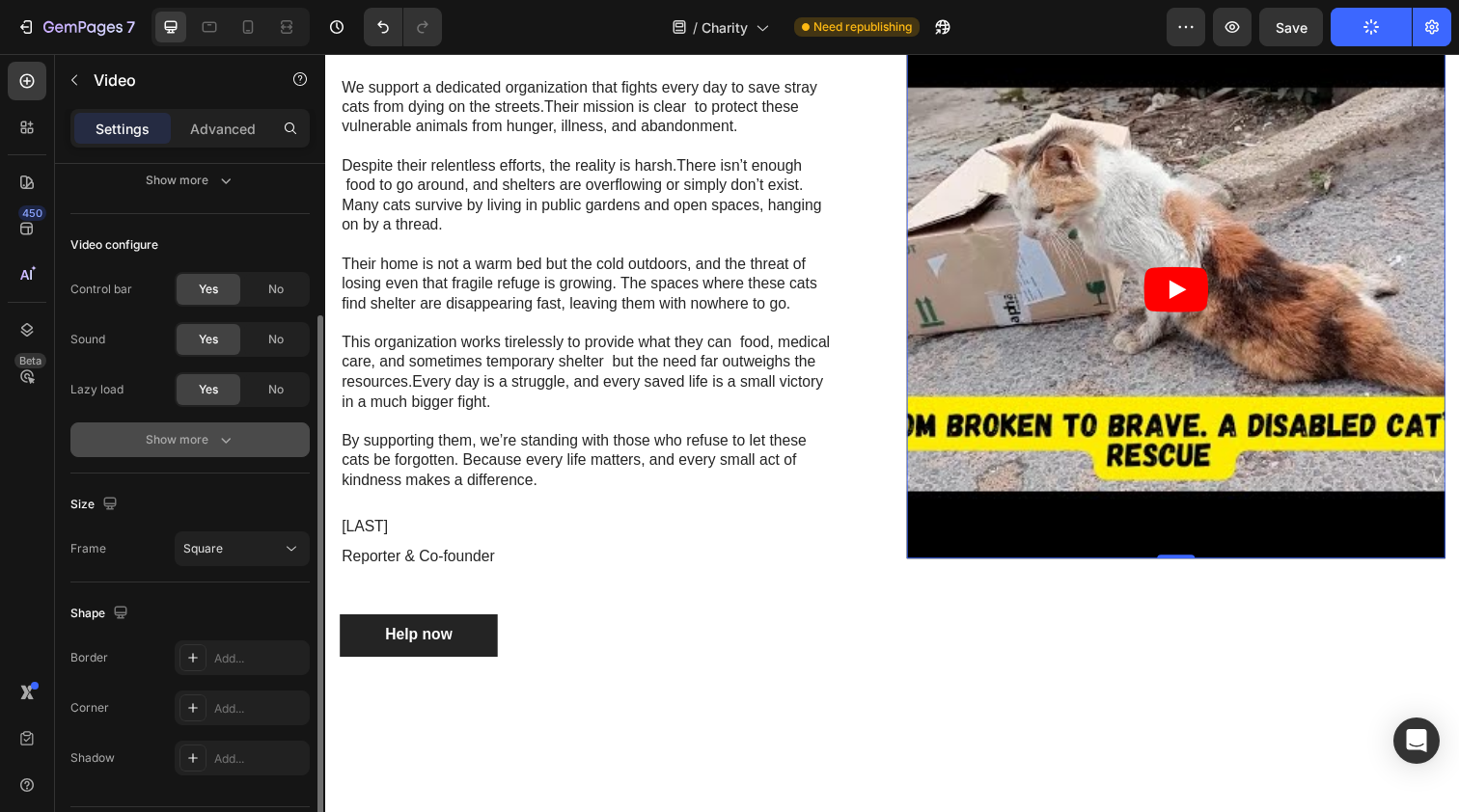 click on "Show more" at bounding box center [190, 440] 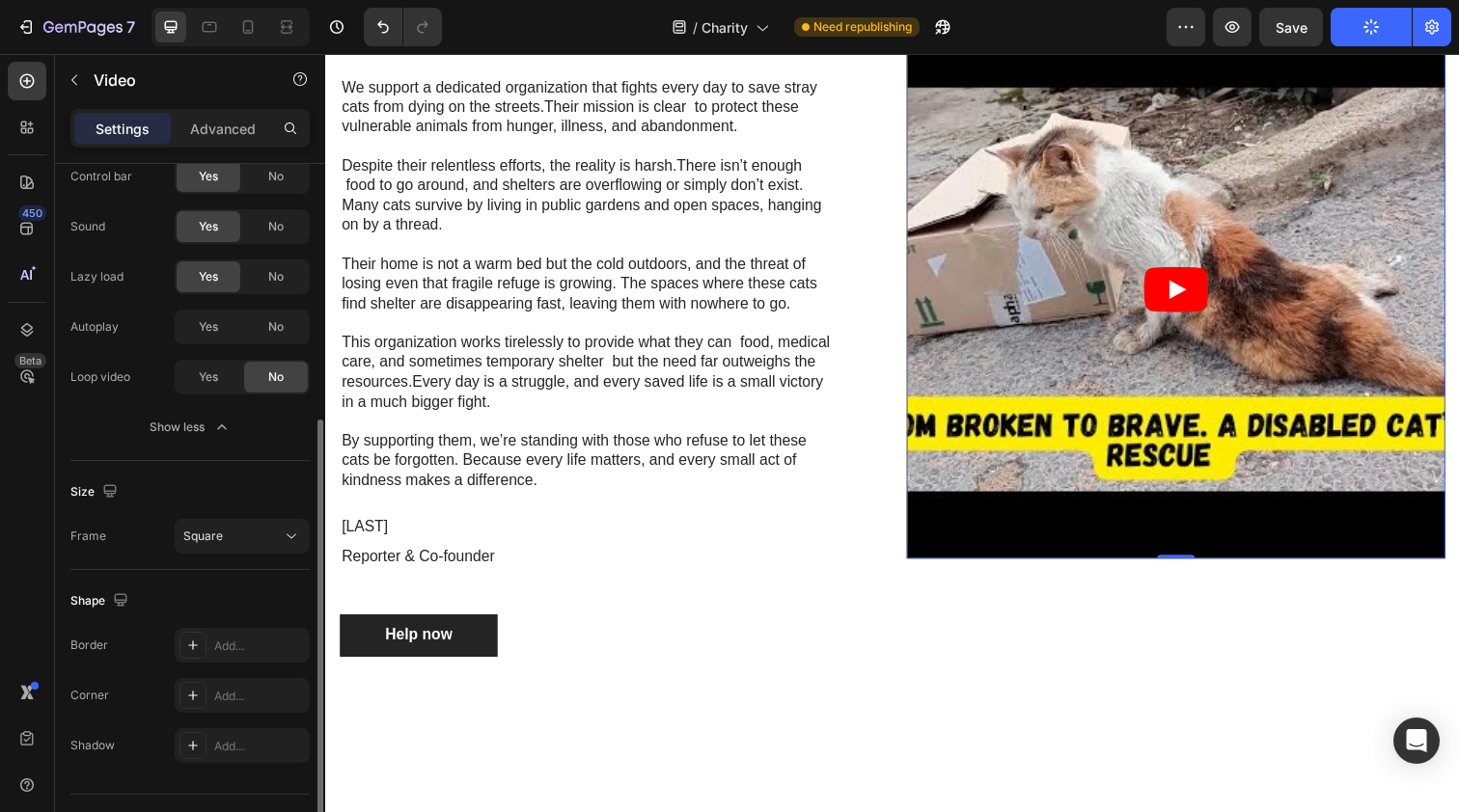scroll, scrollTop: 365, scrollLeft: 0, axis: vertical 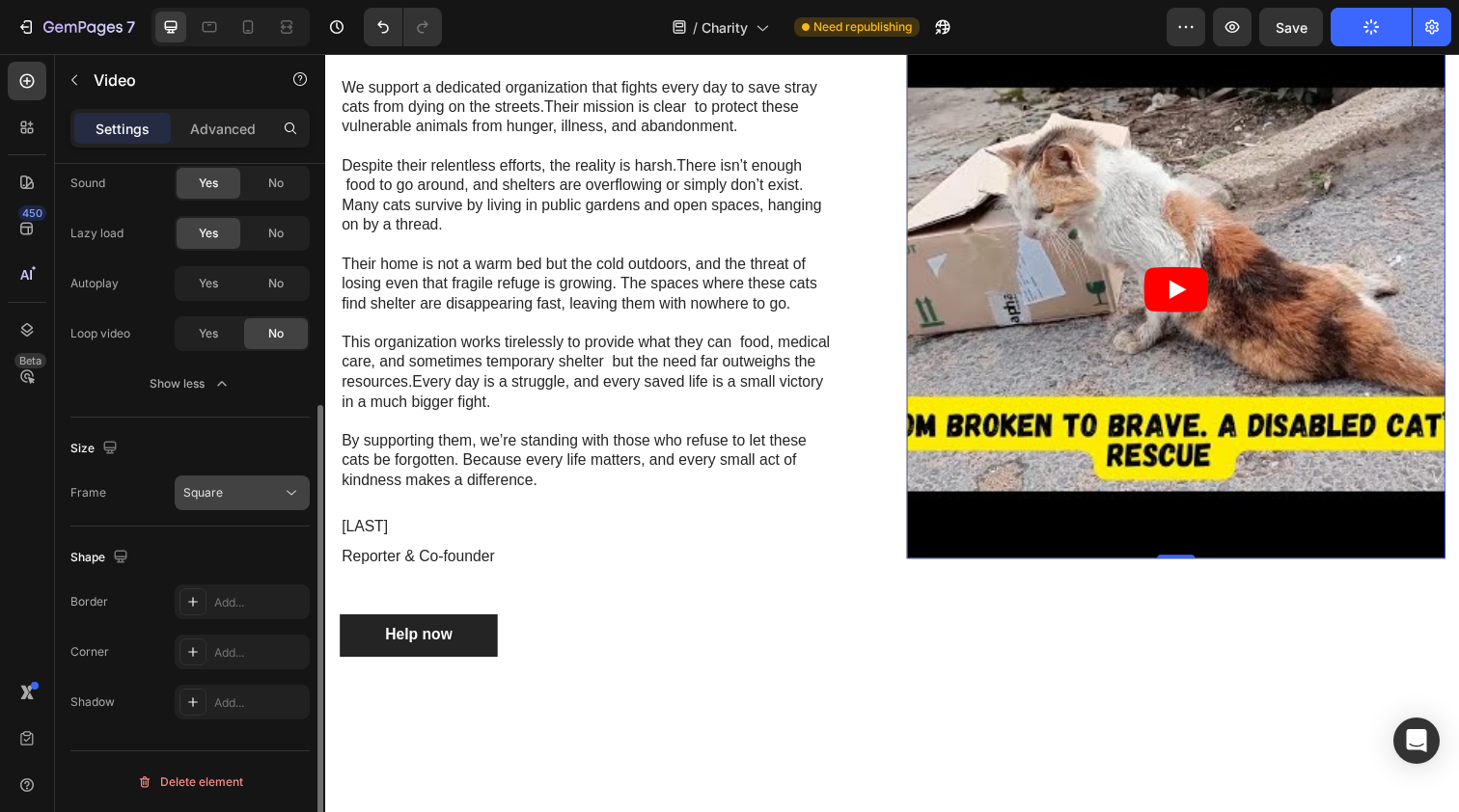 click on "Square" at bounding box center [233, 493] 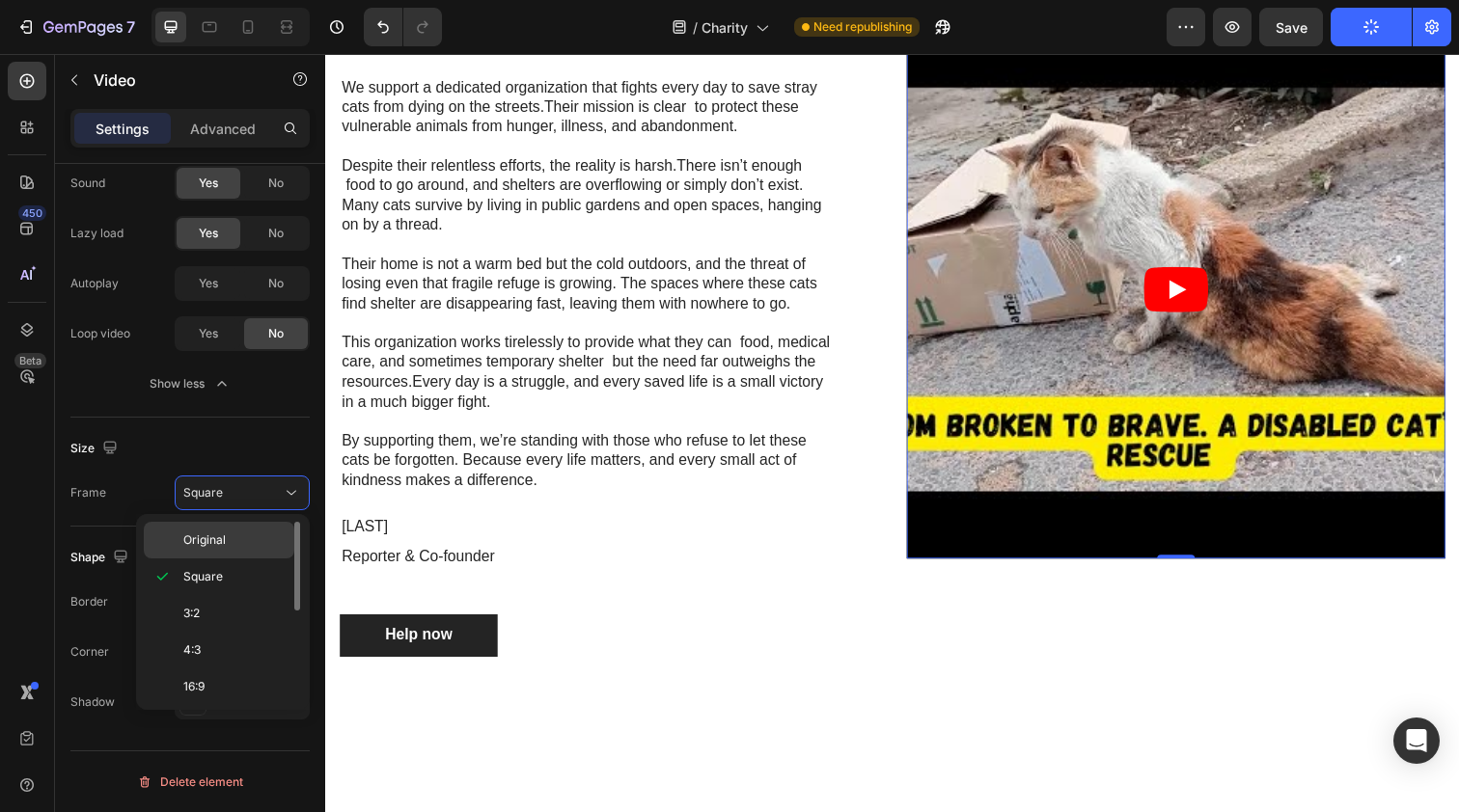 click on "Original" at bounding box center [205, 540] 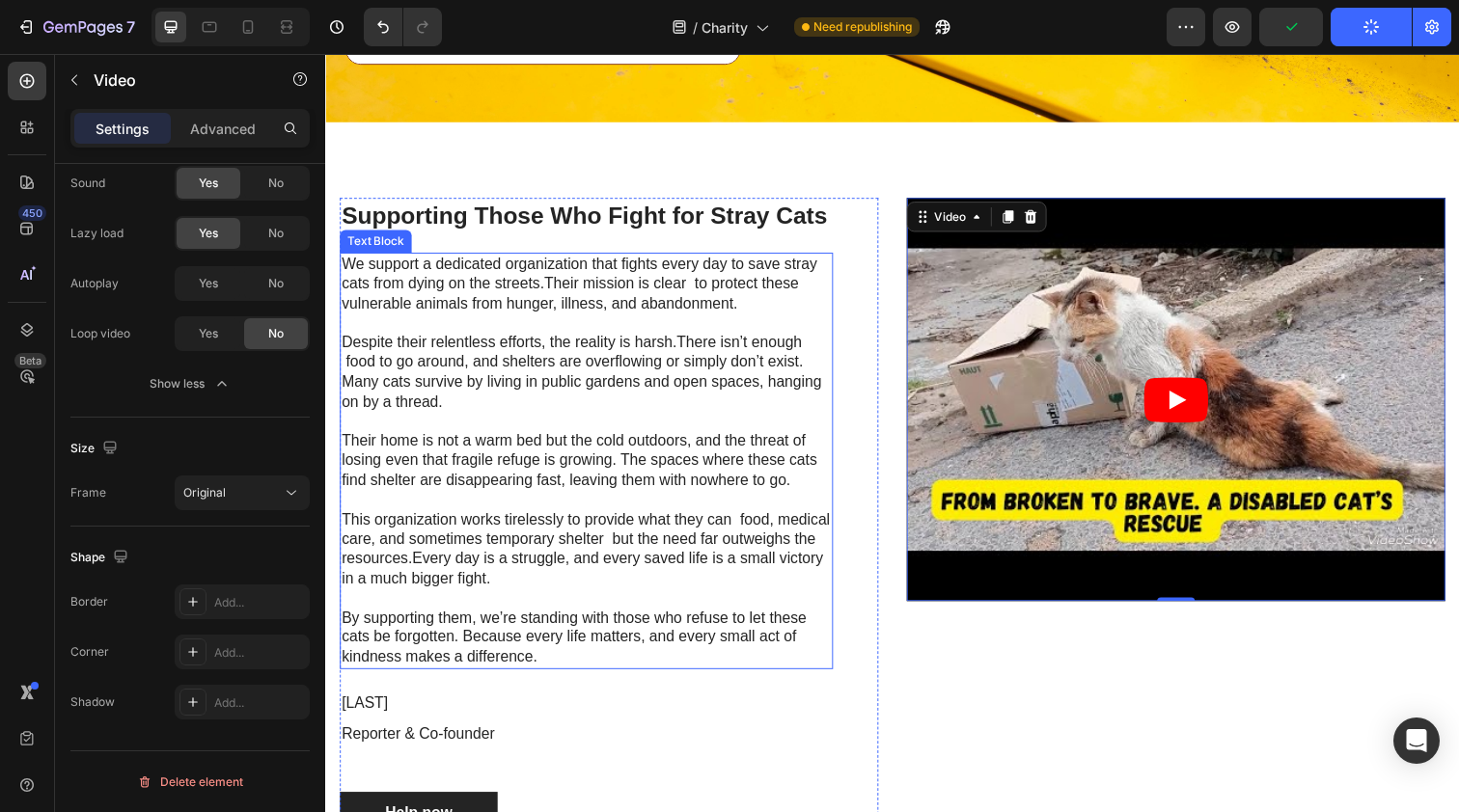 scroll, scrollTop: 6274, scrollLeft: 0, axis: vertical 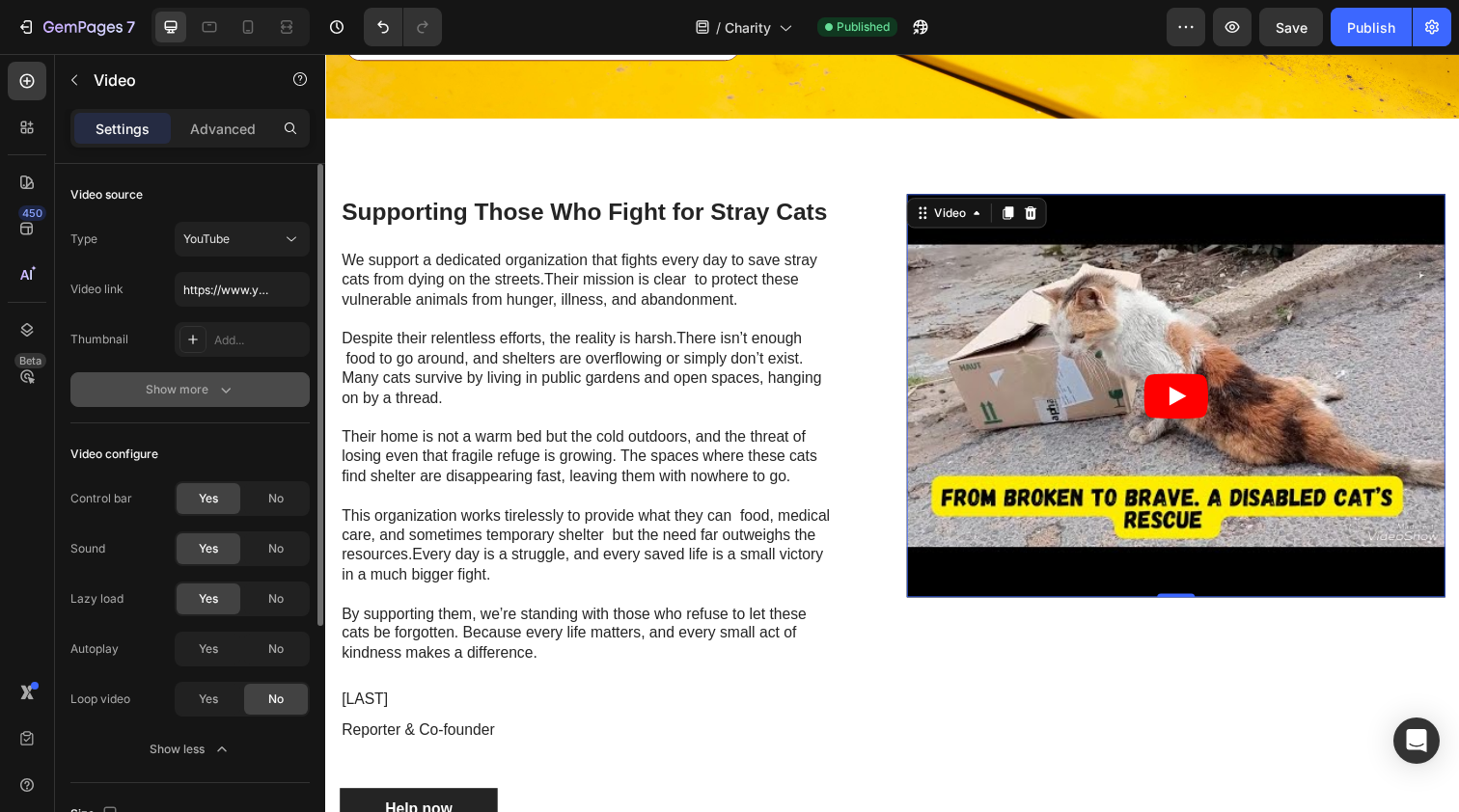 click 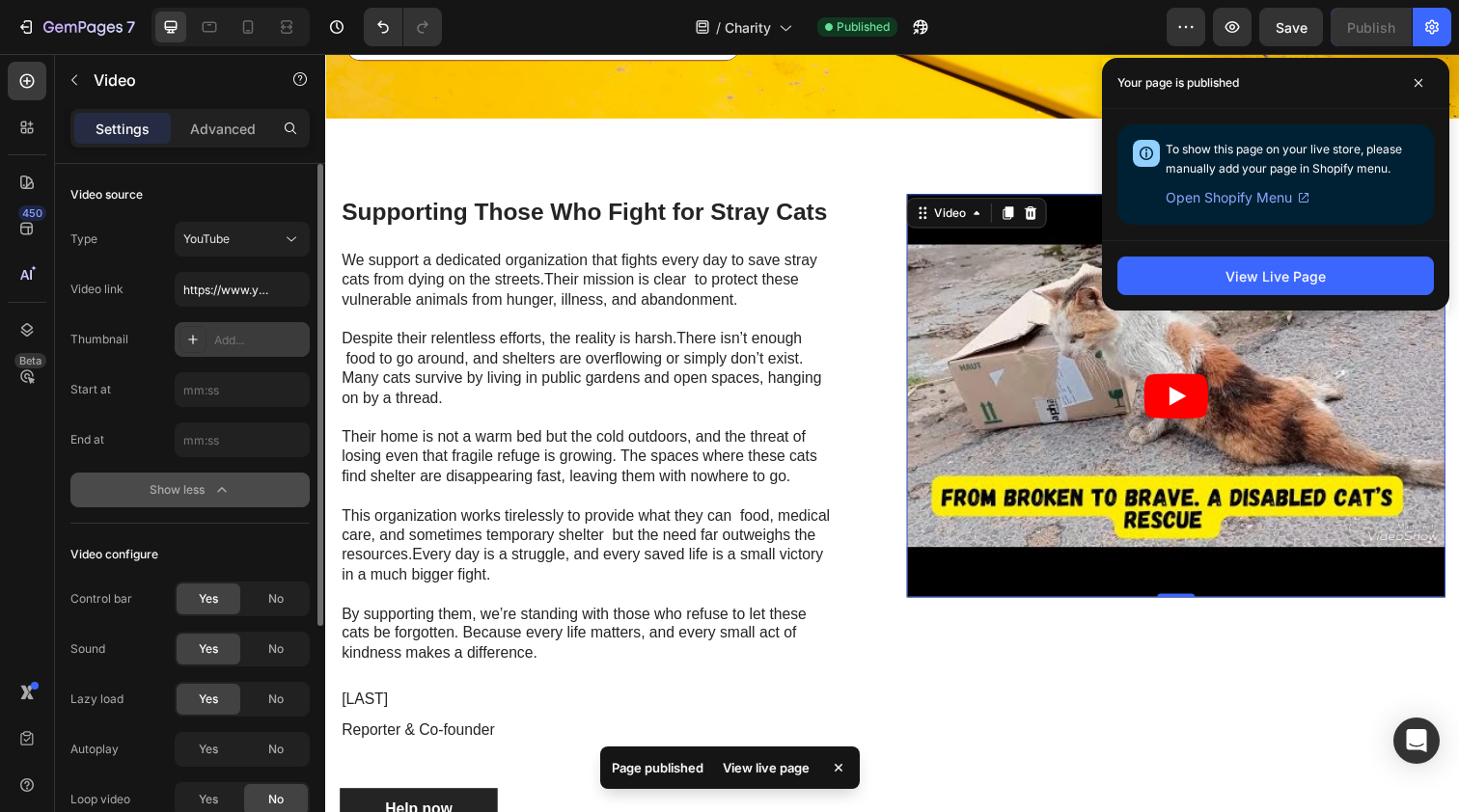 click 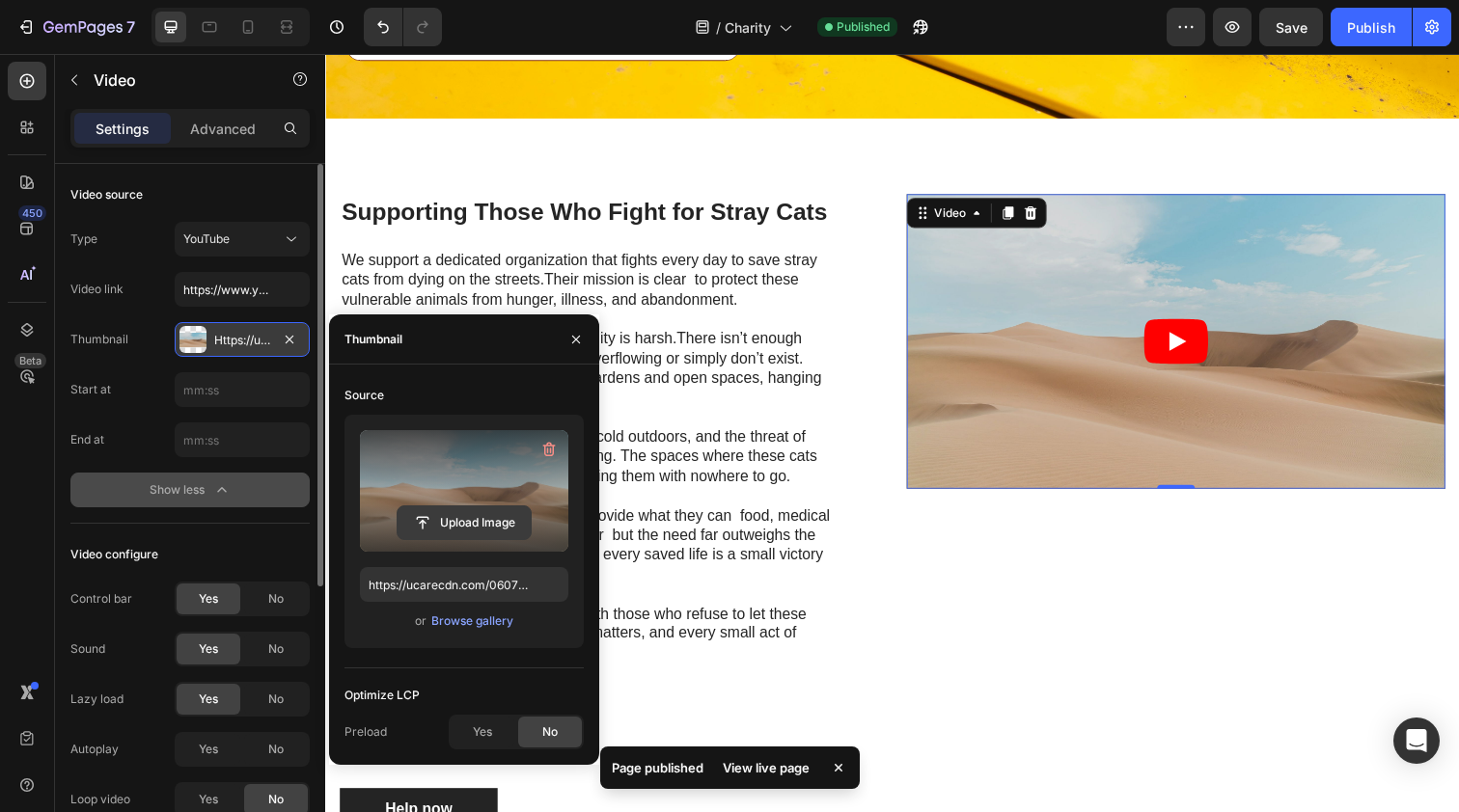 click 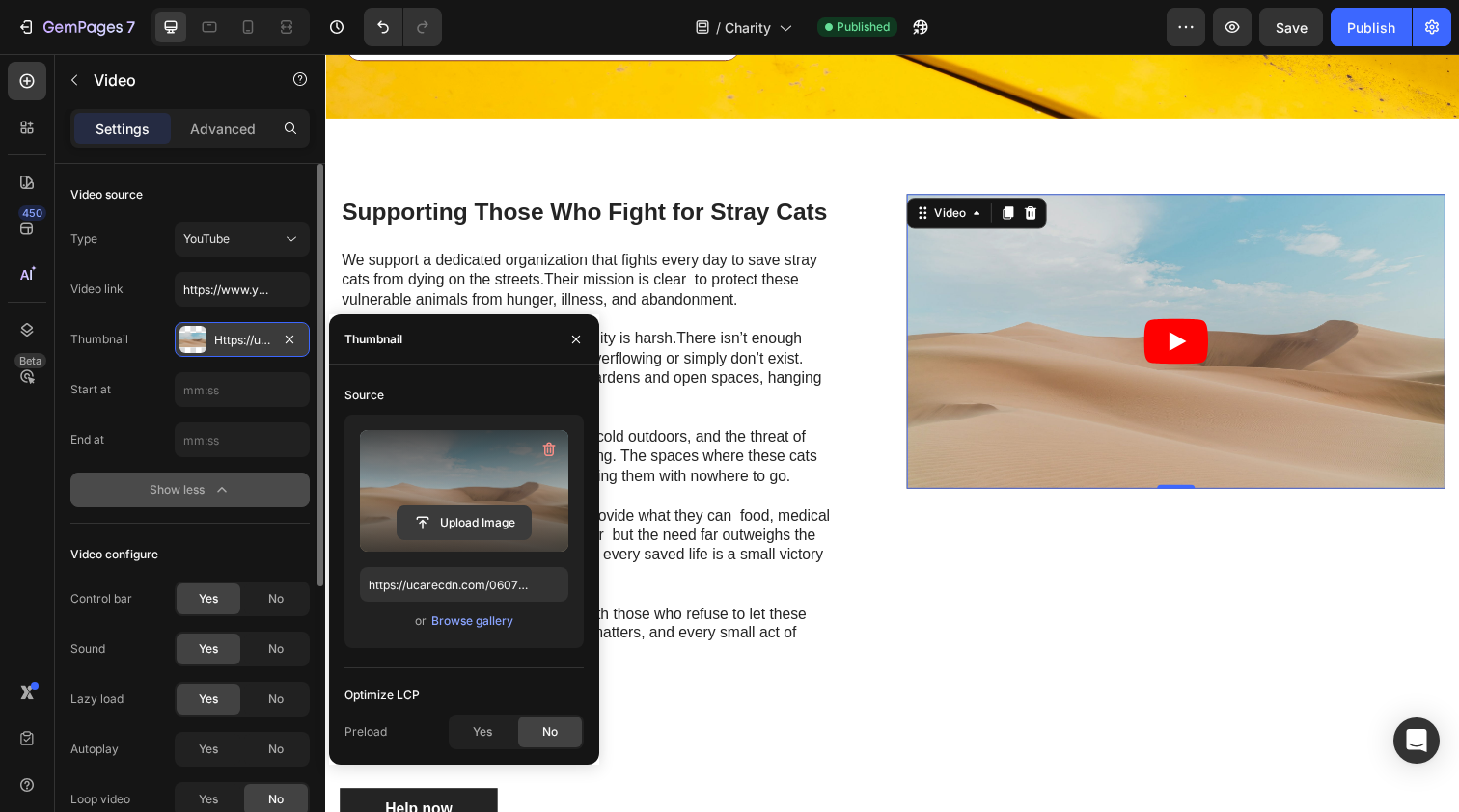 type on "C:\fakepath\IMG_1604.heic" 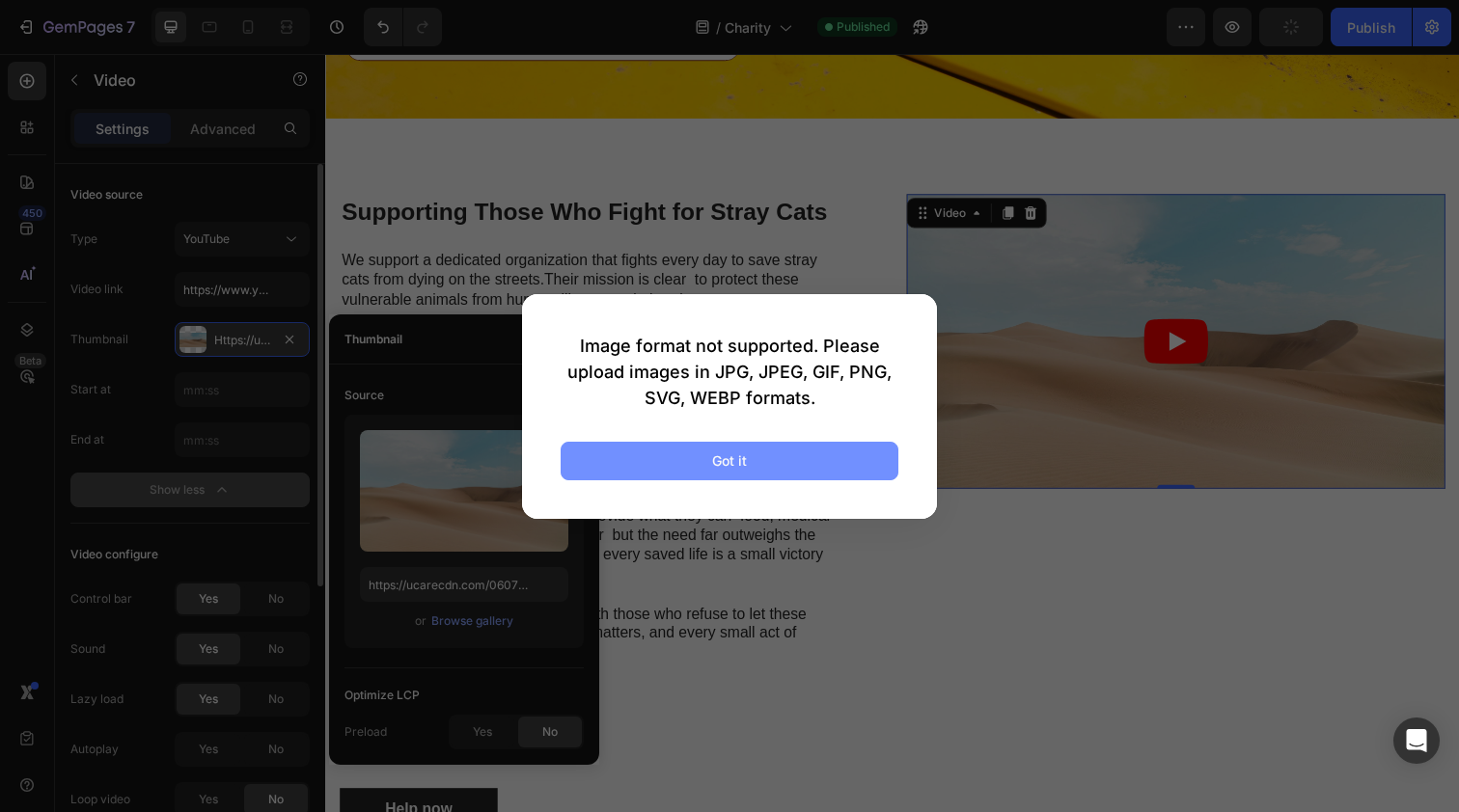 click on "Got it" at bounding box center [730, 461] 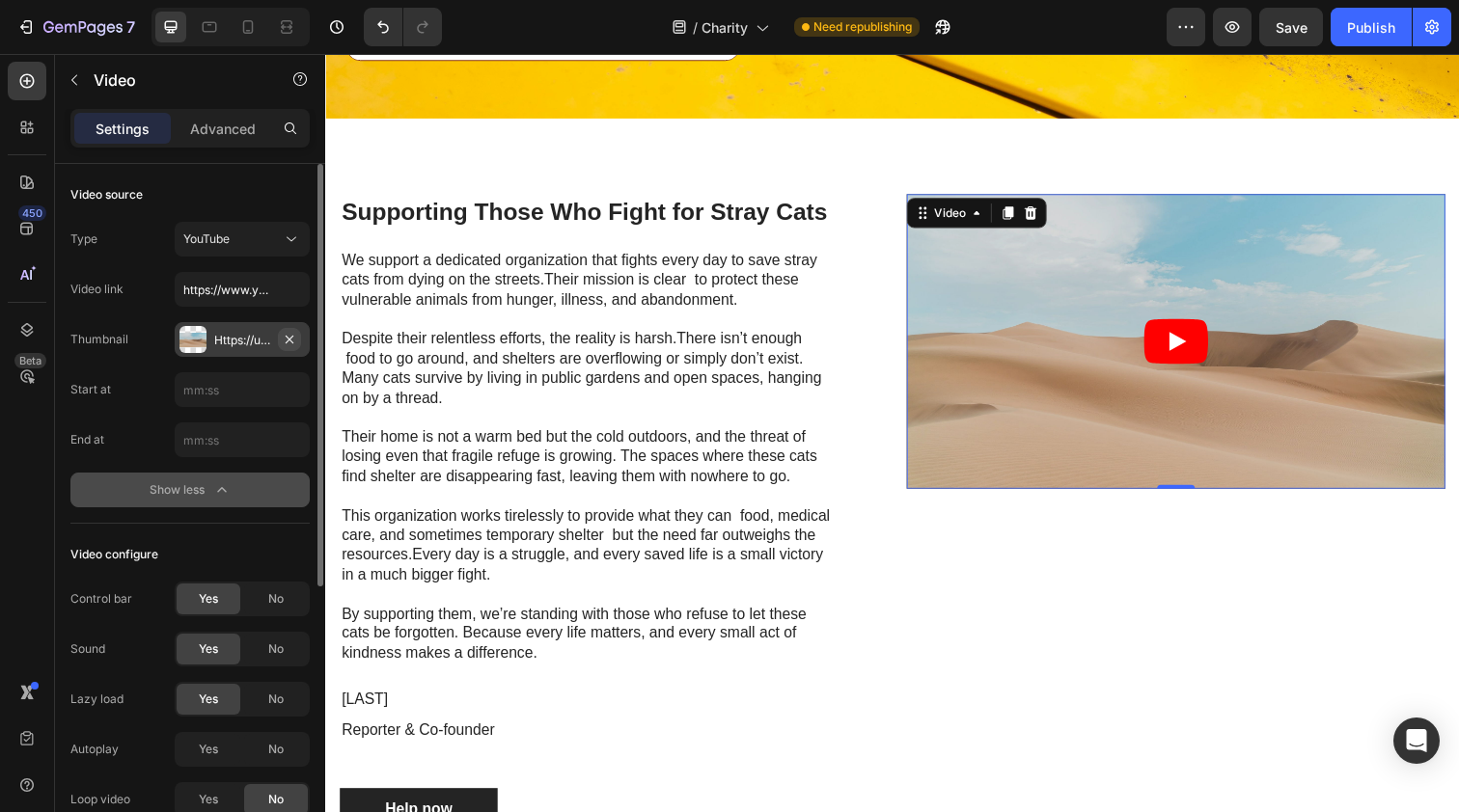 click 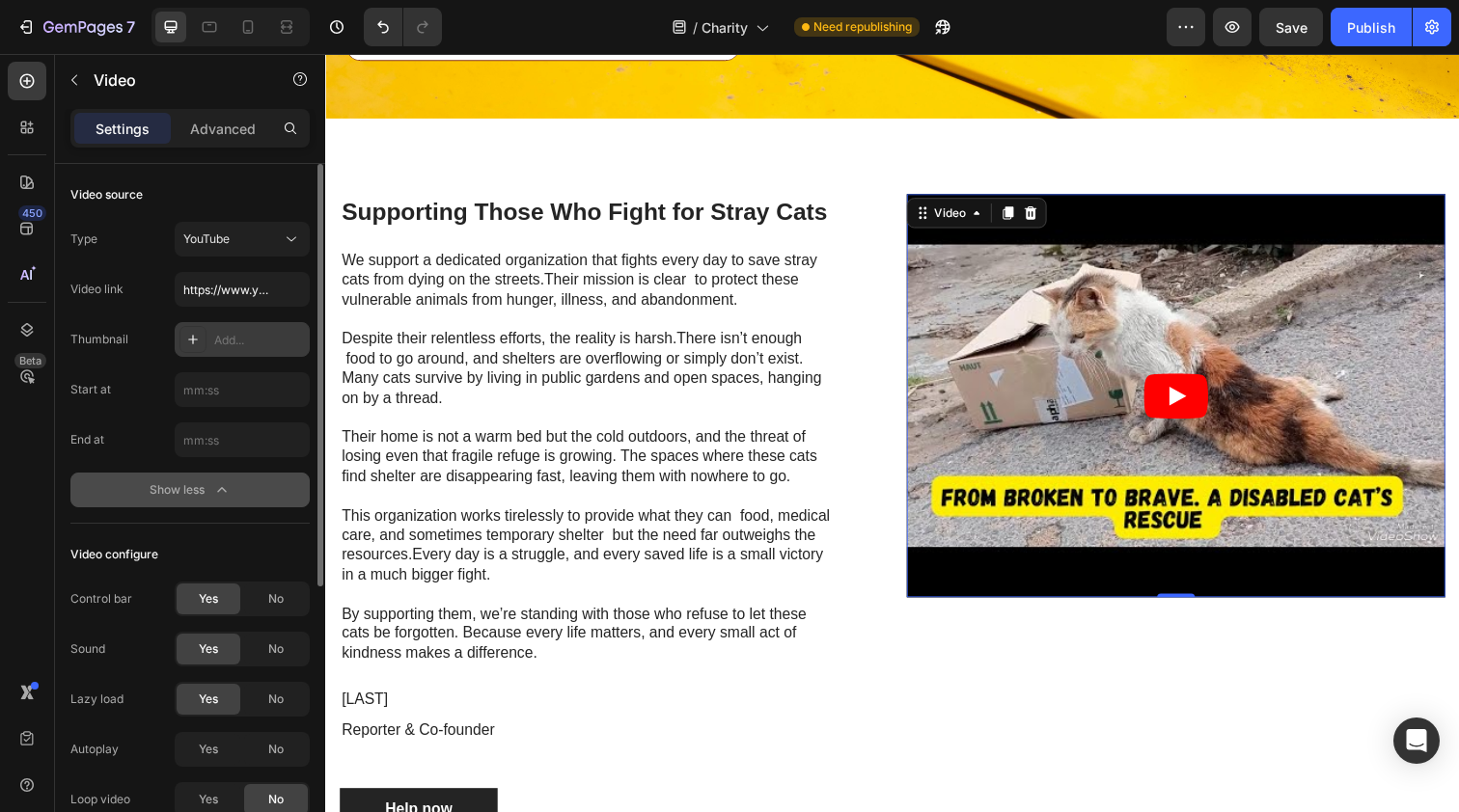 click 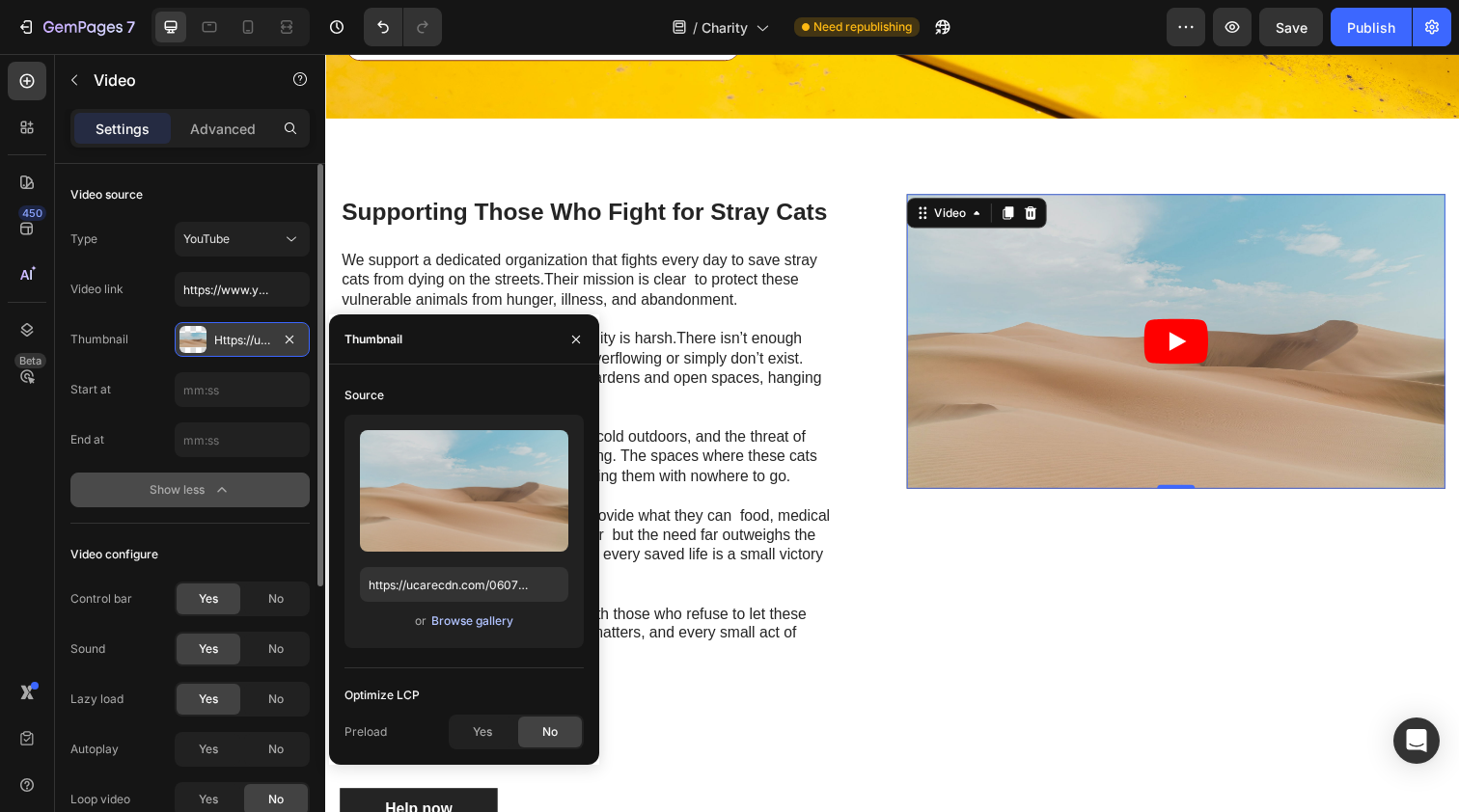 click on "Browse gallery" at bounding box center [472, 621] 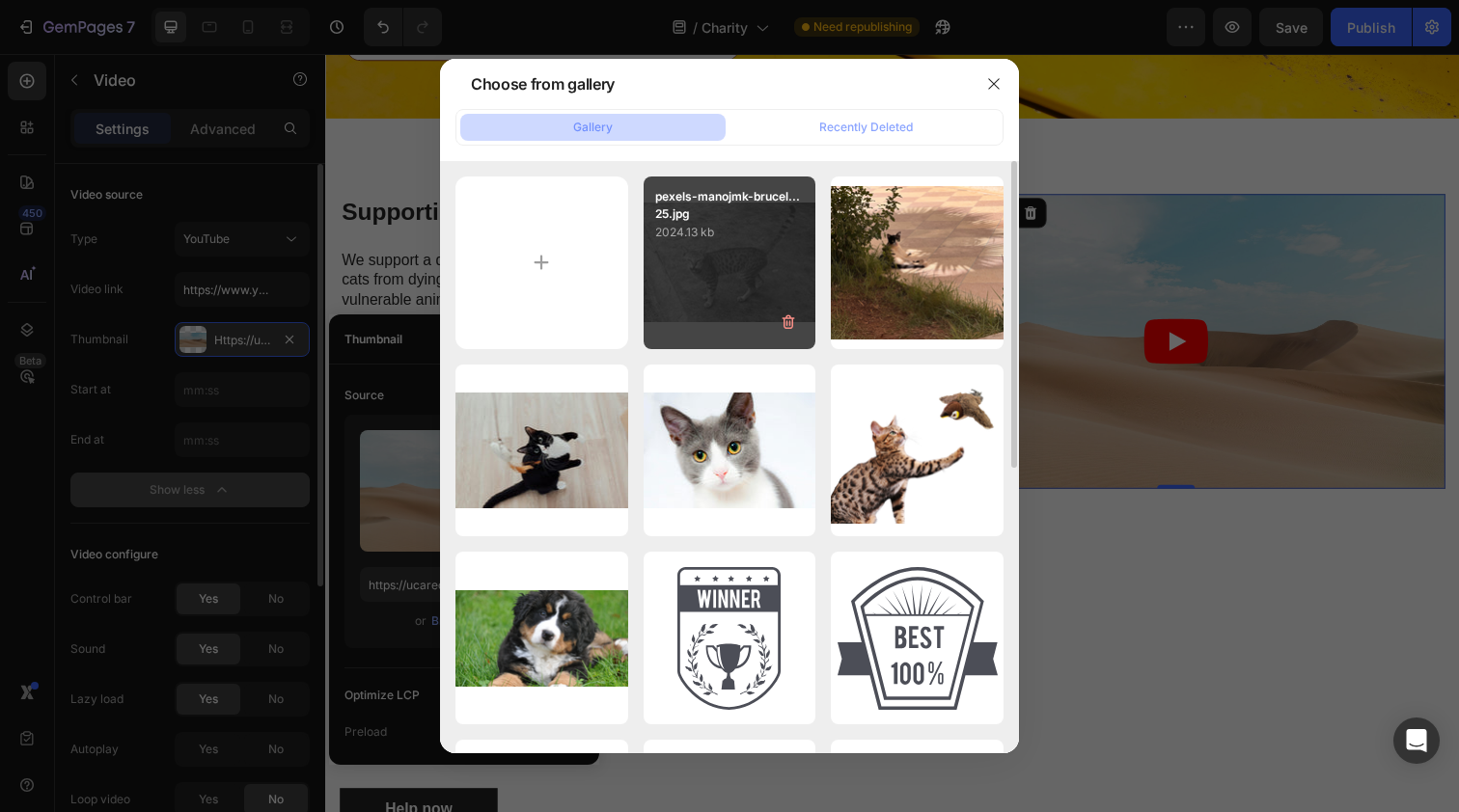 click on "pexels-manojmk-brucel...25.jpg [NUMBER]" at bounding box center [730, 262] 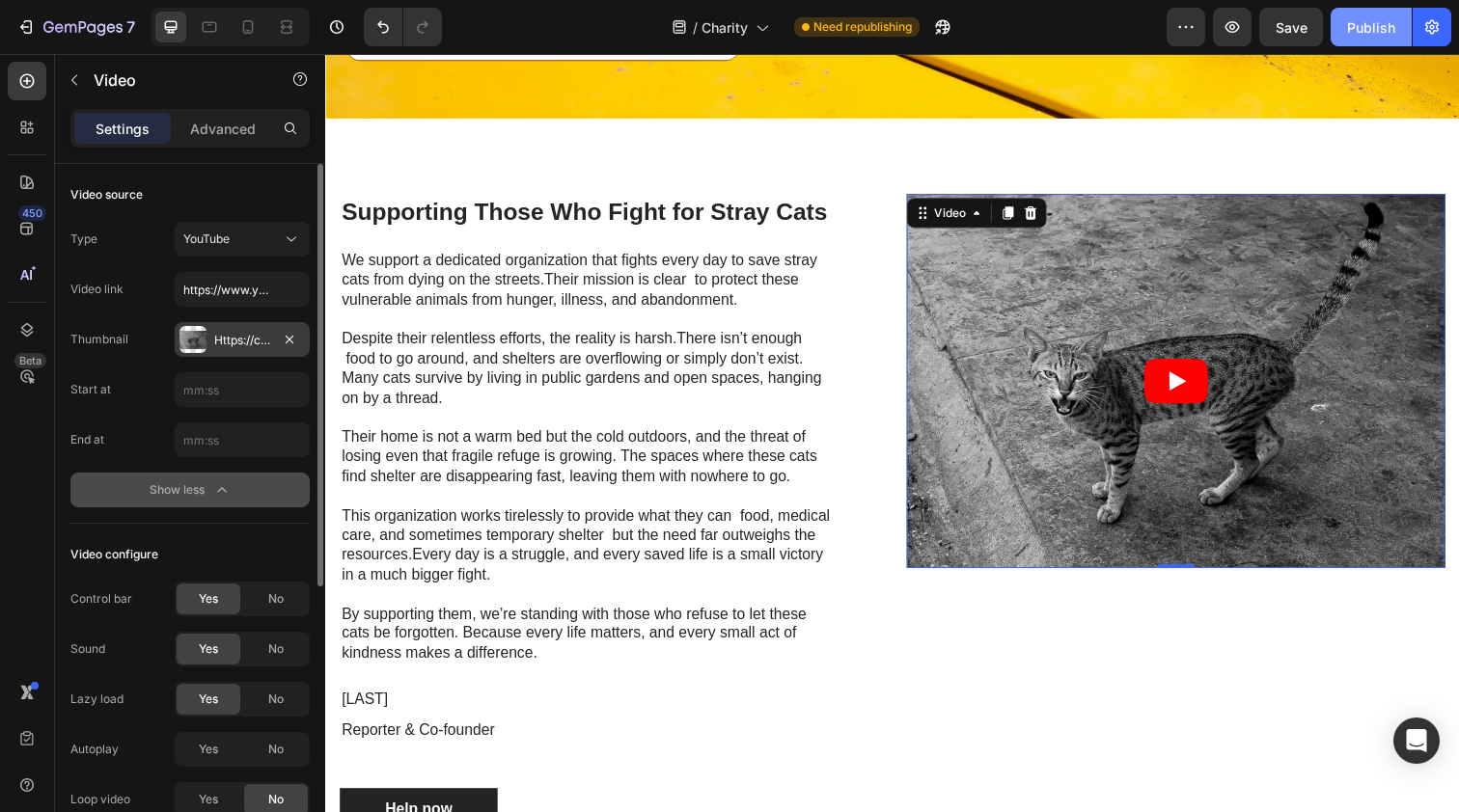 click on "Publish" at bounding box center (1371, 27) 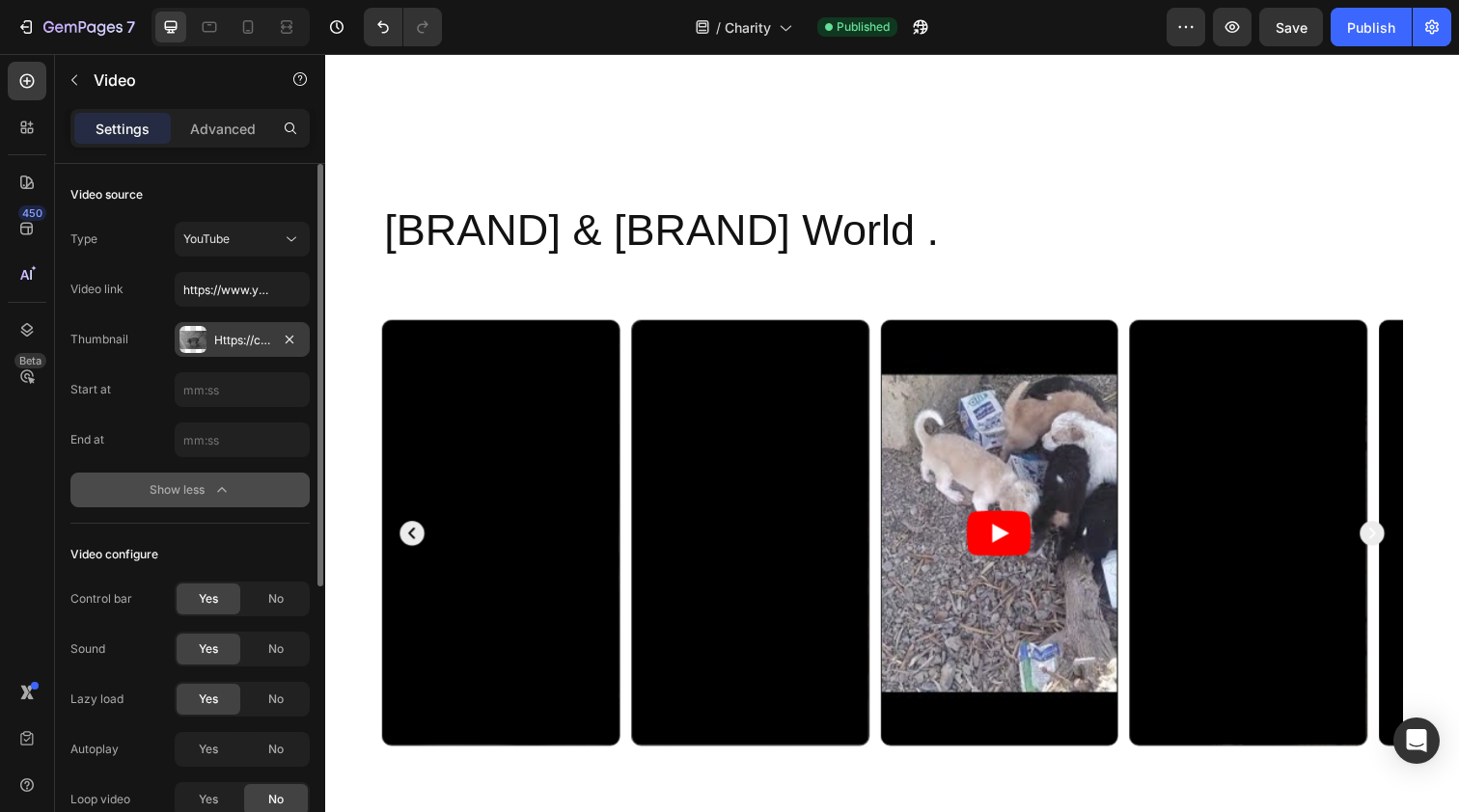 scroll, scrollTop: 7062, scrollLeft: 0, axis: vertical 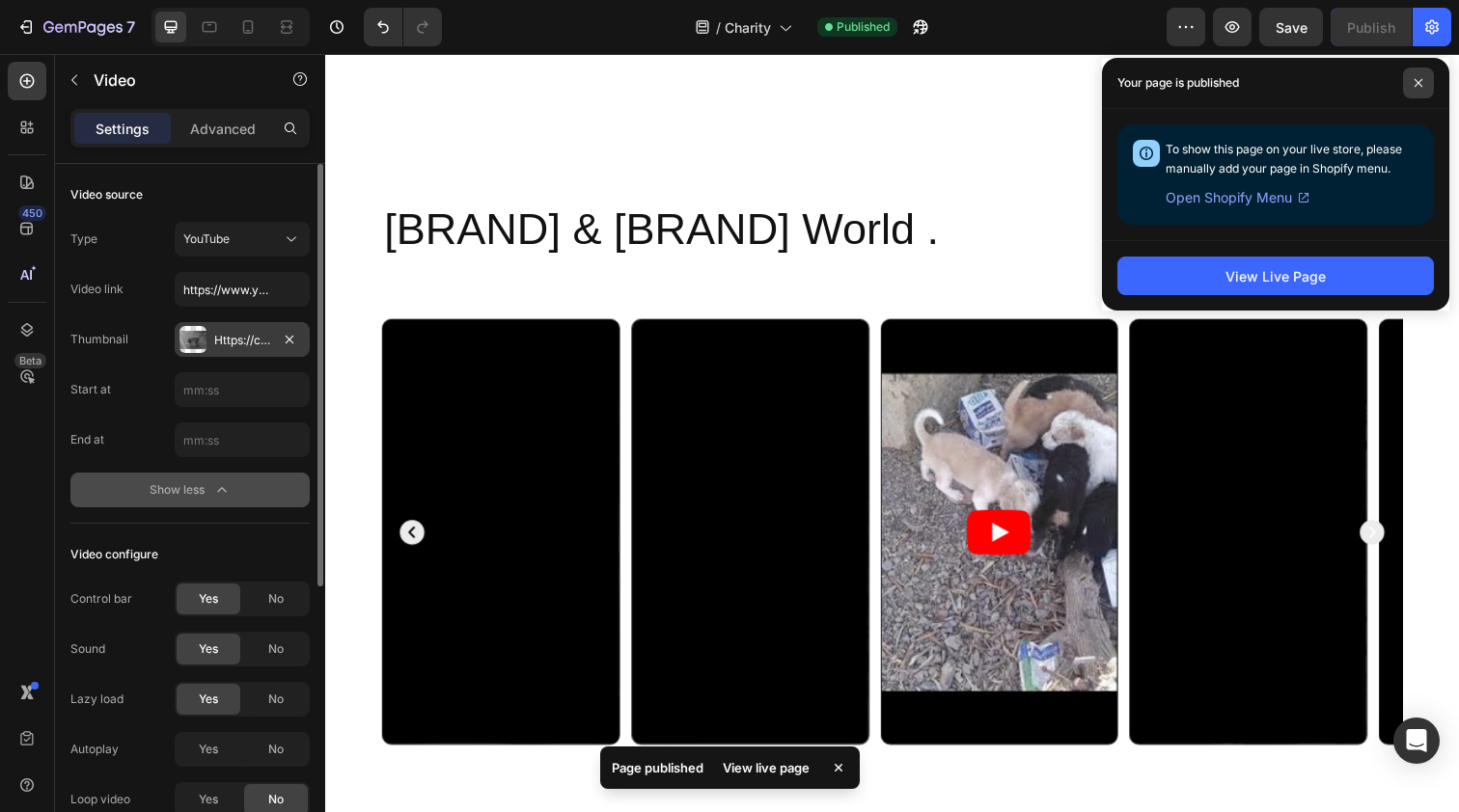 click at bounding box center [1418, 83] 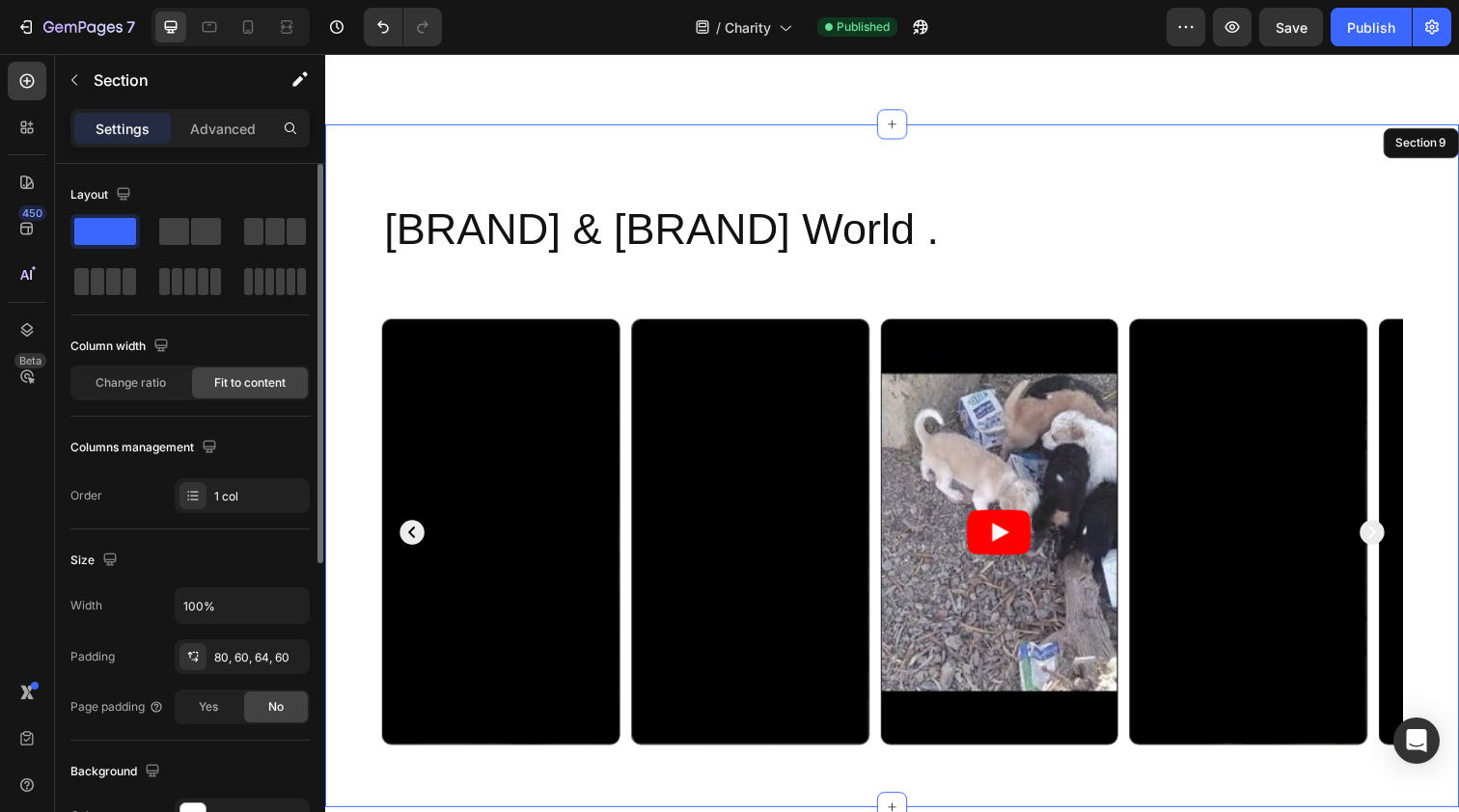 click on "[BRAND] & [BRAND] World . Heading
Video Video Video Video Video Video
Carousel" at bounding box center (904, 481) 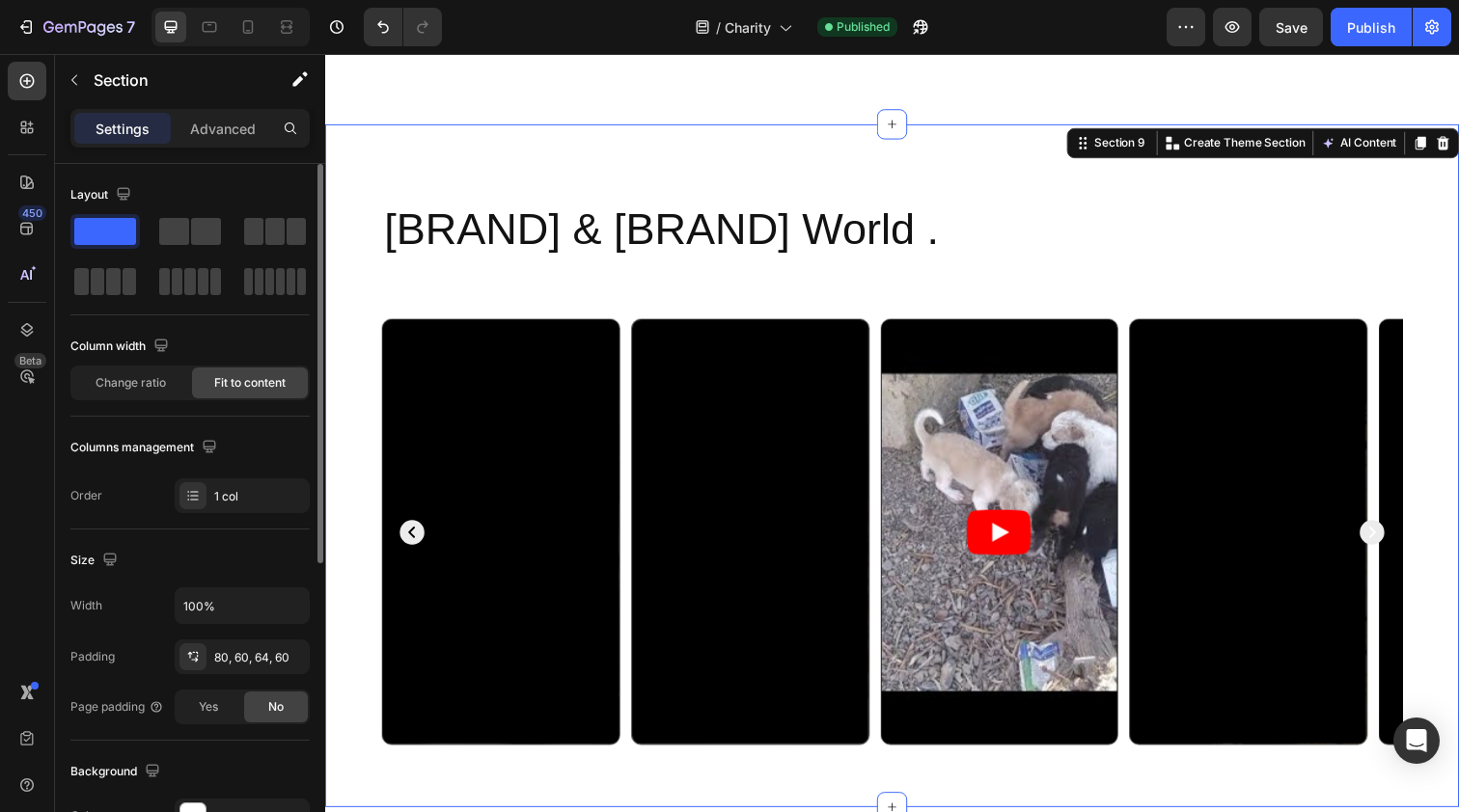 click on "[FIRST] & [BRAND] World . Heading
Video Video Video Video Video Video
Carousel Section 9   Create Theme Section AI Content Write with GemAI What would you like to describe here? Tone and Voice Persuasive Product Outdoor Water Feeding Pet Show more Generate" at bounding box center (904, 474) 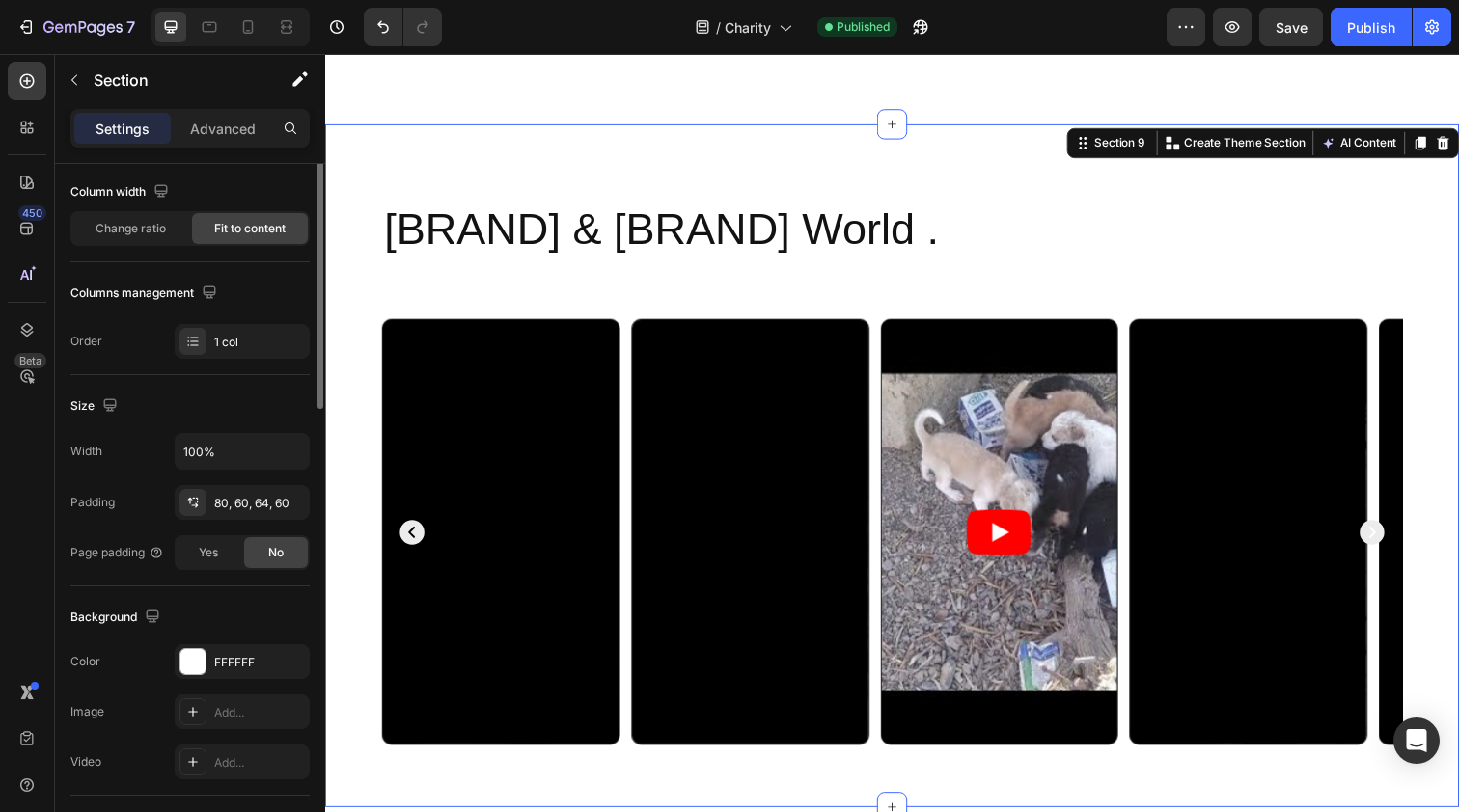 scroll, scrollTop: 0, scrollLeft: 0, axis: both 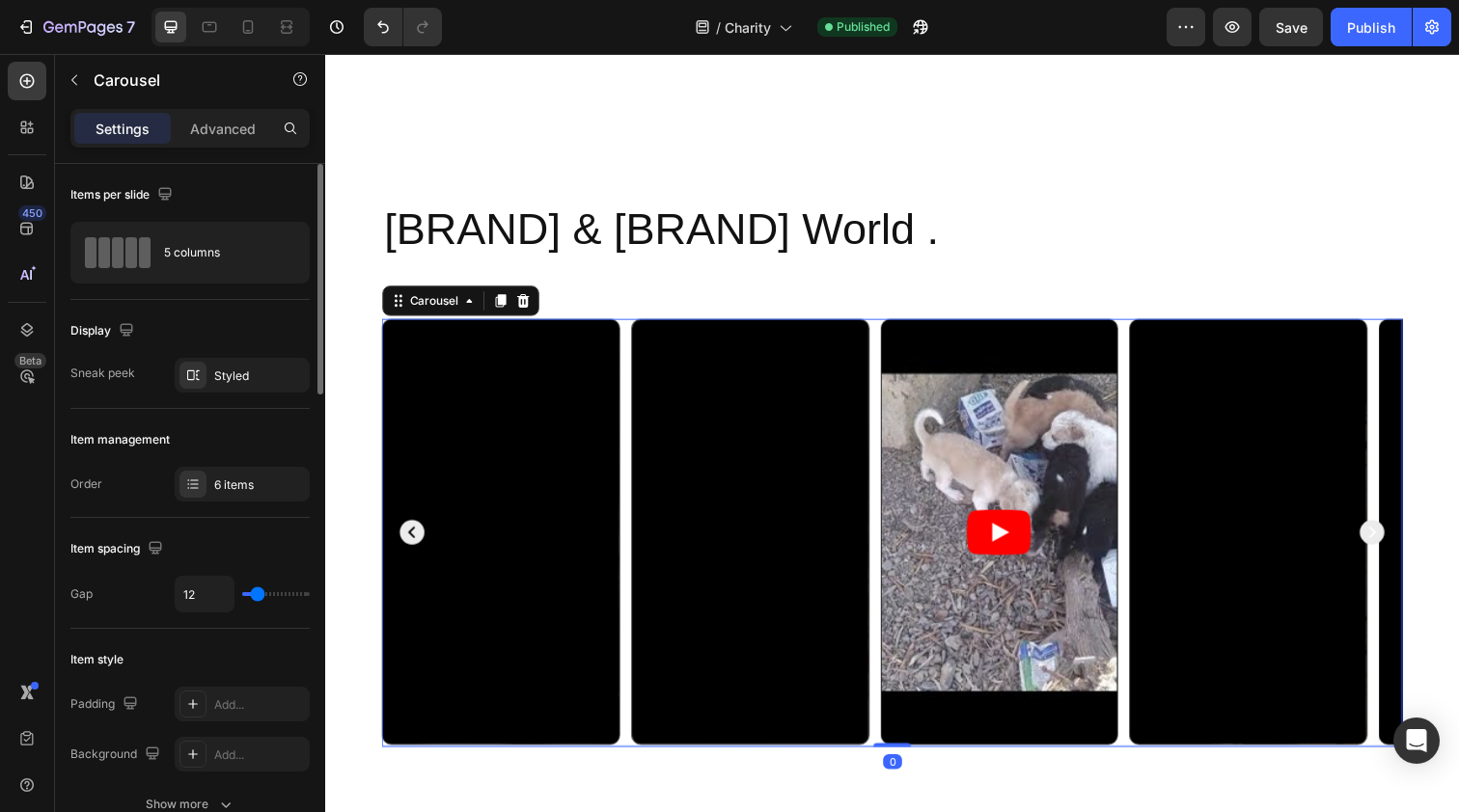 click on "Video Video Video Video Video Video" at bounding box center (904, 542) 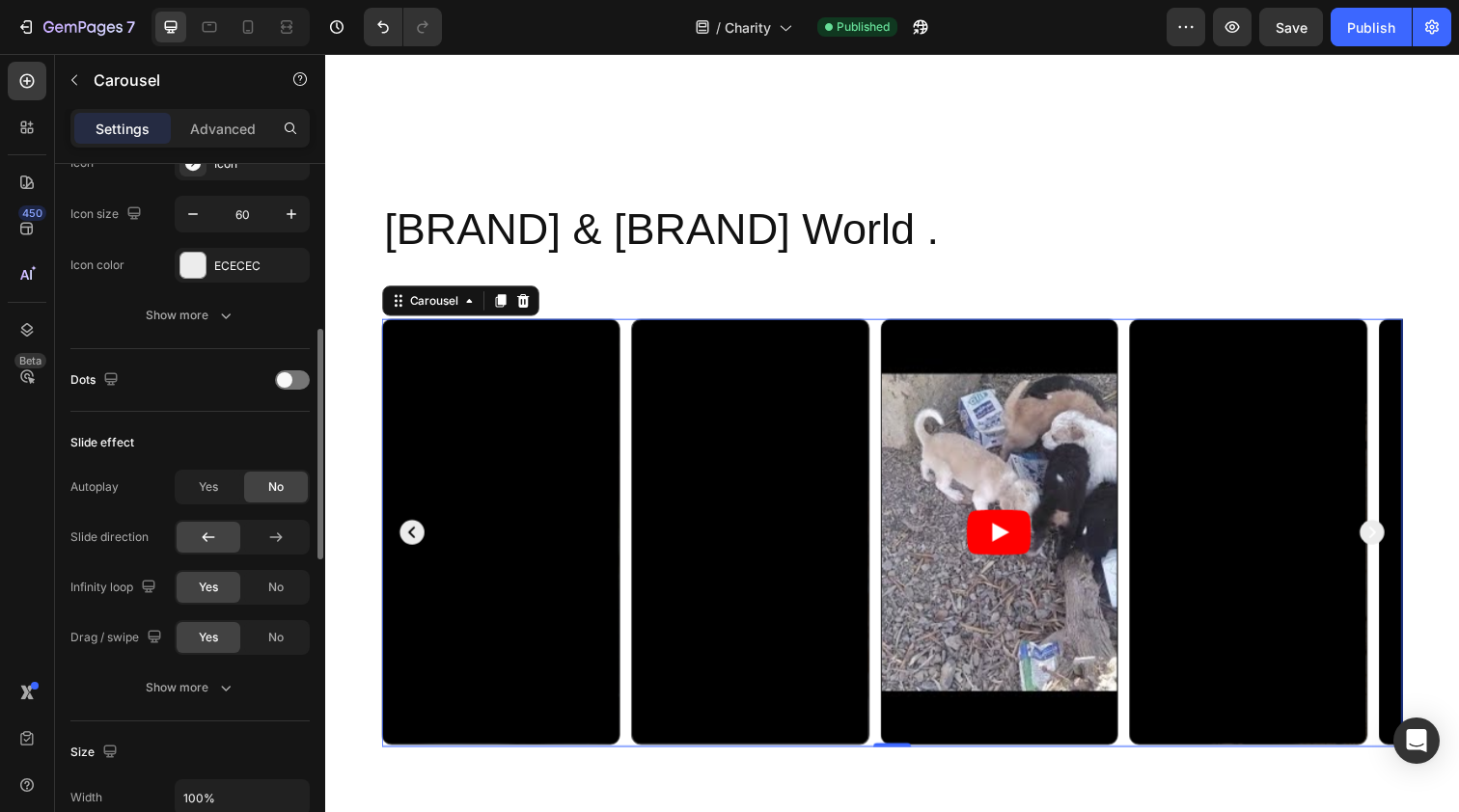 scroll, scrollTop: 0, scrollLeft: 0, axis: both 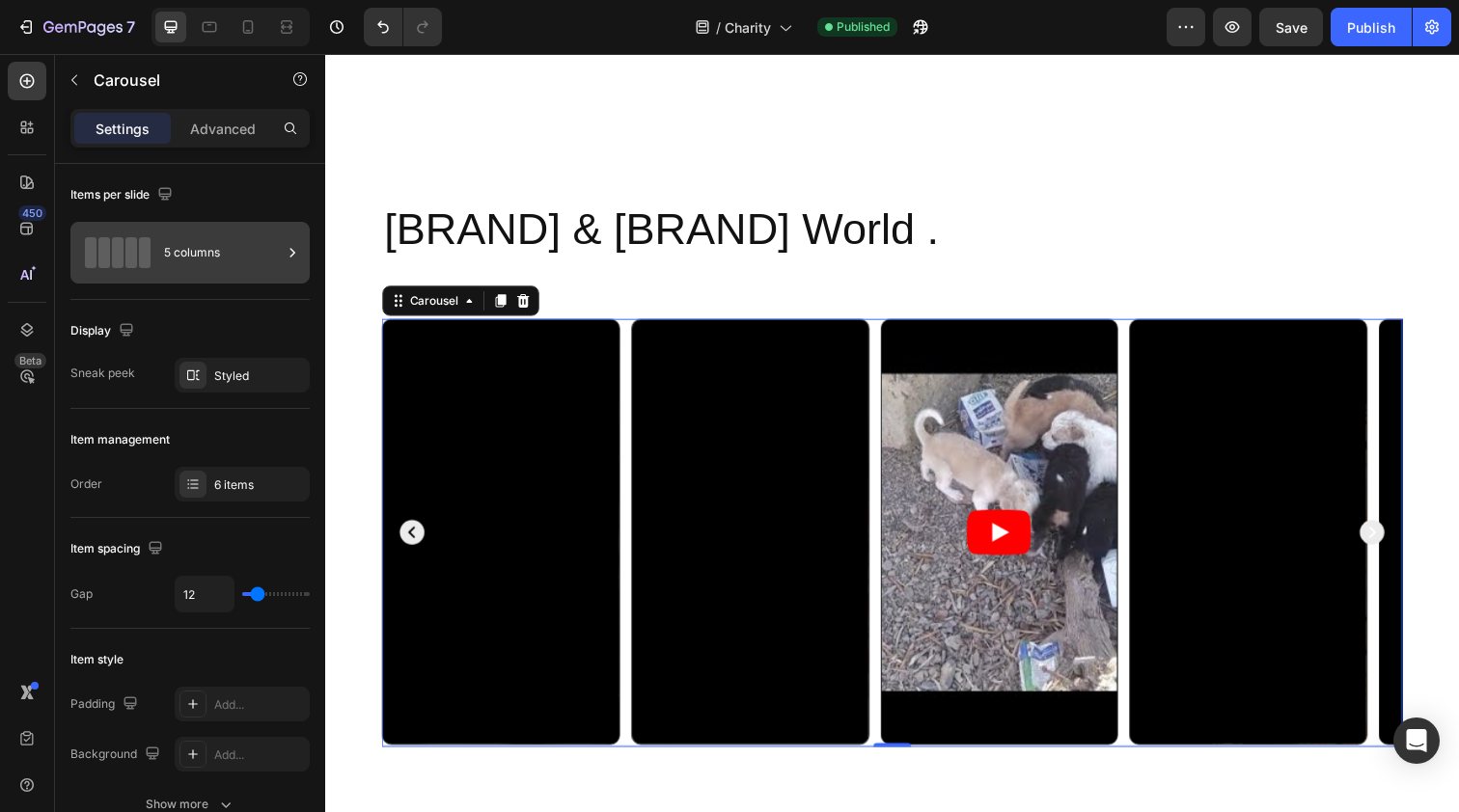 click 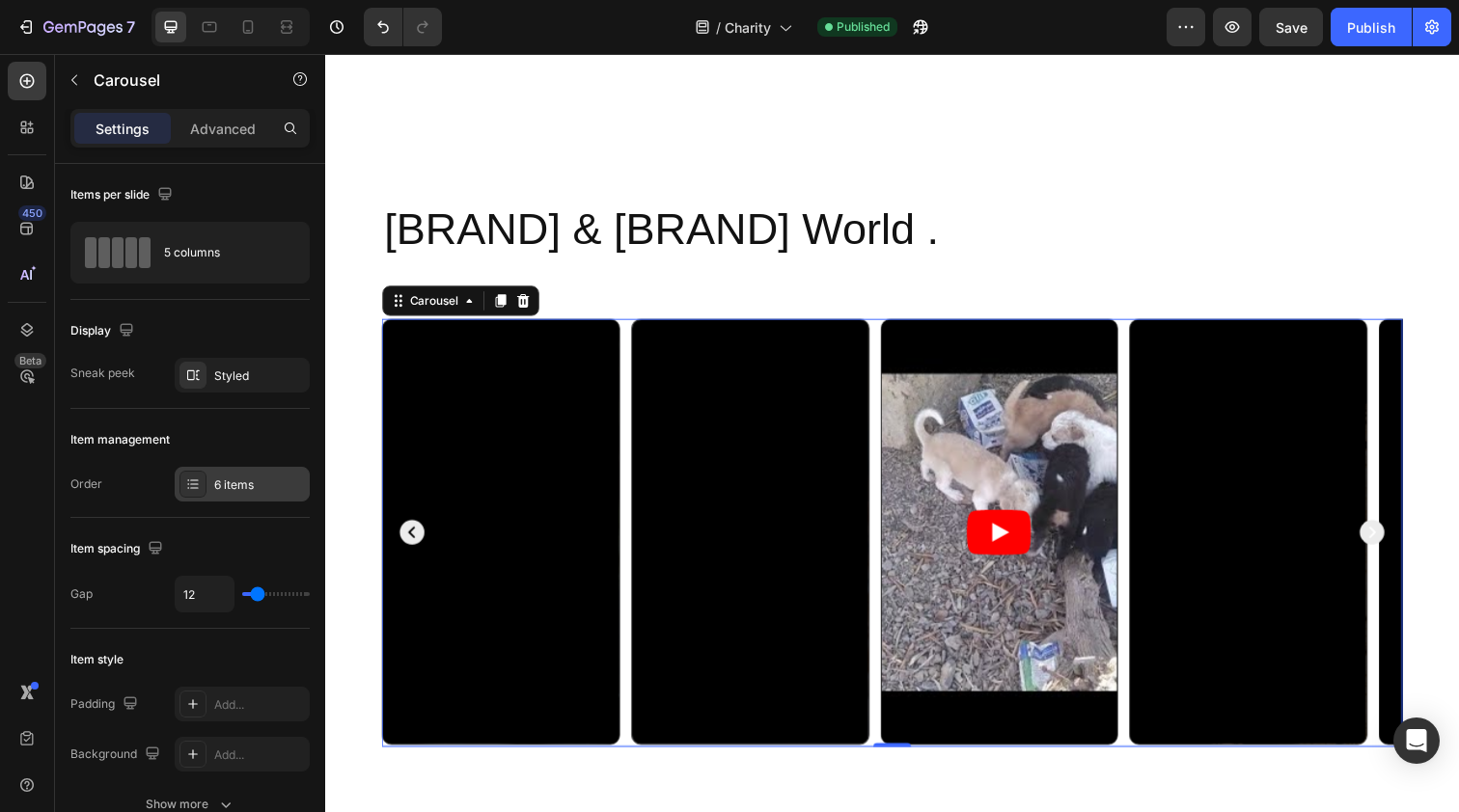 click at bounding box center [193, 484] 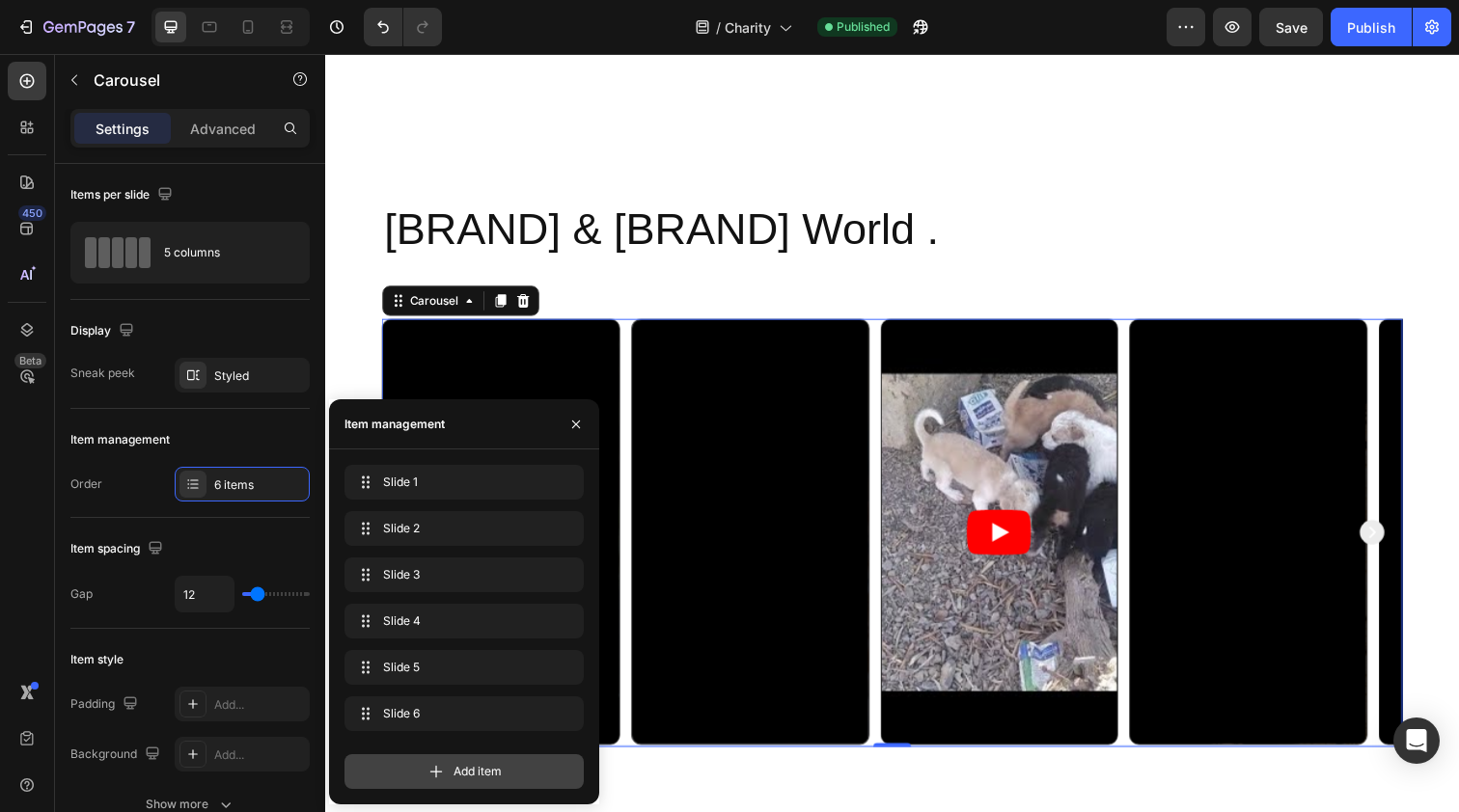 click on "Add item" at bounding box center [464, 771] 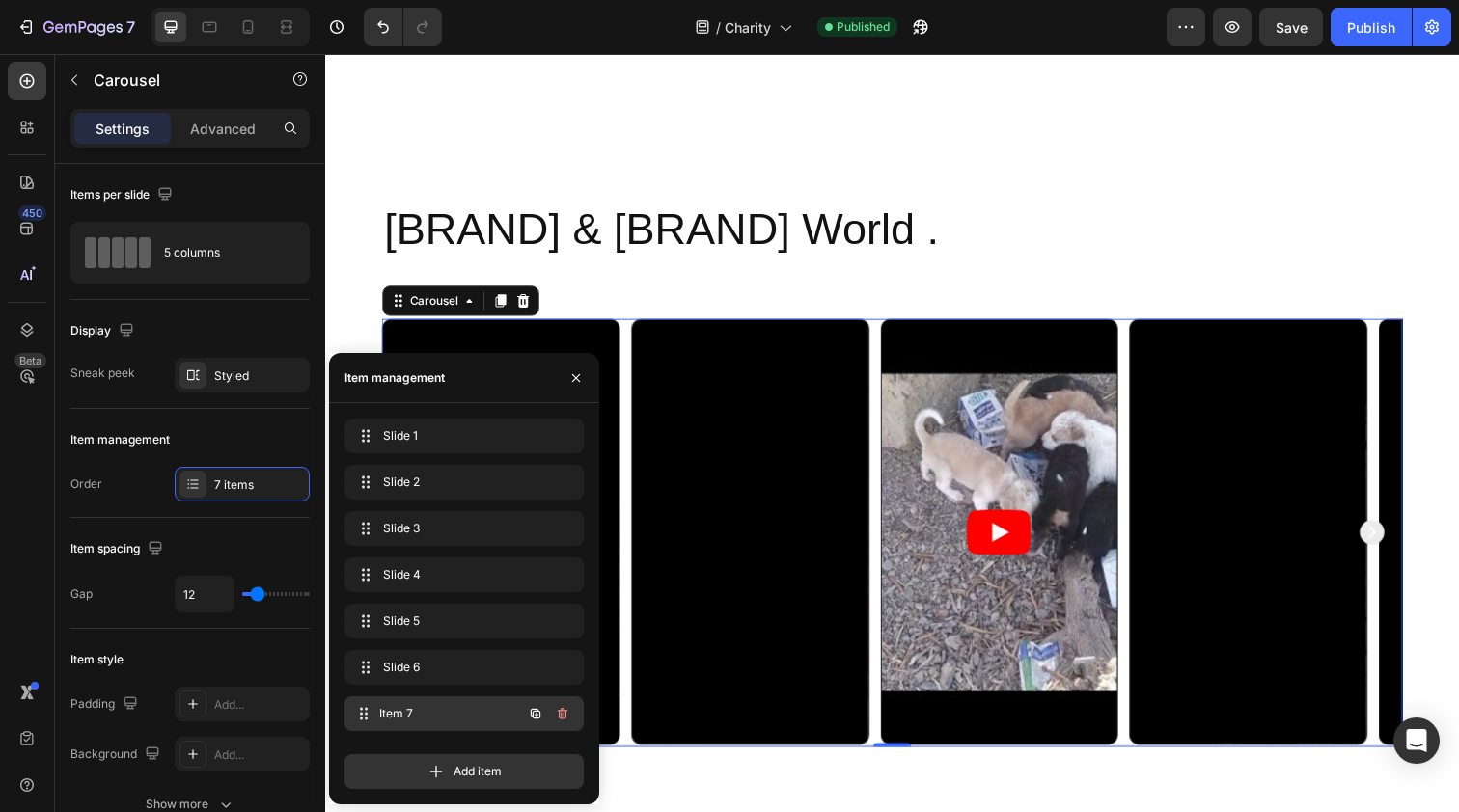 click on "Item 7" at bounding box center [451, 714] 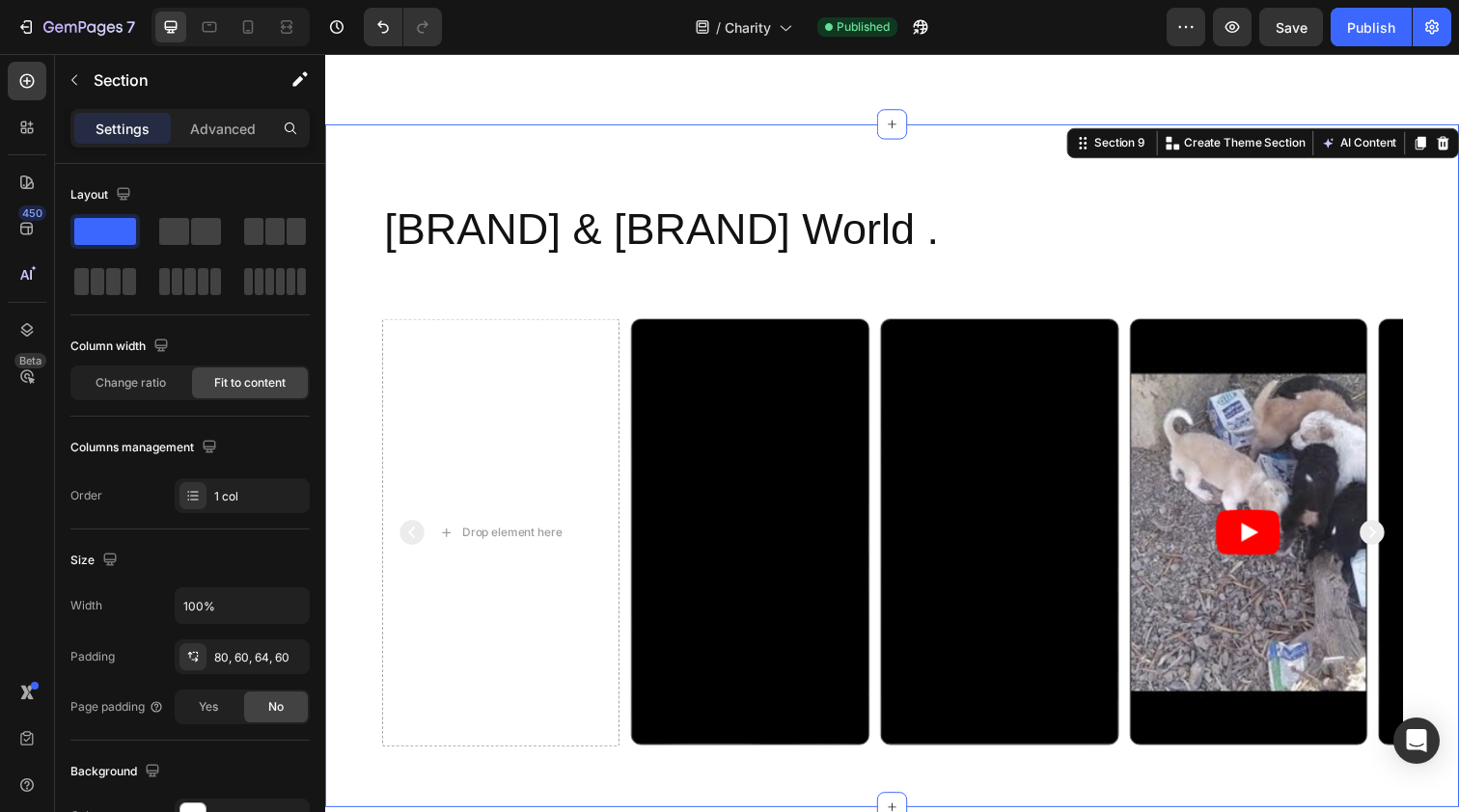 click on "[BRAND] & [BRAND] World . Heading
Video Video Video Video Video Video
Drop element here
Carousel" at bounding box center [904, 481] 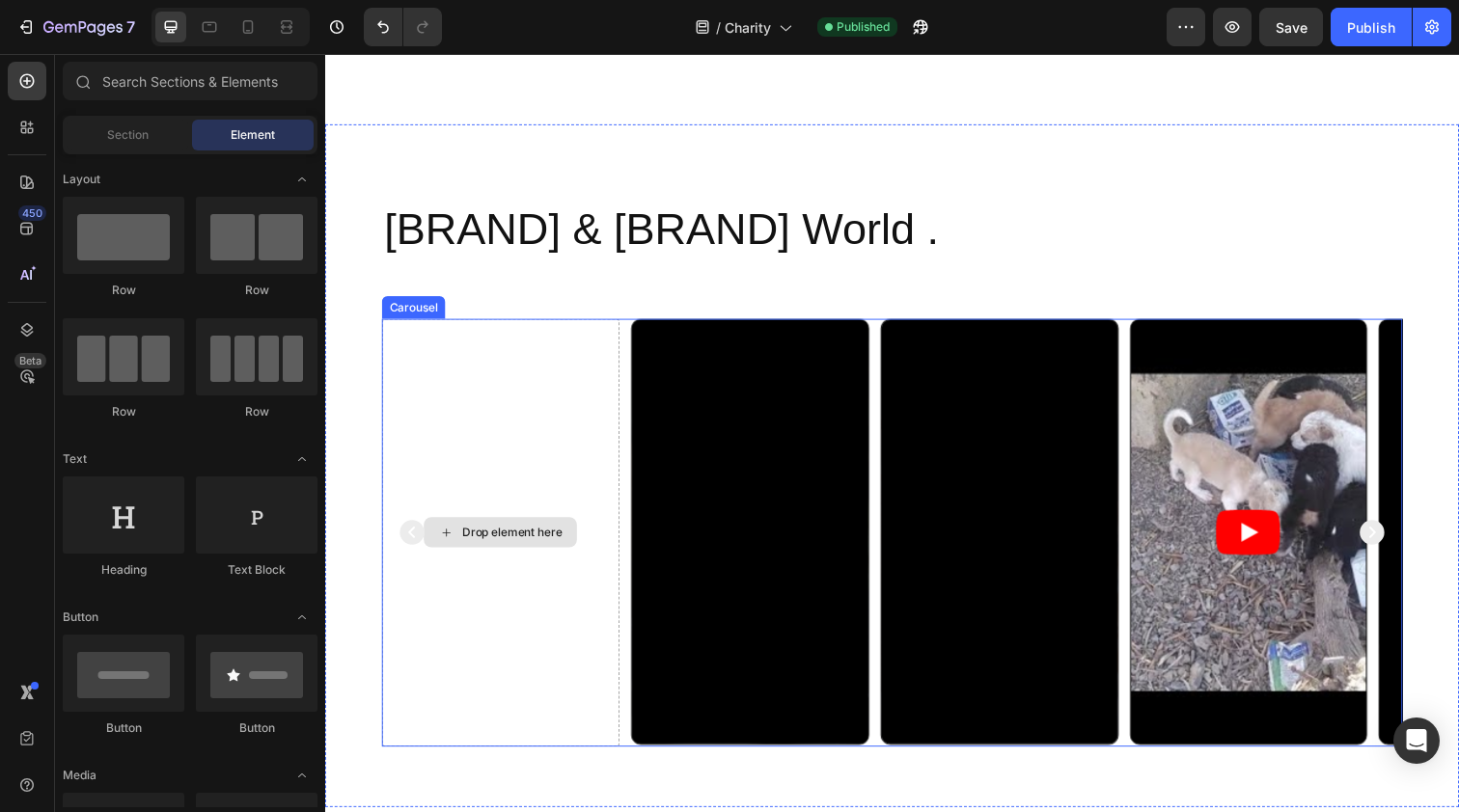click on "Drop element here" at bounding box center (516, 542) 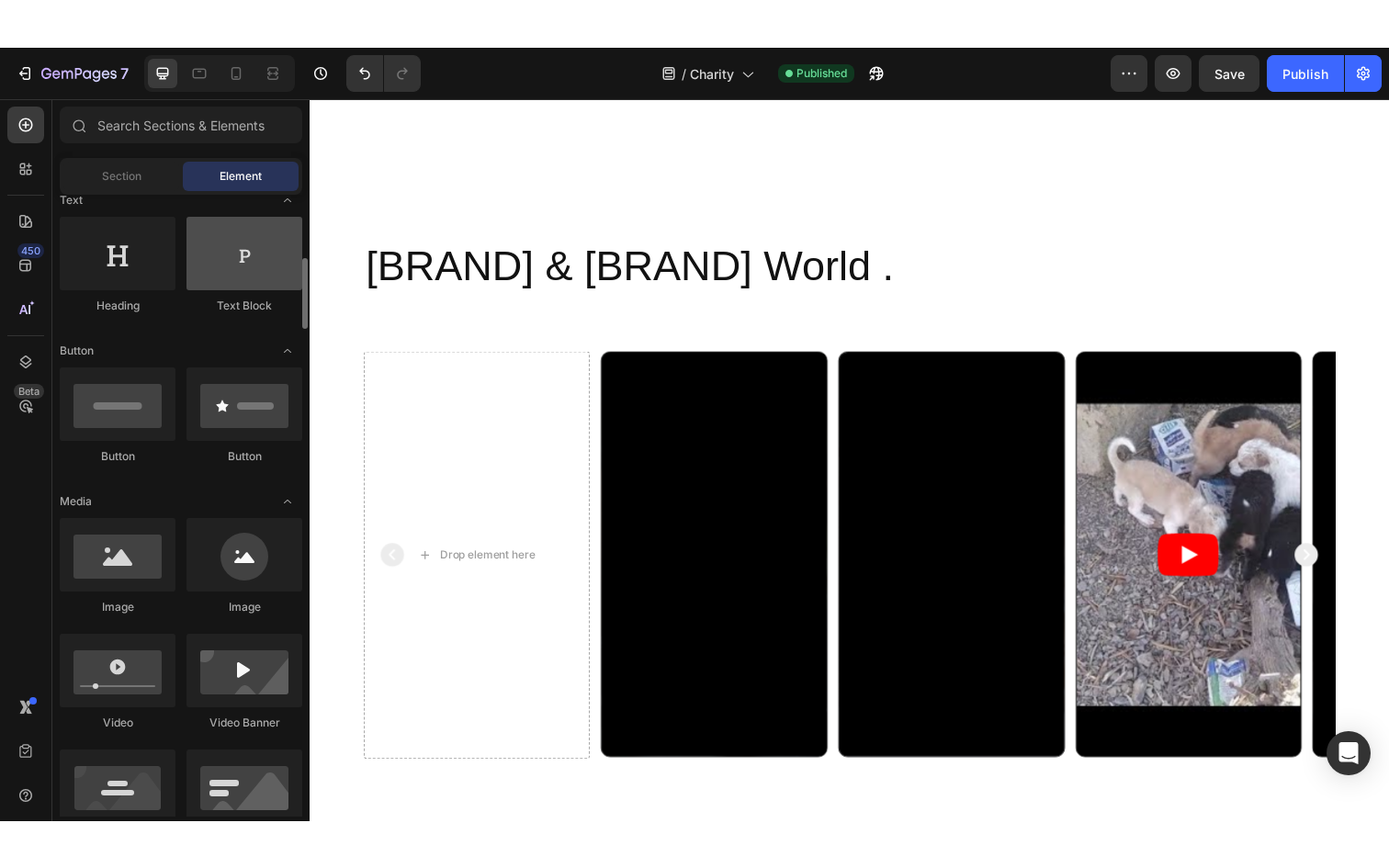 scroll, scrollTop: 383, scrollLeft: 0, axis: vertical 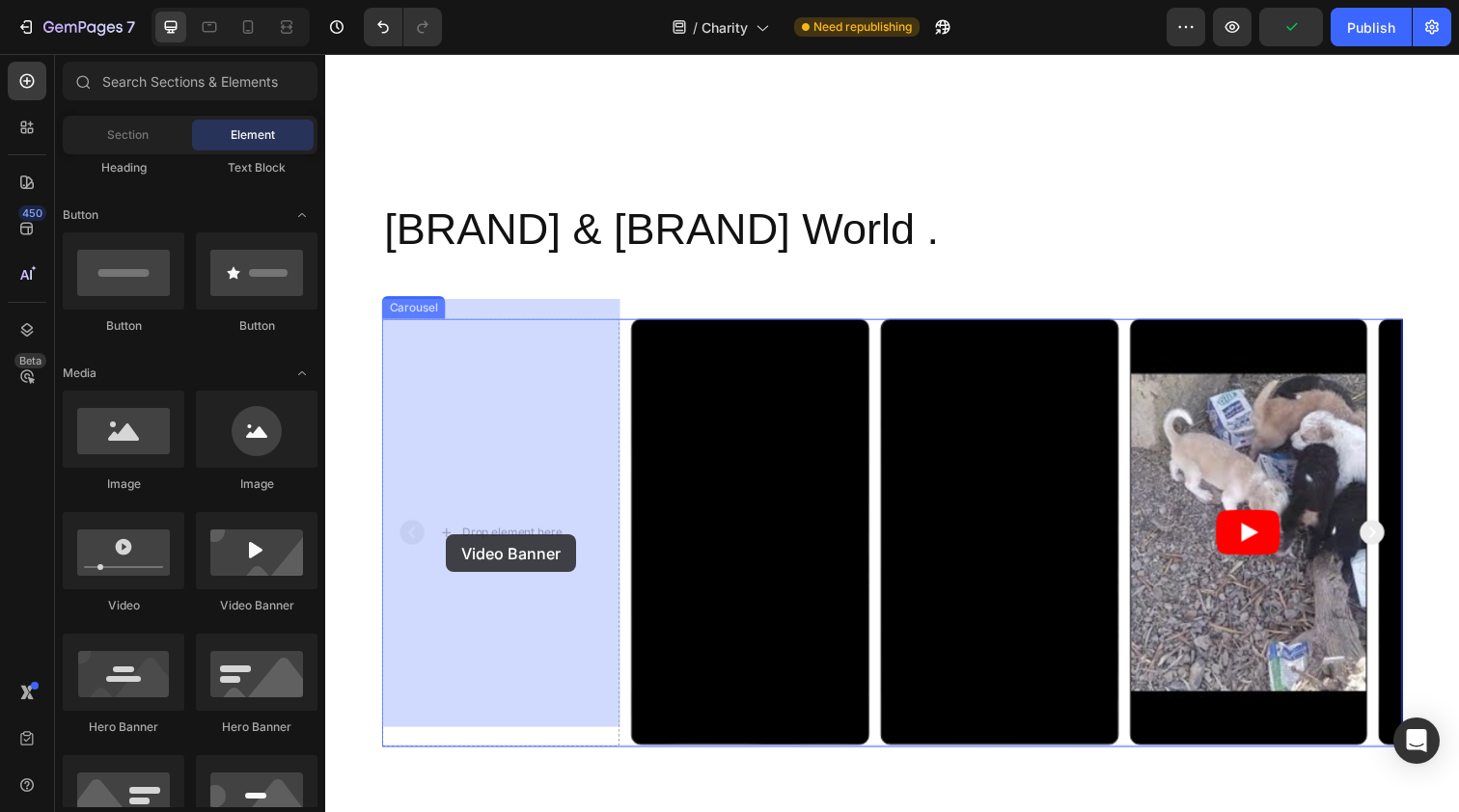 drag, startPoint x: 567, startPoint y: 626, endPoint x: 449, endPoint y: 545, distance: 143.1258 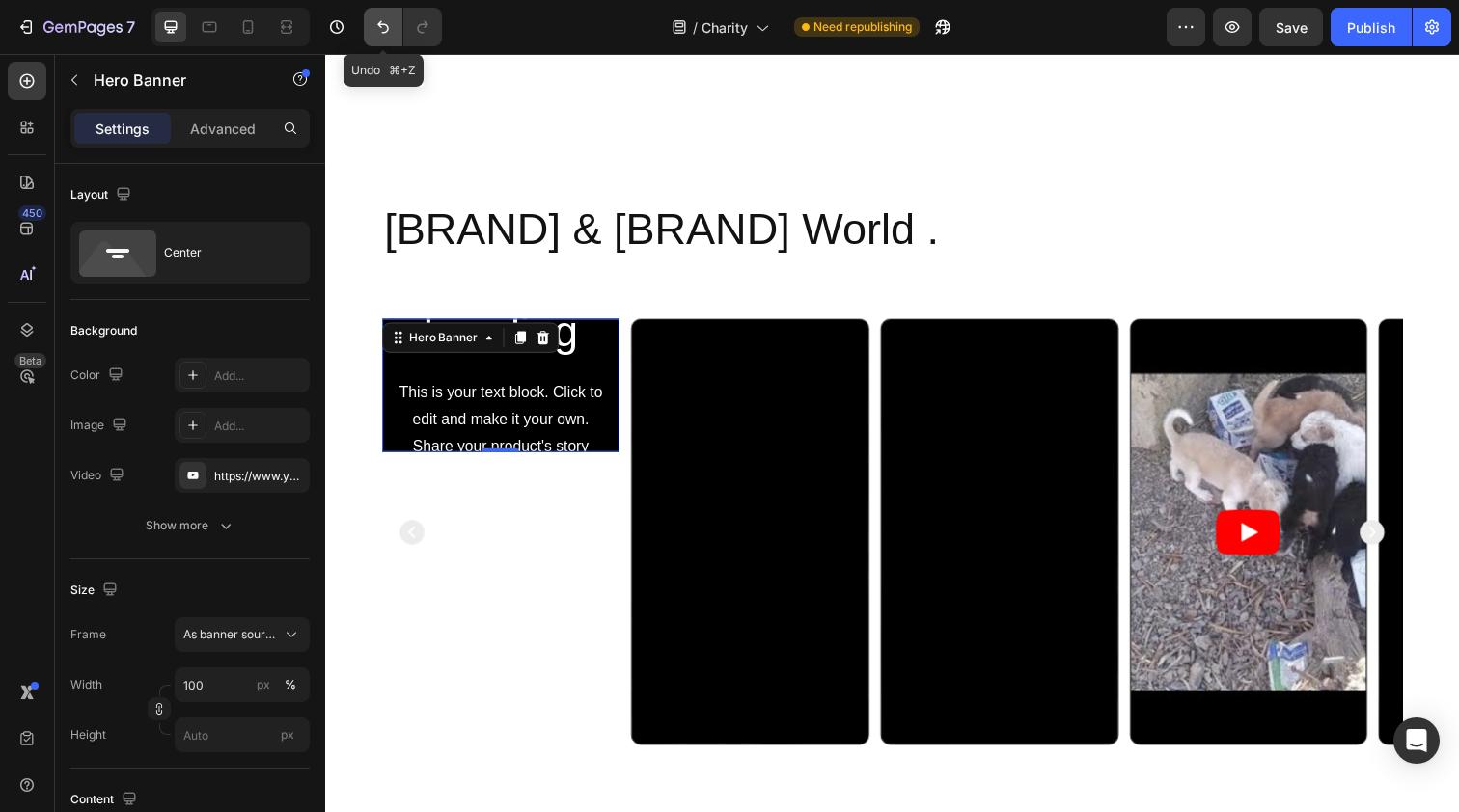 click 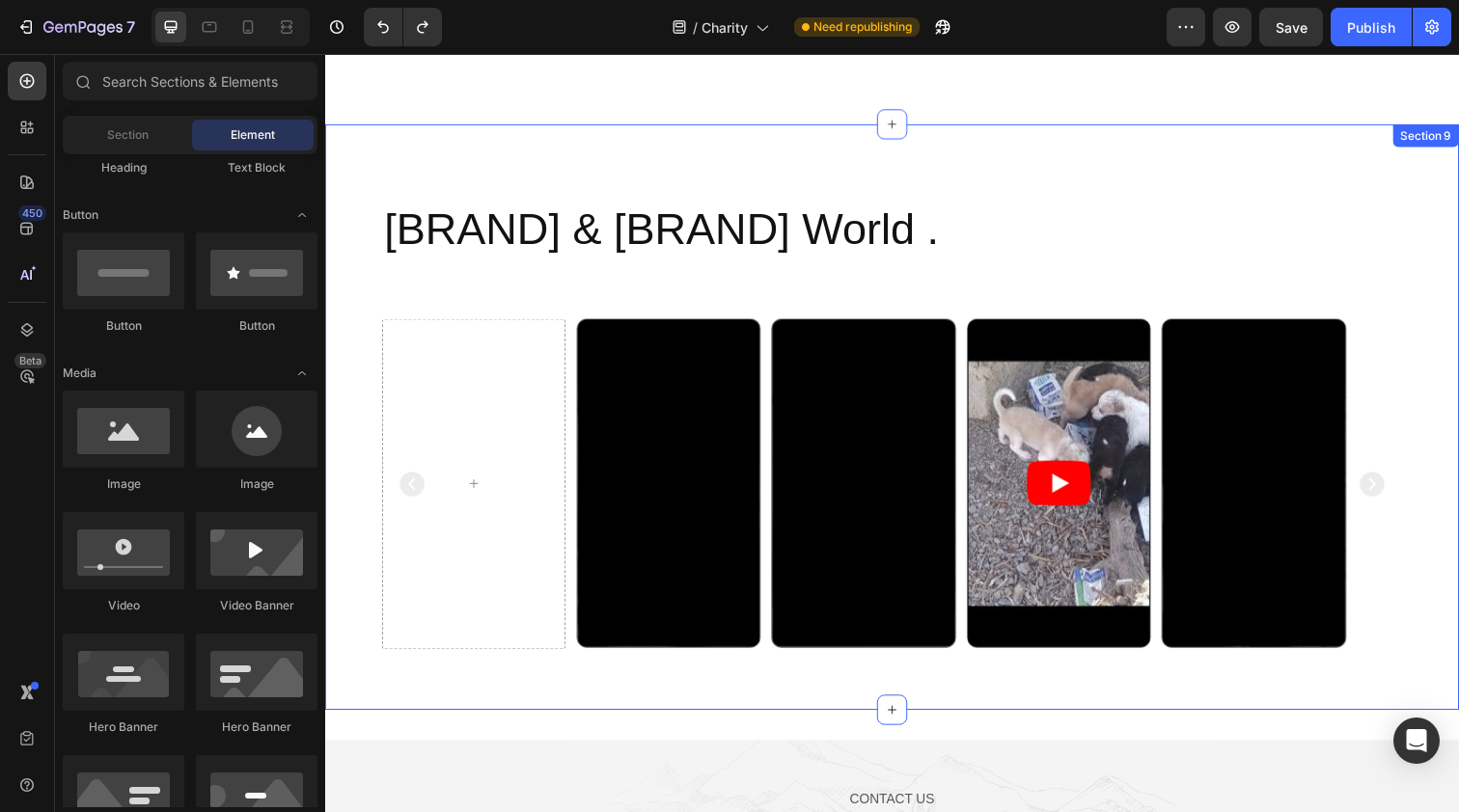 scroll, scrollTop: 0, scrollLeft: 0, axis: both 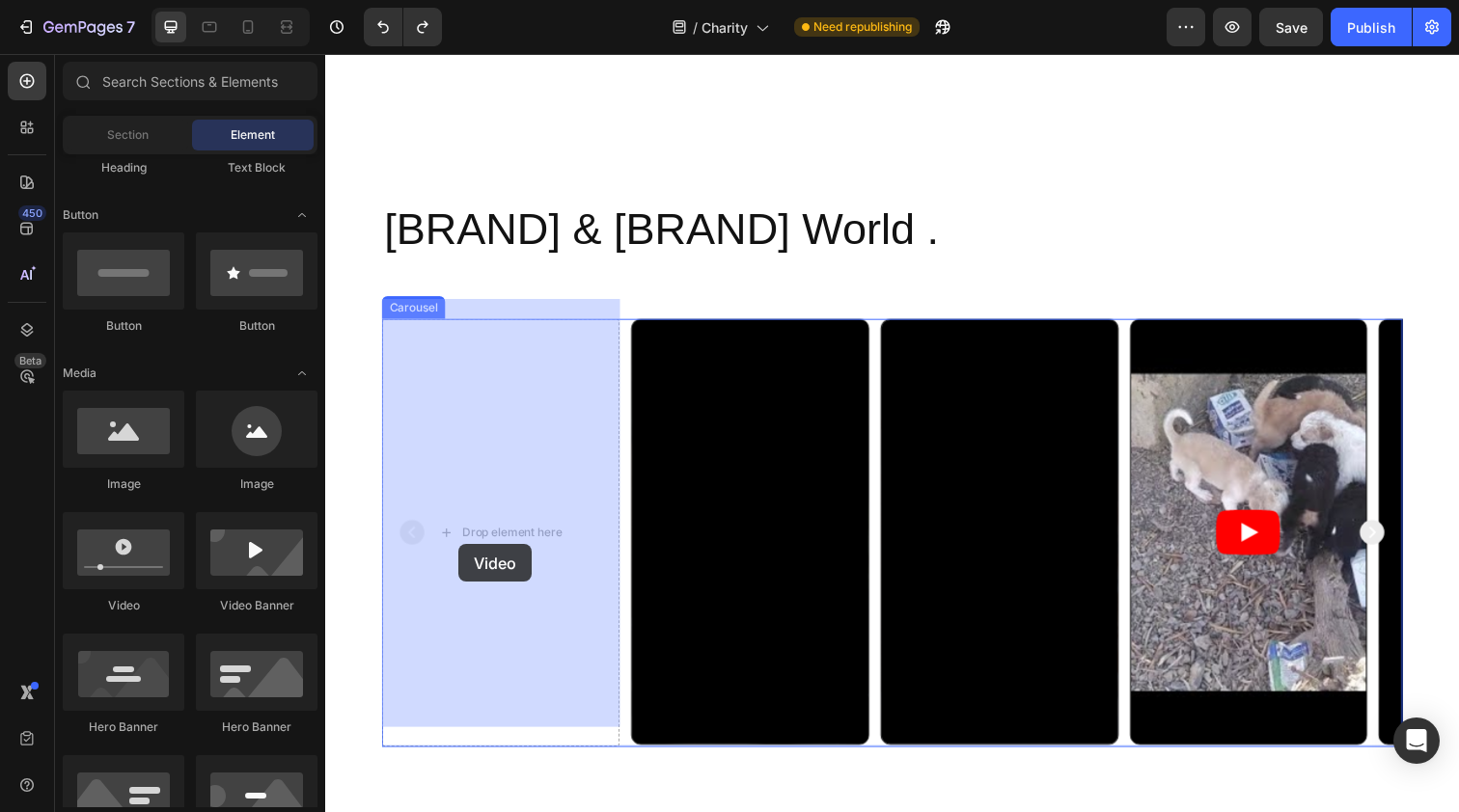 drag, startPoint x: 473, startPoint y: 619, endPoint x: 461, endPoint y: 555, distance: 65.11528 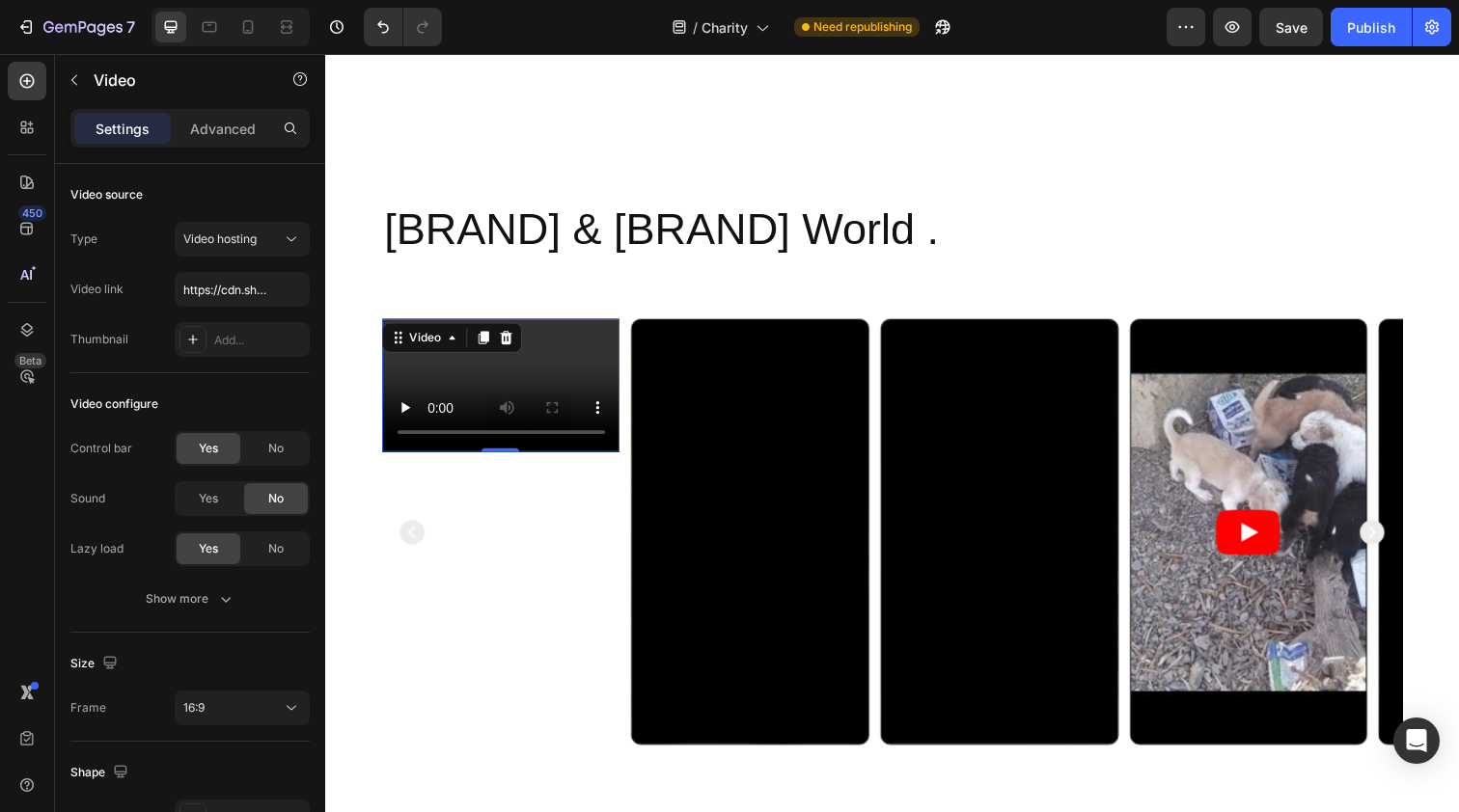 click at bounding box center (505, 392) 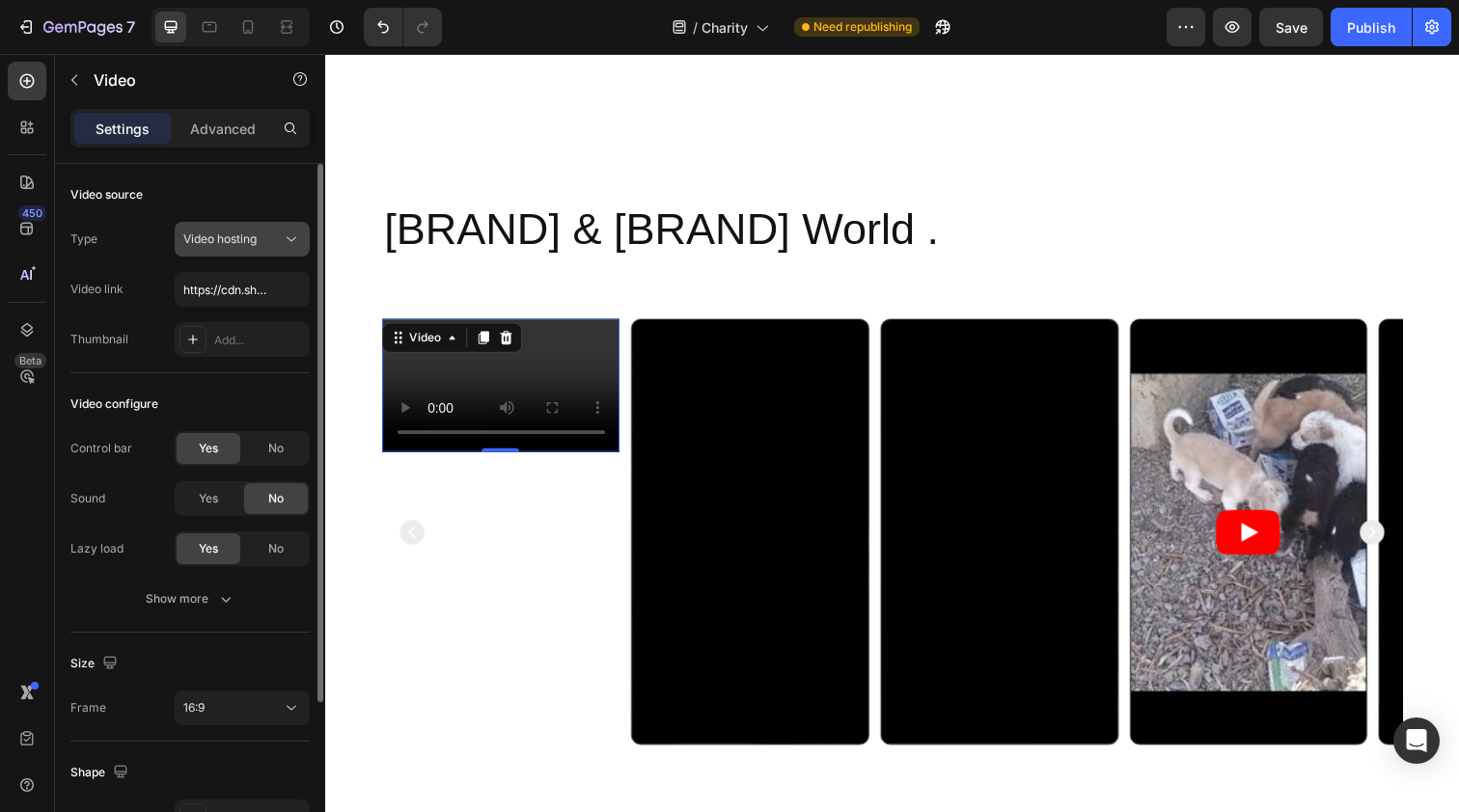 click on "Video hosting" at bounding box center (233, 239) 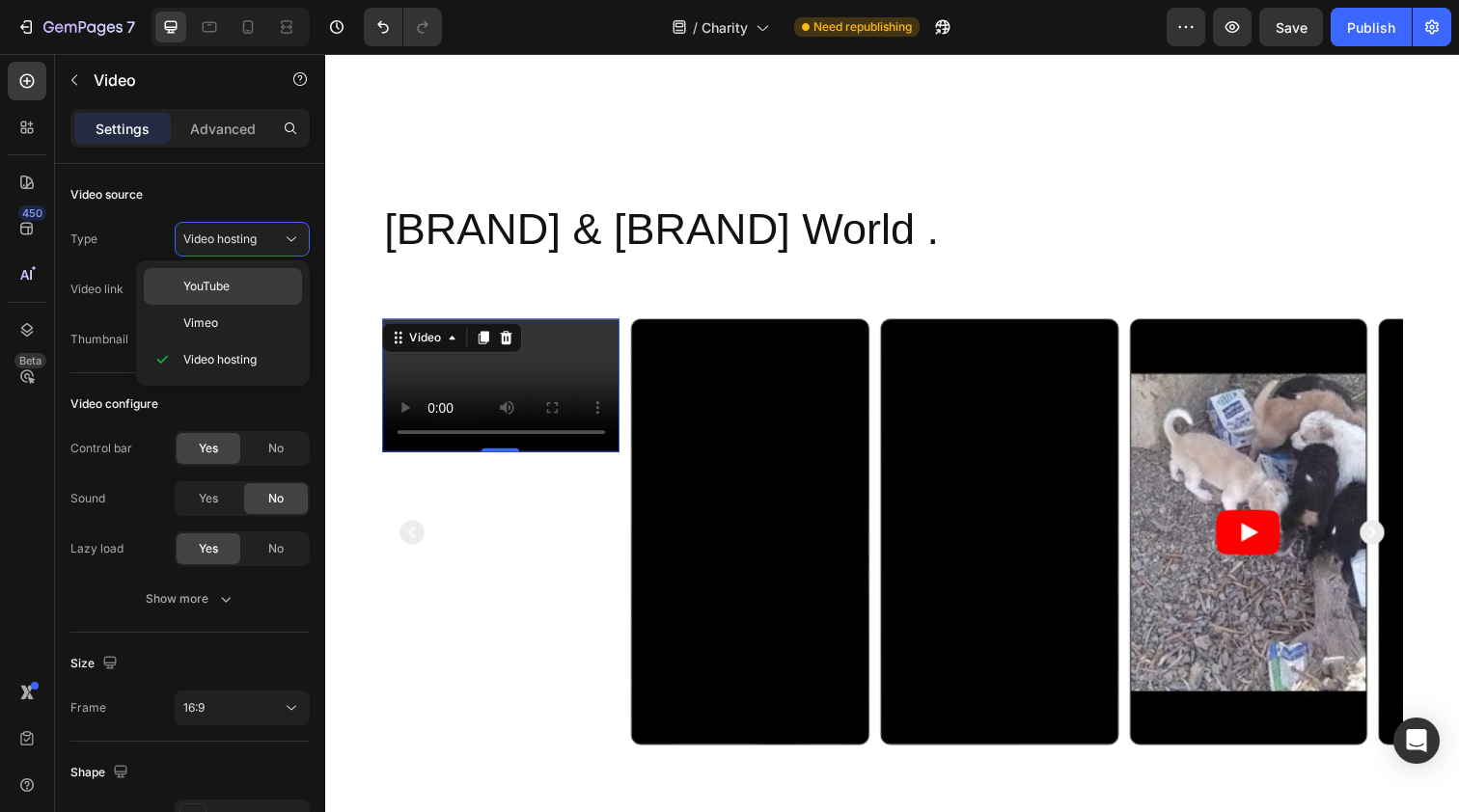 click on "YouTube" 